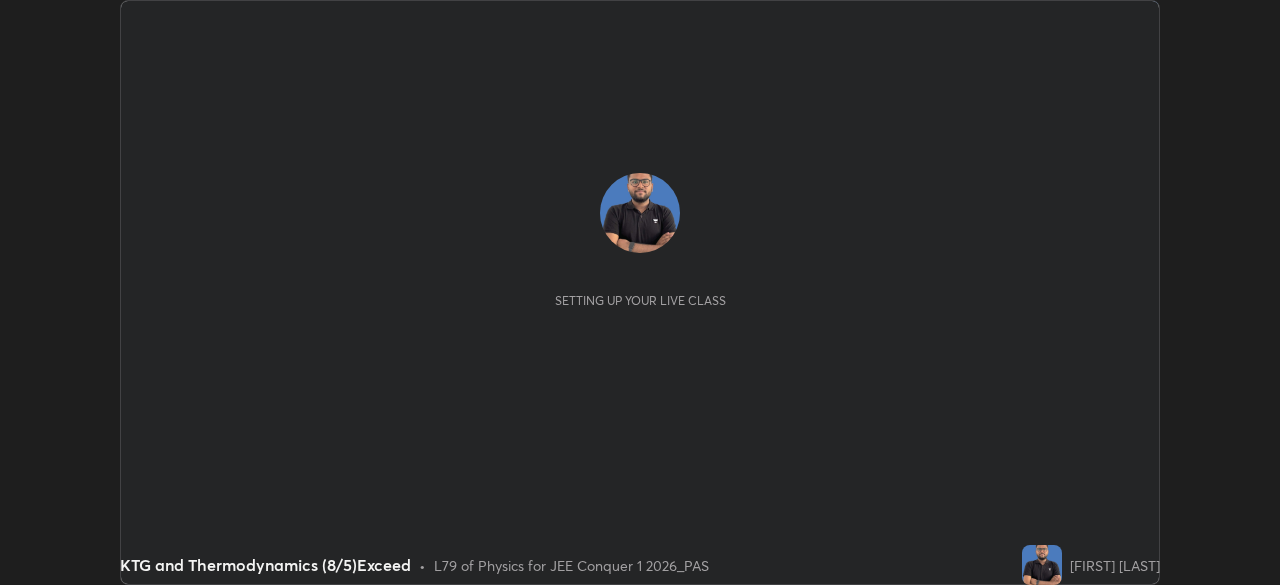scroll, scrollTop: 0, scrollLeft: 0, axis: both 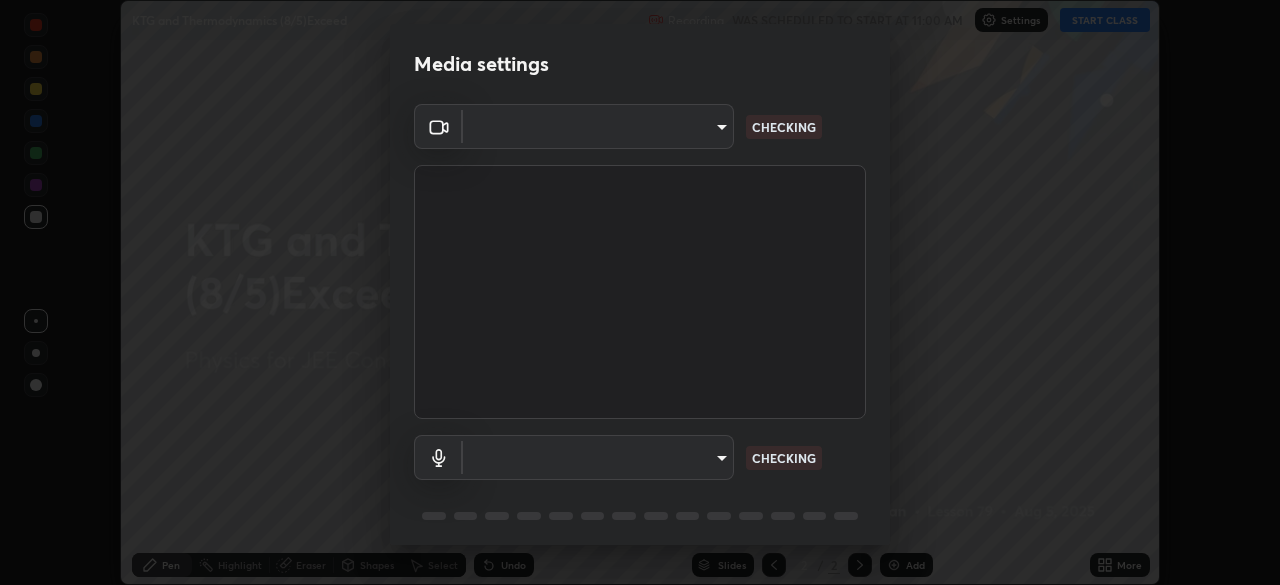 type on "b06fa8ff9ac4ffb7a92976e327235824ae8e01cfa839dbeb6f48655f2a6a4ac4" 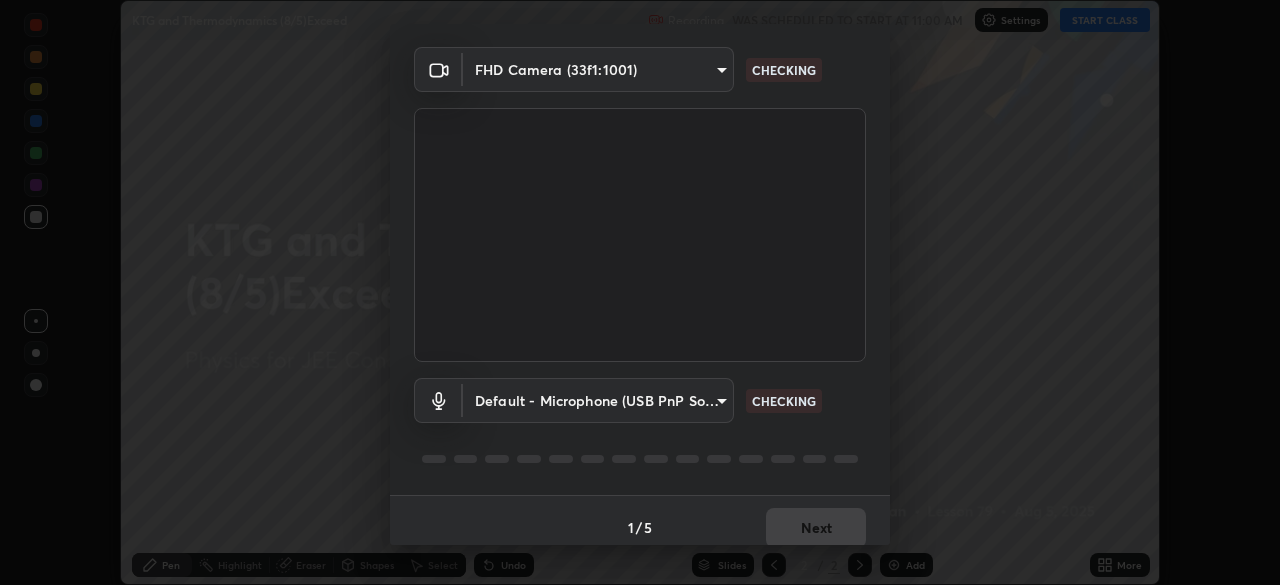scroll, scrollTop: 71, scrollLeft: 0, axis: vertical 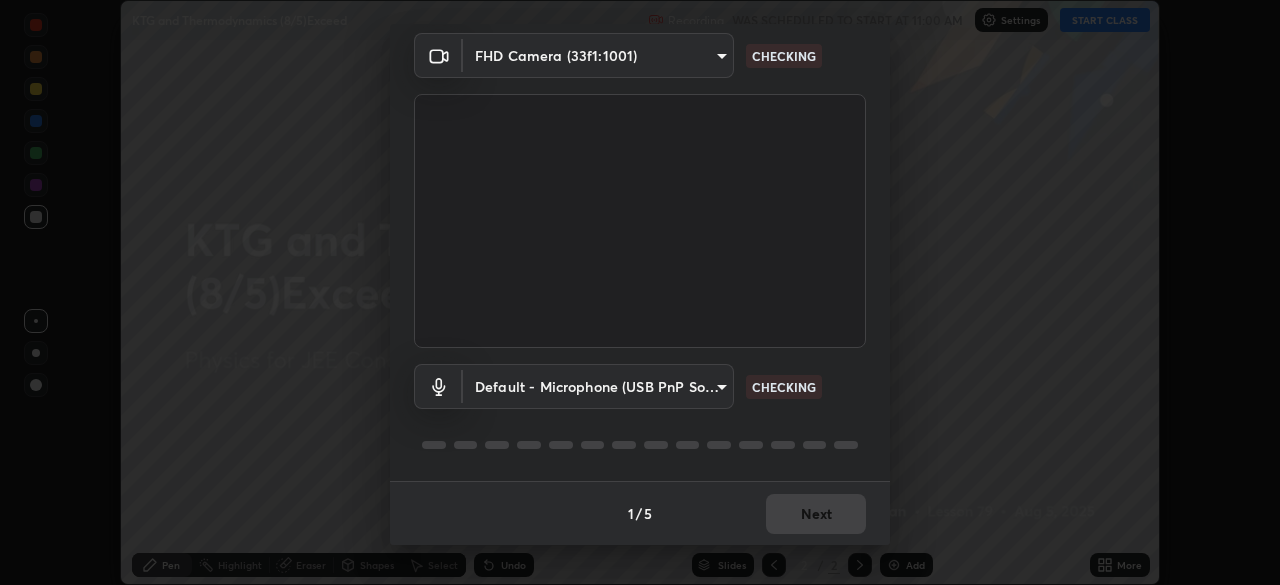click on "Erase all KTG and Thermodynamics (8/5)Exceed Recording WAS SCHEDULED TO START AT  11:00 AM Settings START CLASS Setting up your live class KTG and Thermodynamics (8/5)Exceed • L79 of Physics for JEE Conquer 1 2026_PAS [FIRST] [LAST] Pen Highlight Eraser Shapes Select Undo Slides 2 / 2 Add More No doubts shared Encourage your learners to ask a doubt for better clarity Report an issue Reason for reporting Buffering Chat not working Audio - Video sync issue Educator video quality low ​ Attach an image Report Media settings FHD Camera (33f1:1001) b06fa8ff9ac4ffb7a92976e327235824ae8e01cfa839dbeb6f48655f2a6a4ac4 CHECKING Default - Microphone (USB PnP Sound Device) default CHECKING 1 / 5 Next" at bounding box center (640, 292) 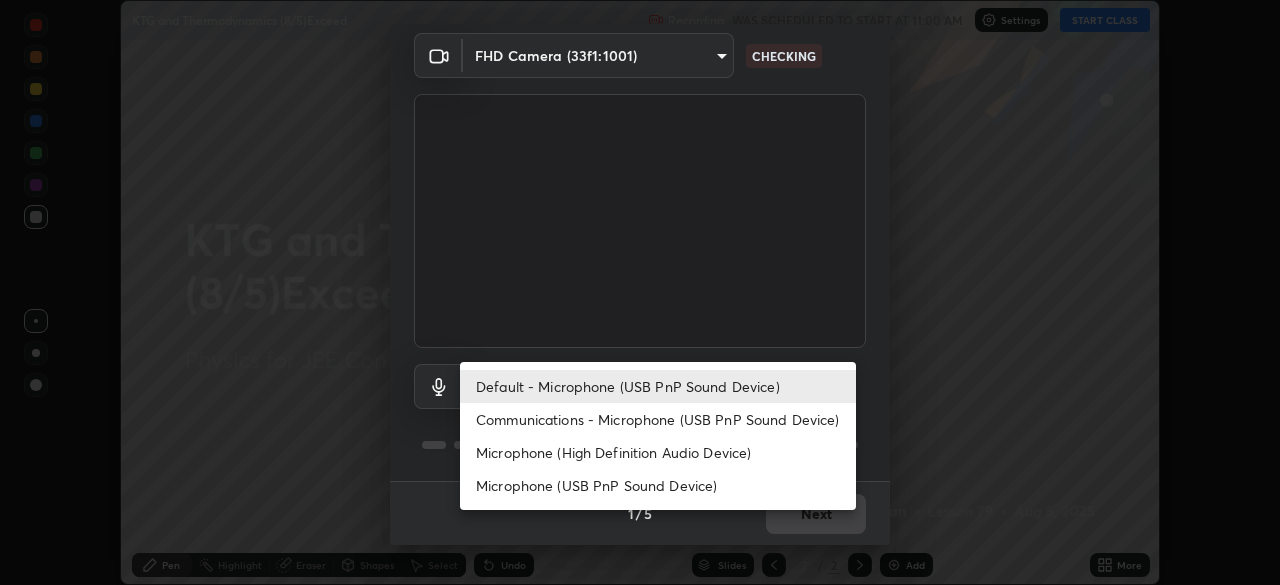 click on "Microphone (High Definition Audio Device)" at bounding box center [658, 452] 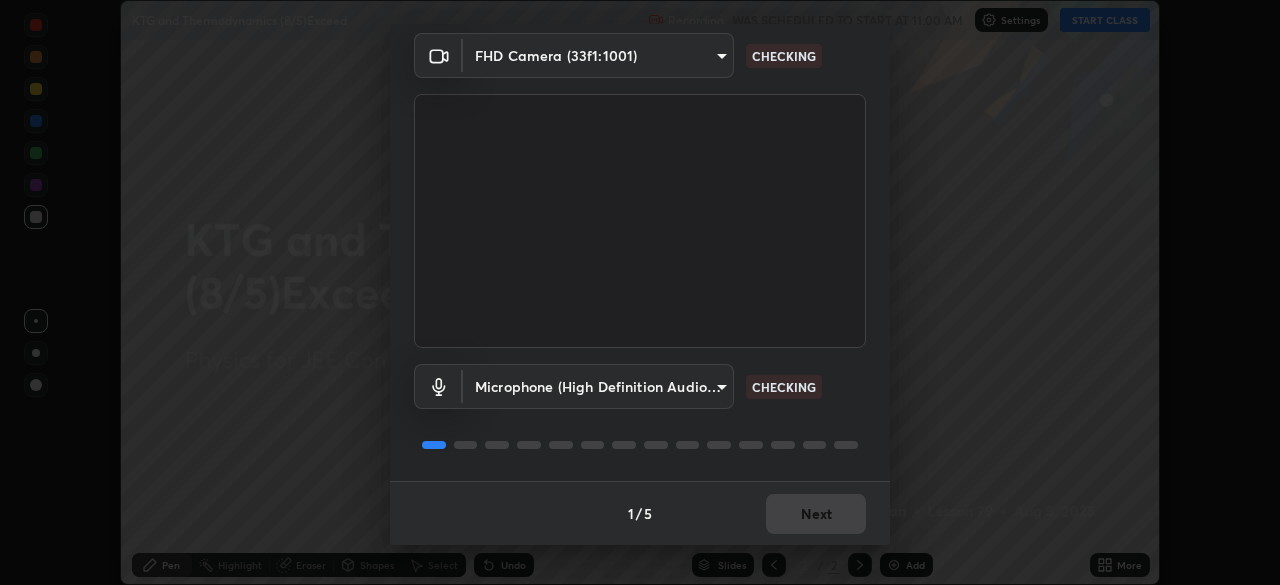 click on "Erase all KTG and Thermodynamics (8/5)Exceed Recording WAS SCHEDULED TO START AT  11:00 AM Settings START CLASS Setting up your live class KTG and Thermodynamics (8/5)Exceed • L79 of Physics for JEE Conquer 1 2026_PAS [FIRST] [LAST] Pen Highlight Eraser Shapes Select Undo Slides 2 / 2 Add More No doubts shared Encourage your learners to ask a doubt for better clarity Report an issue Reason for reporting Buffering Chat not working Audio - Video sync issue Educator video quality low ​ Attach an image Report Media settings FHD Camera (33f1:1001) b06fa8ff9ac4ffb7a92976e327235824ae8e01cfa839dbeb6f48655f2a6a4ac4 CHECKING Microphone (High Definition Audio Device) [HASH] CHECKING 1 / 5 Next" at bounding box center [640, 292] 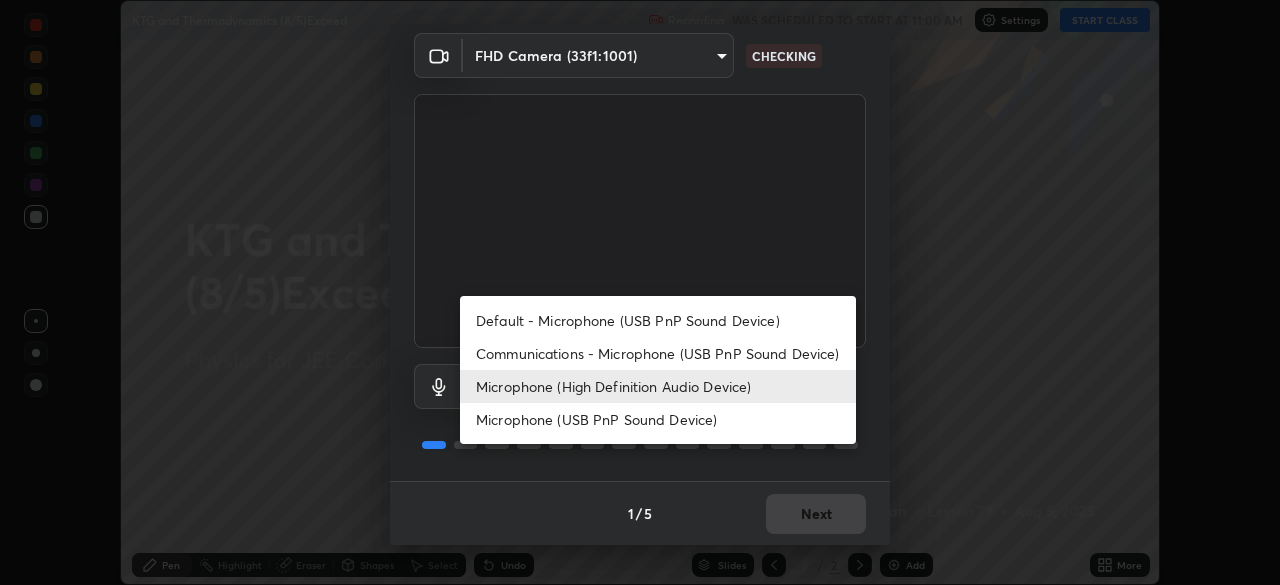 click on "Default - Microphone (USB PnP Sound Device)" at bounding box center (658, 320) 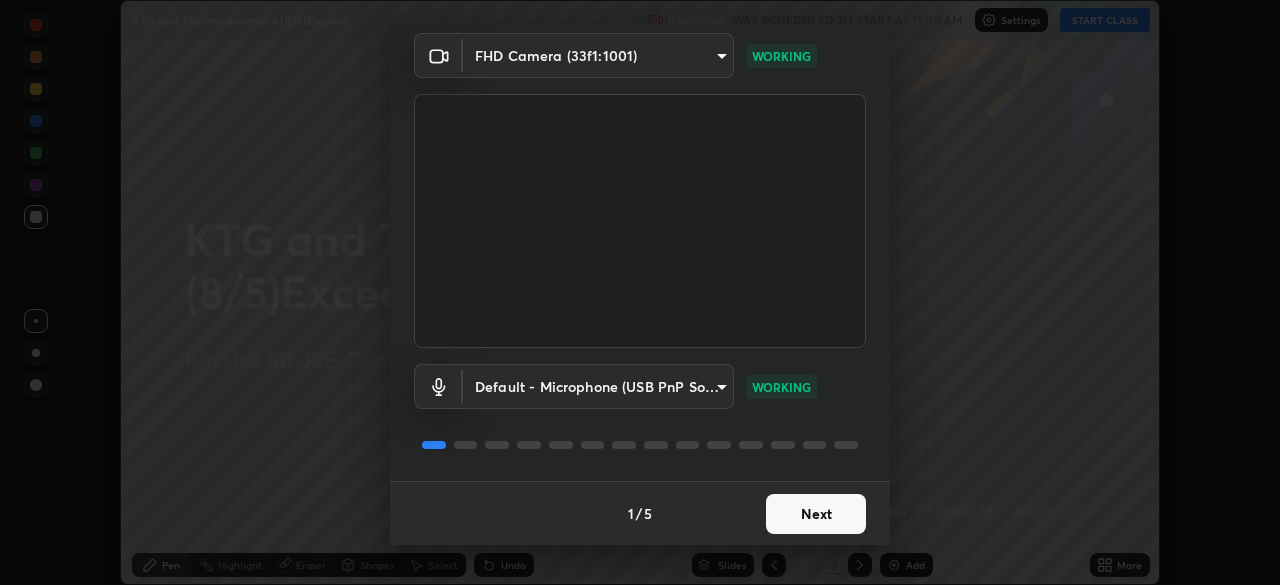 click on "Next" at bounding box center [816, 514] 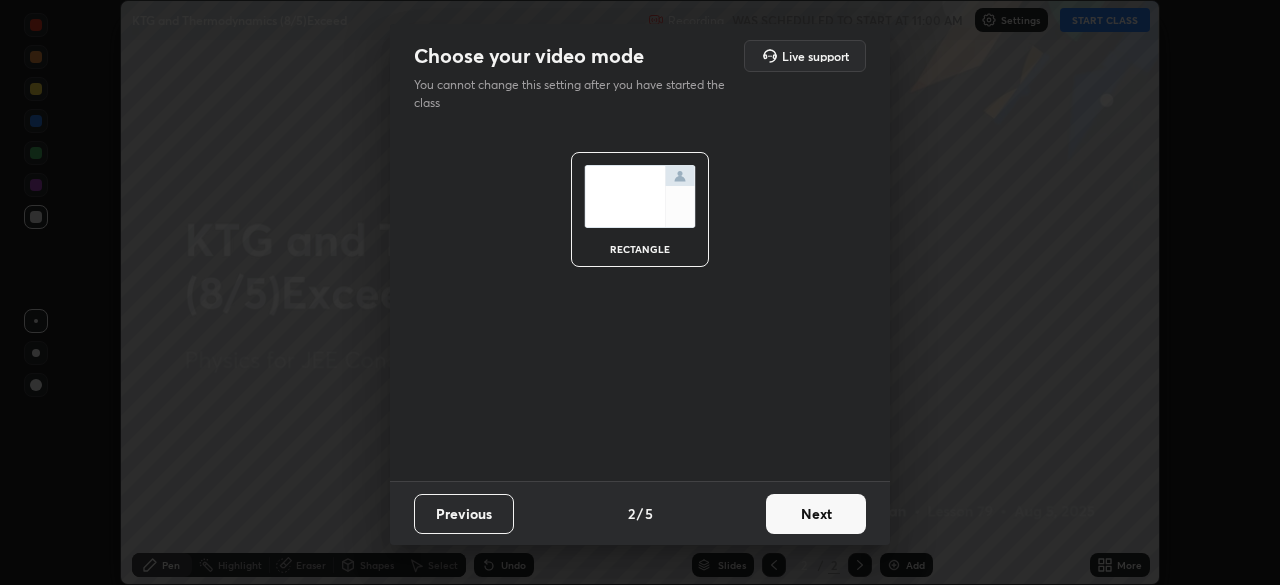 click on "Next" at bounding box center [816, 514] 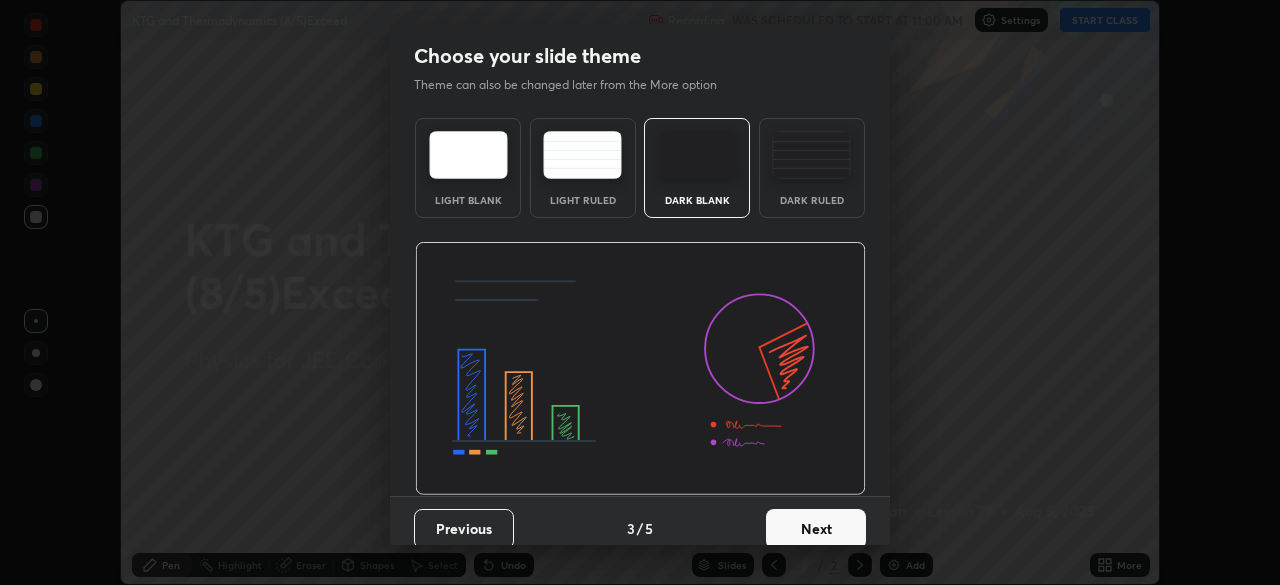 click on "Next" at bounding box center [816, 529] 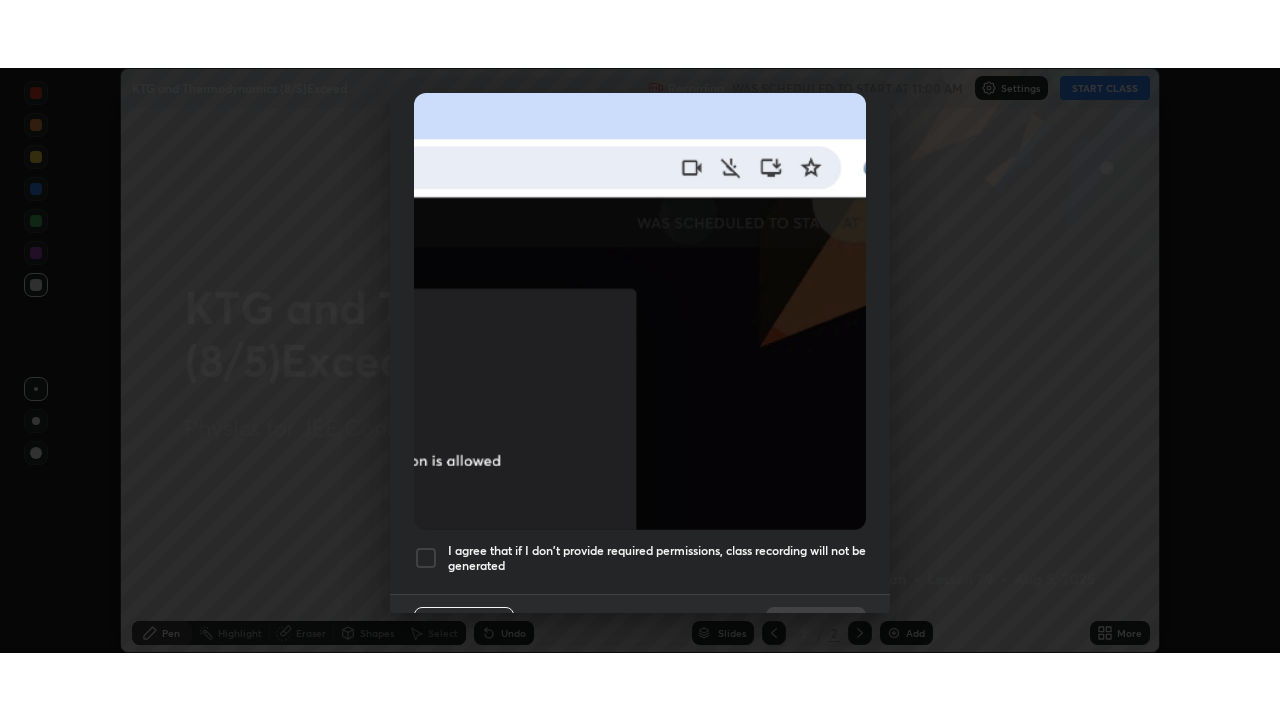 scroll, scrollTop: 479, scrollLeft: 0, axis: vertical 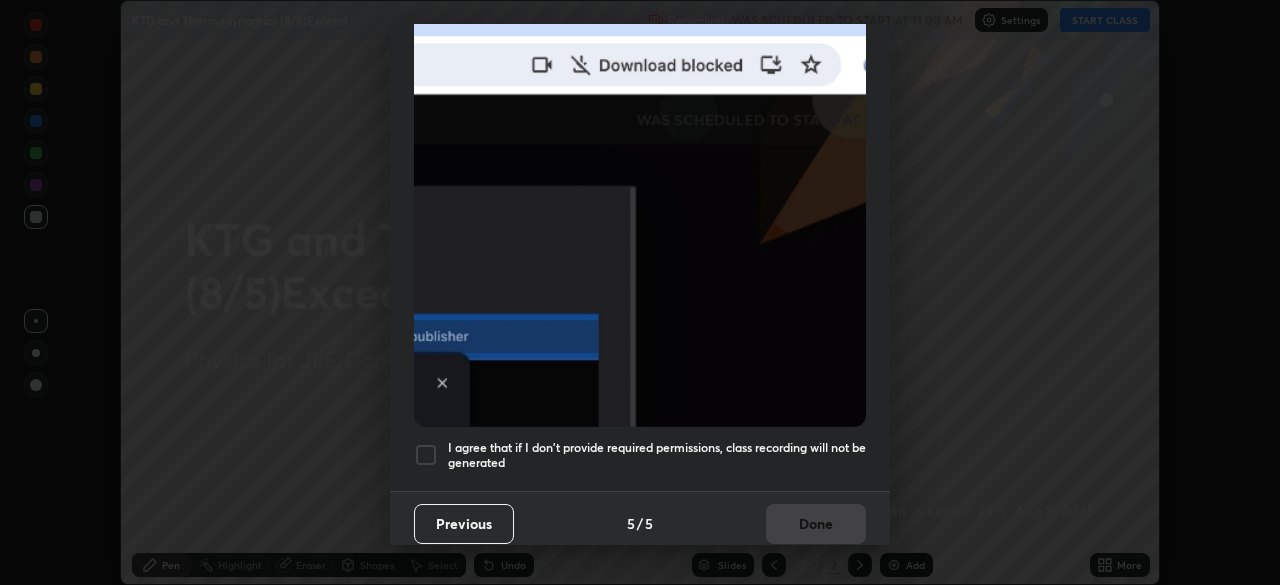 click on "I agree that if I don't provide required permissions, class recording will not be generated" at bounding box center (657, 455) 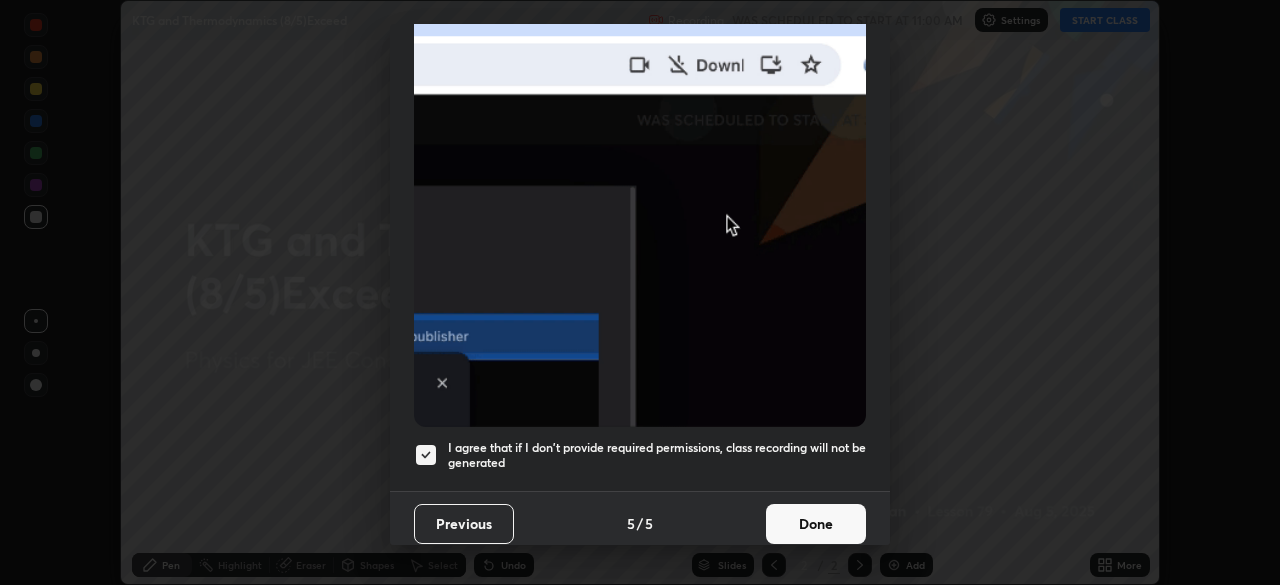 click on "Done" at bounding box center [816, 524] 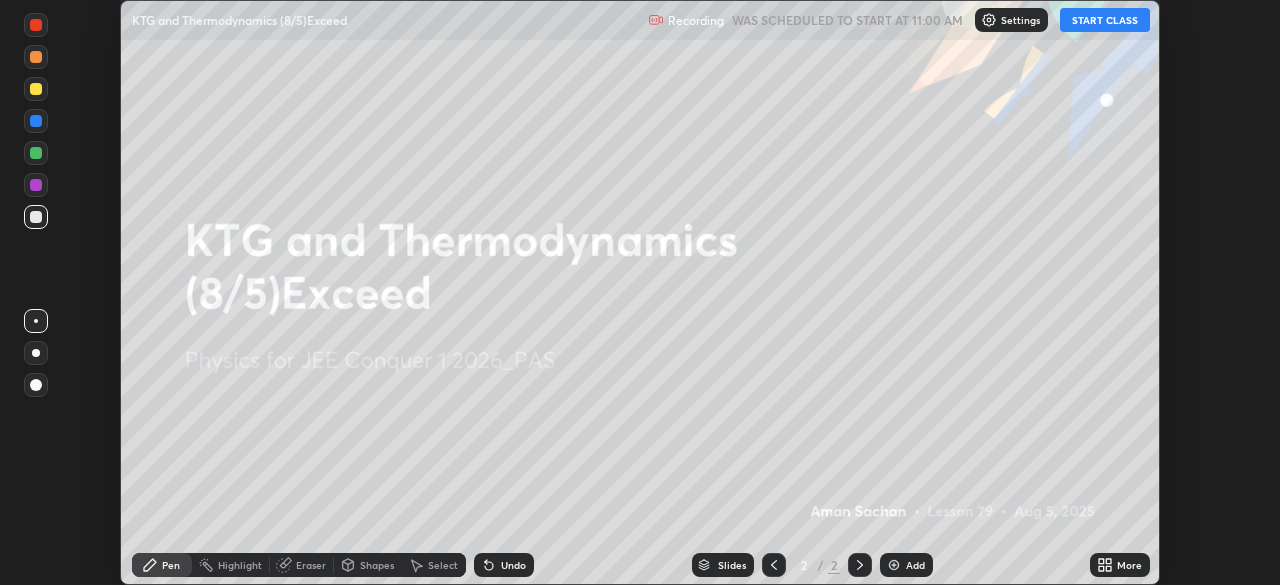 click 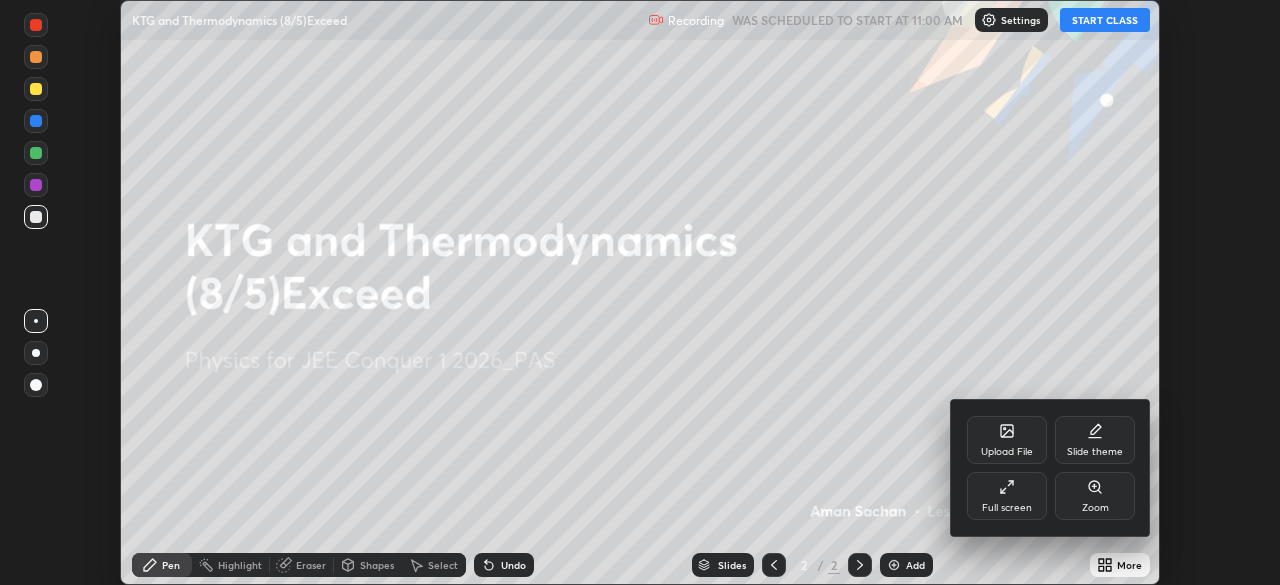 click on "Full screen" at bounding box center [1007, 508] 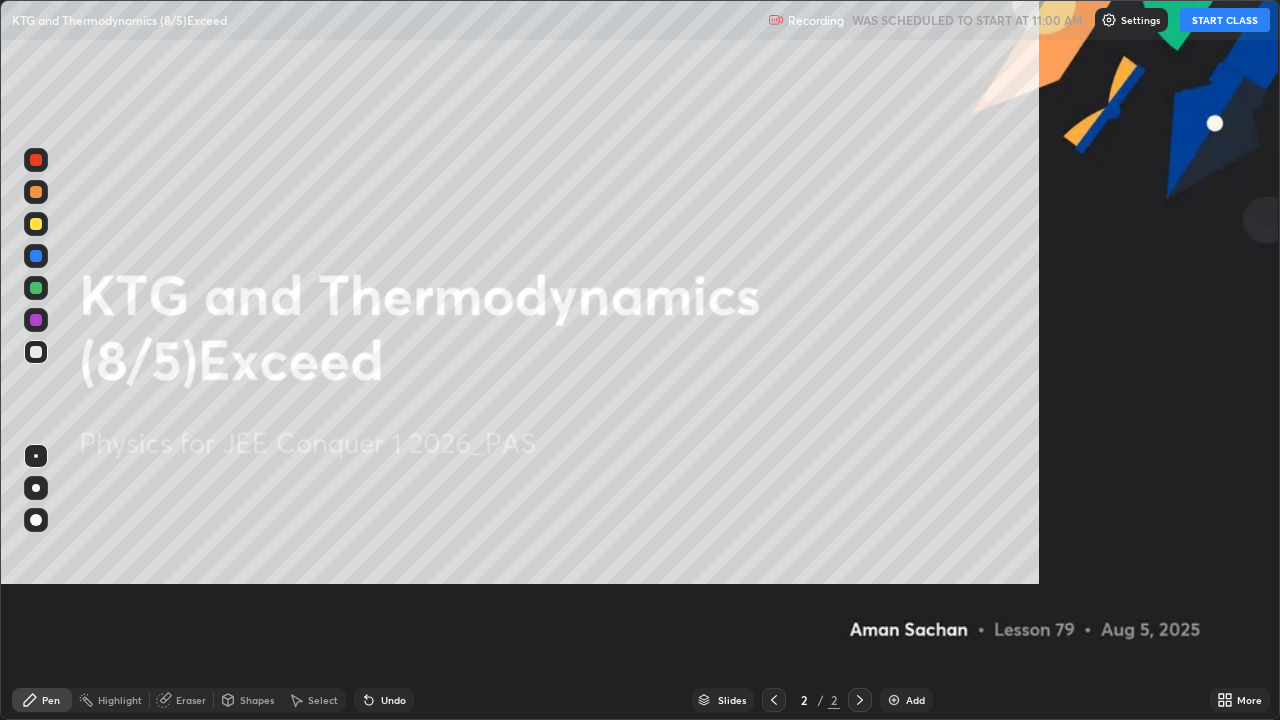 scroll, scrollTop: 99280, scrollLeft: 98720, axis: both 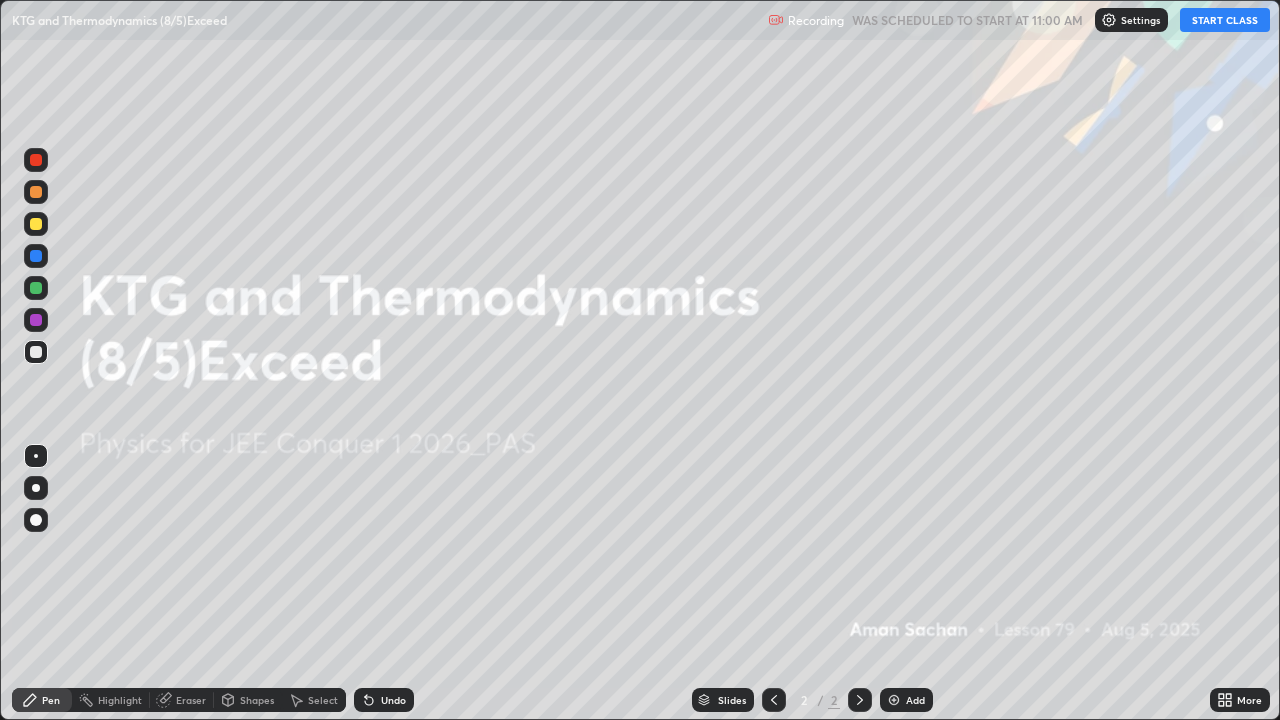 click on "START CLASS" at bounding box center (1225, 20) 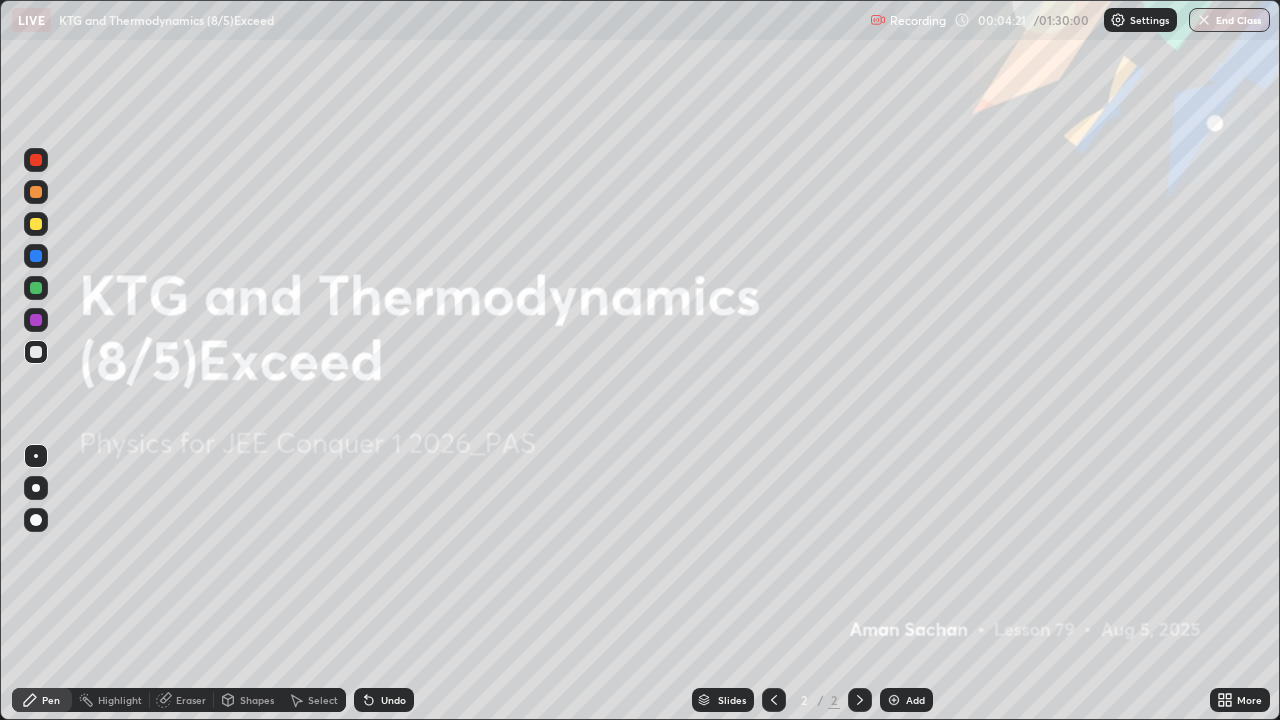click 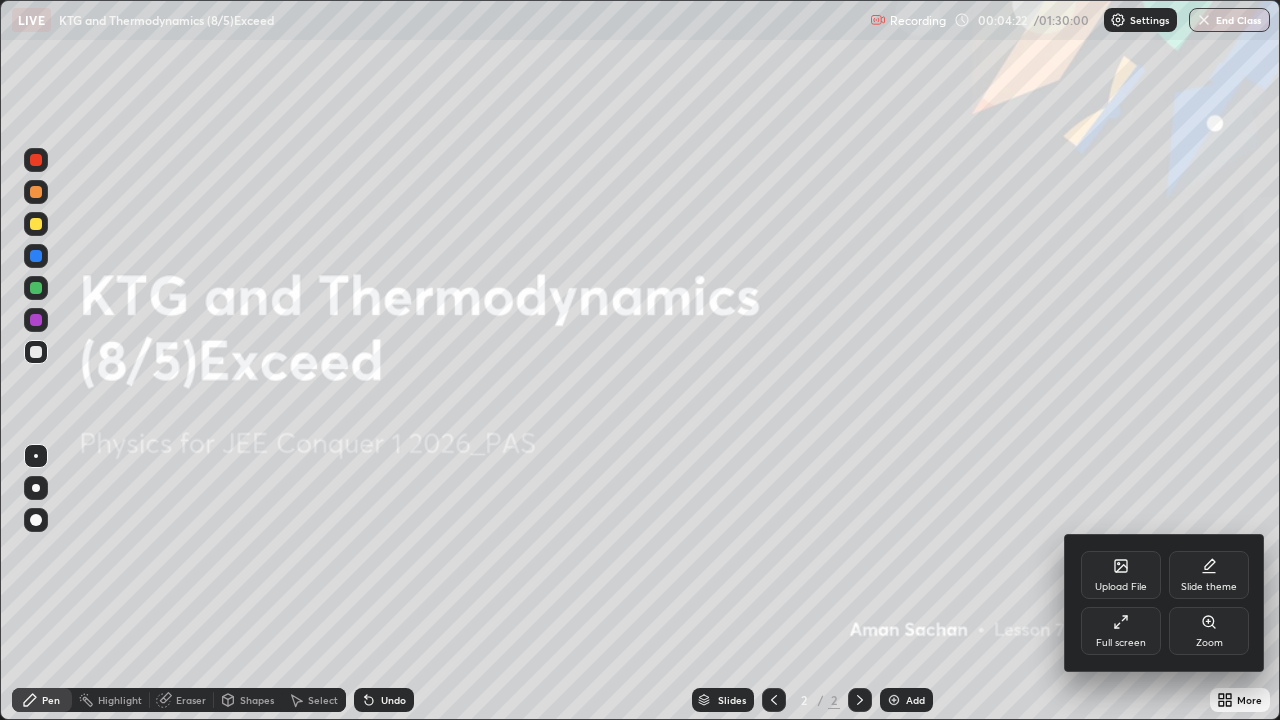 click on "Slide theme" at bounding box center [1209, 575] 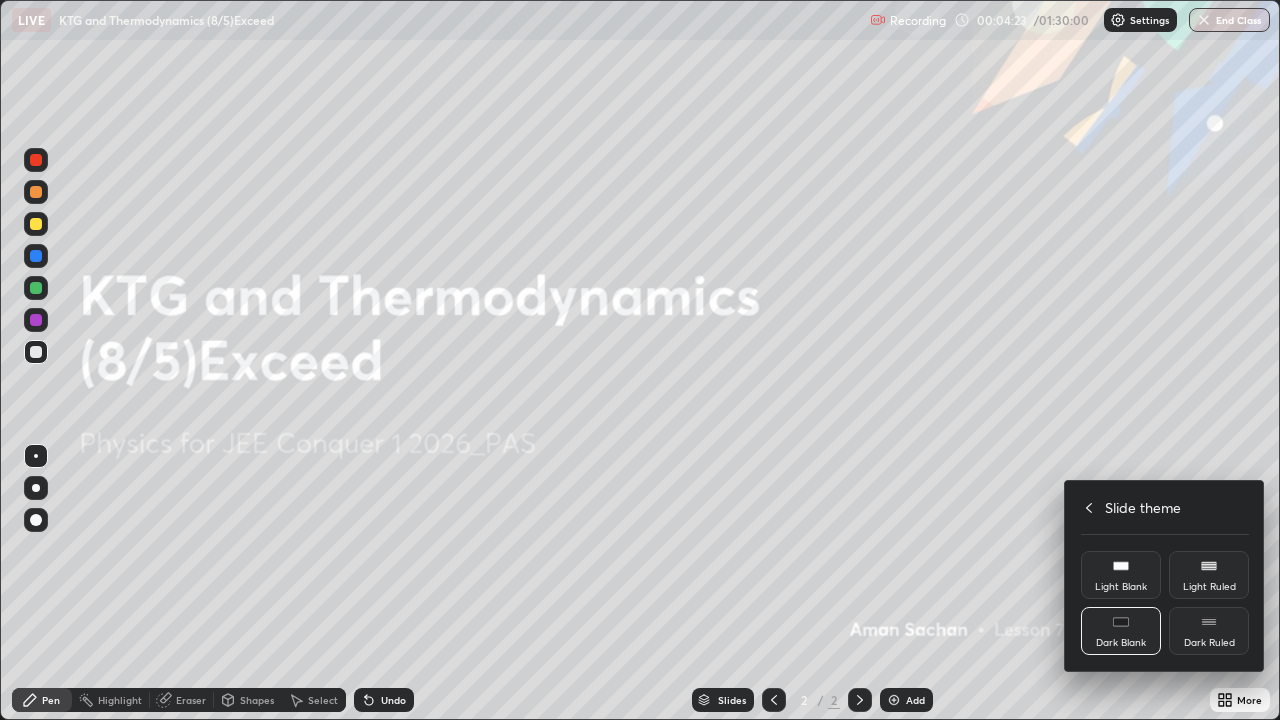 click on "Dark Ruled" at bounding box center (1209, 643) 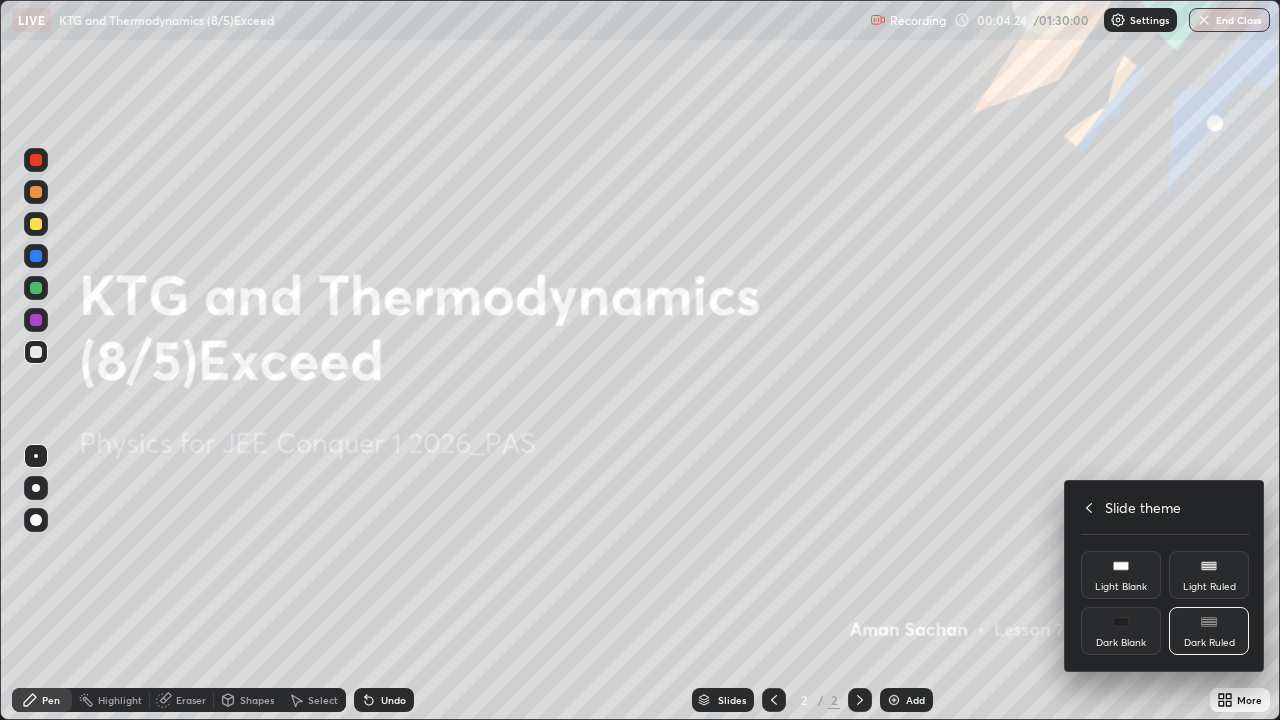 click 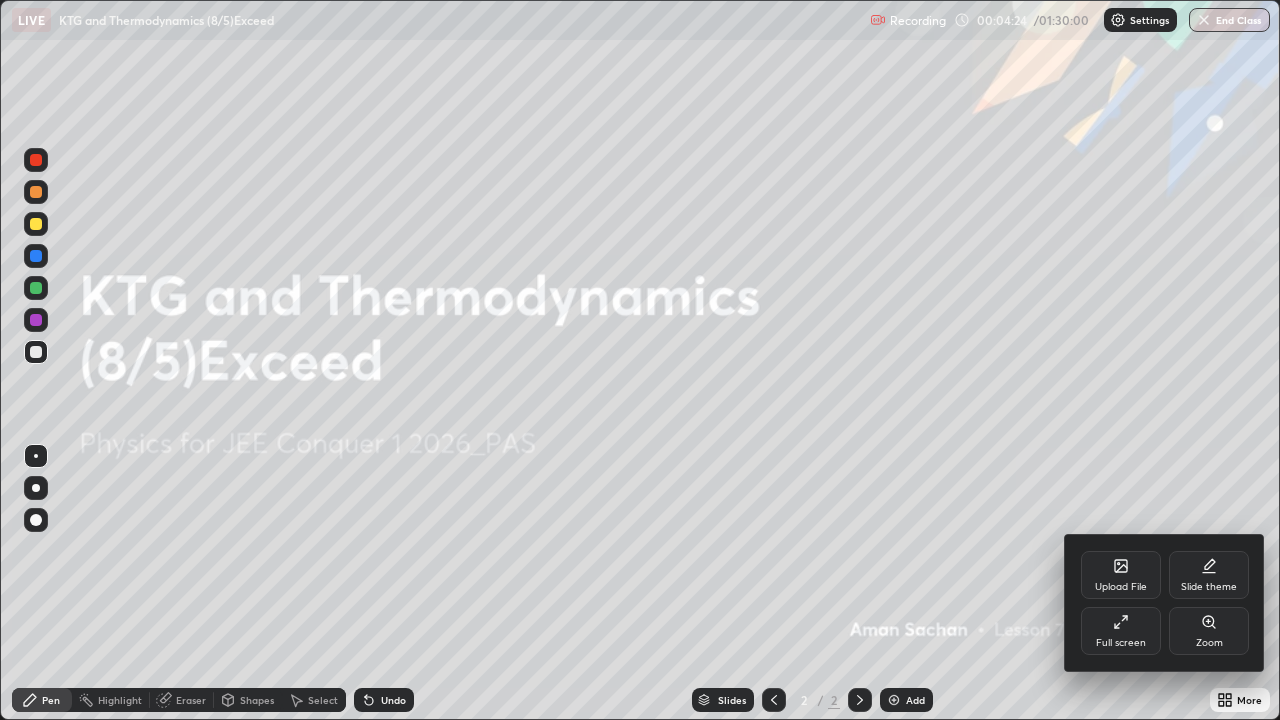 click at bounding box center (640, 360) 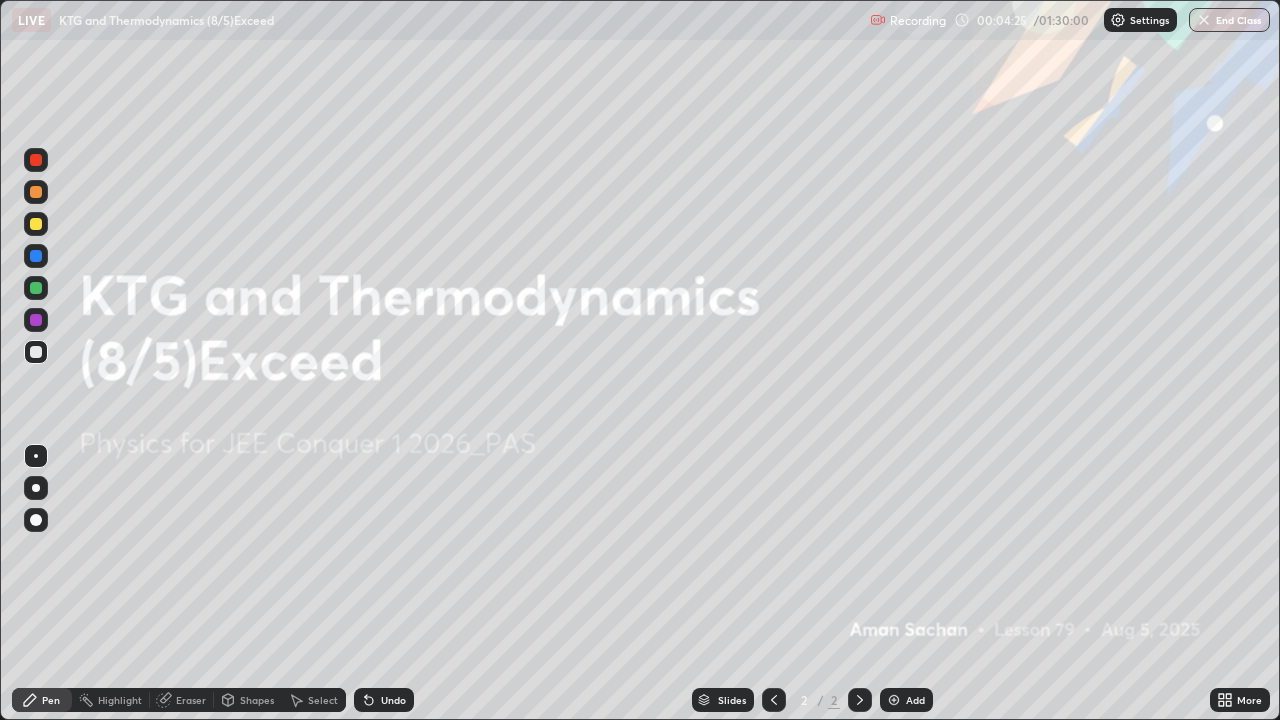 click on "Add" at bounding box center [906, 700] 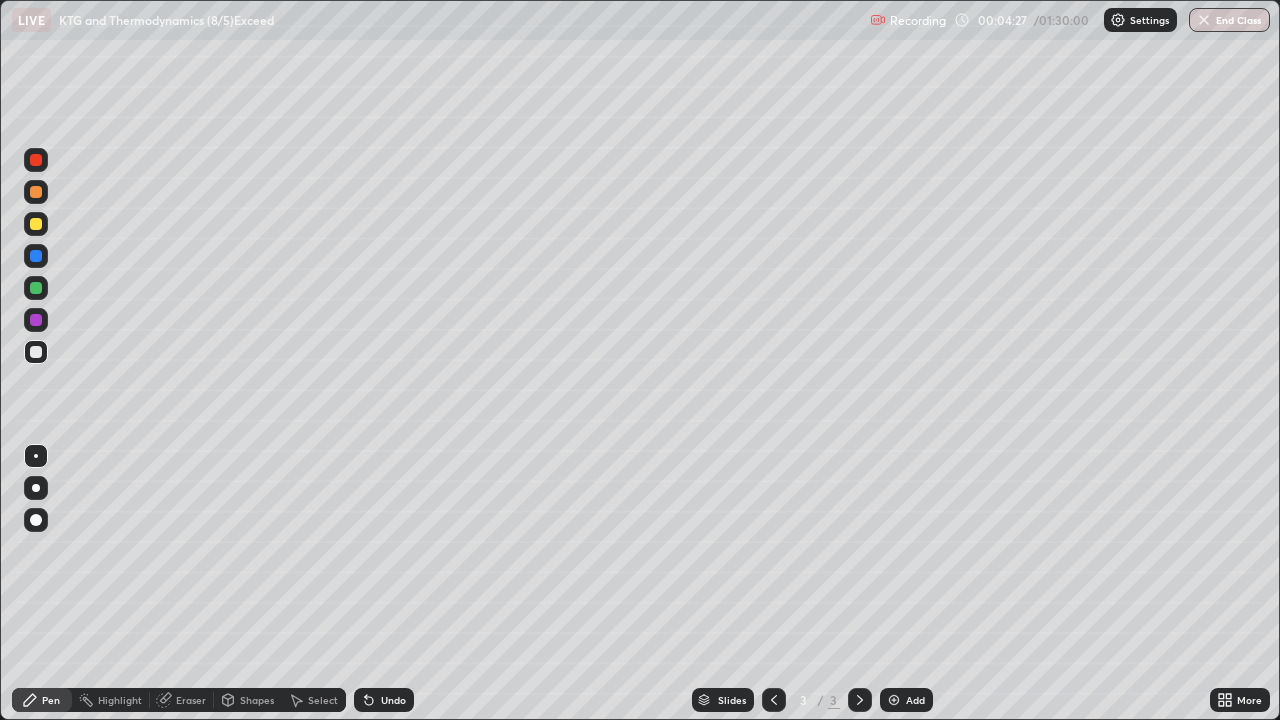 click at bounding box center (36, 224) 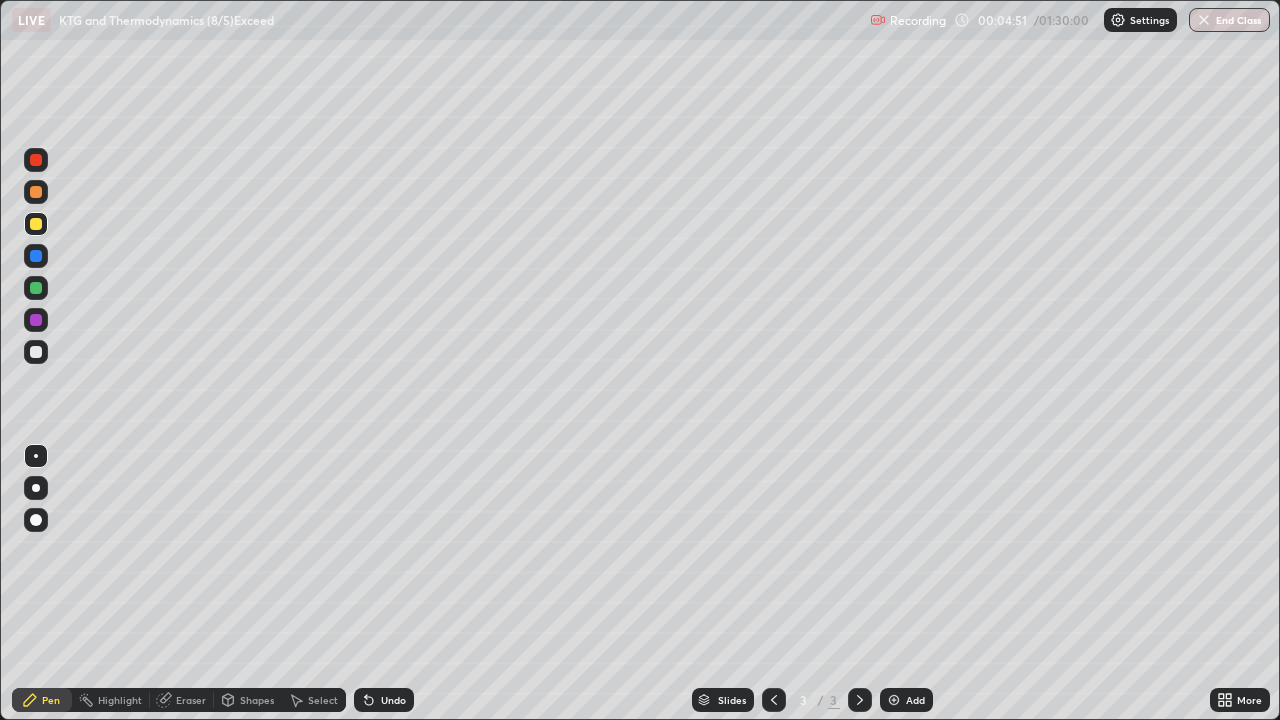 click at bounding box center (36, 488) 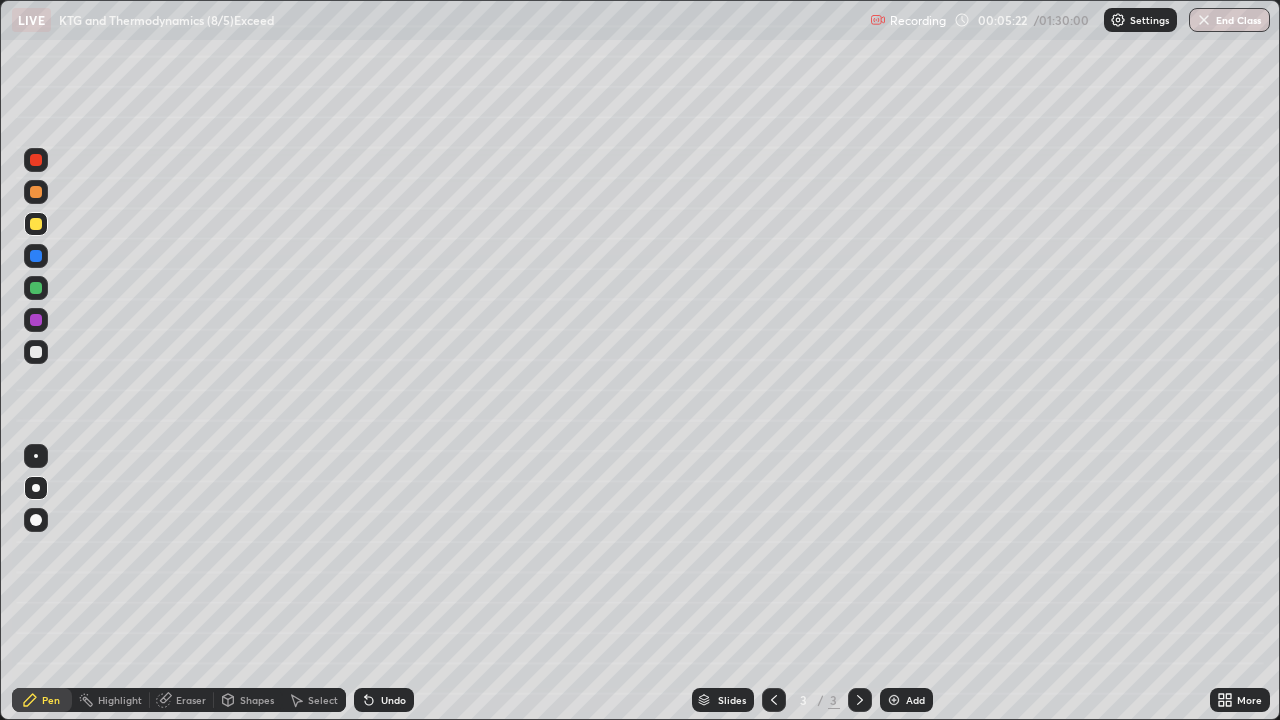 click at bounding box center [36, 352] 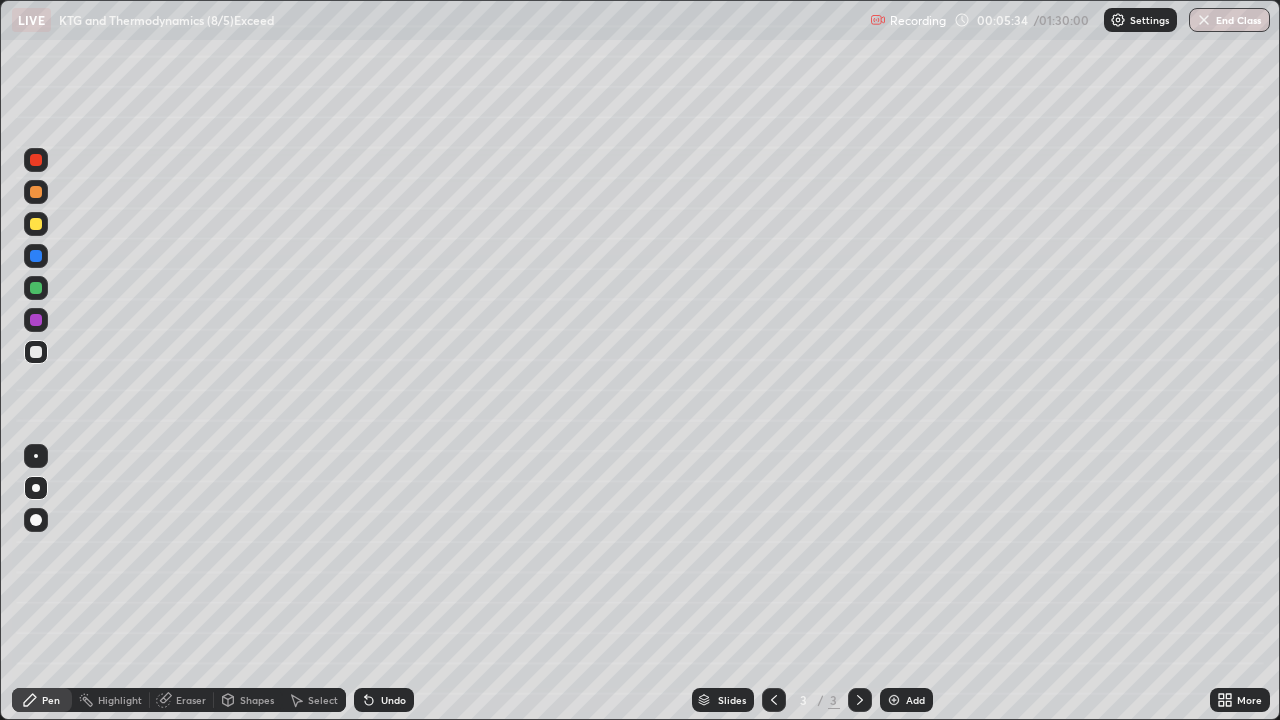 click at bounding box center [36, 288] 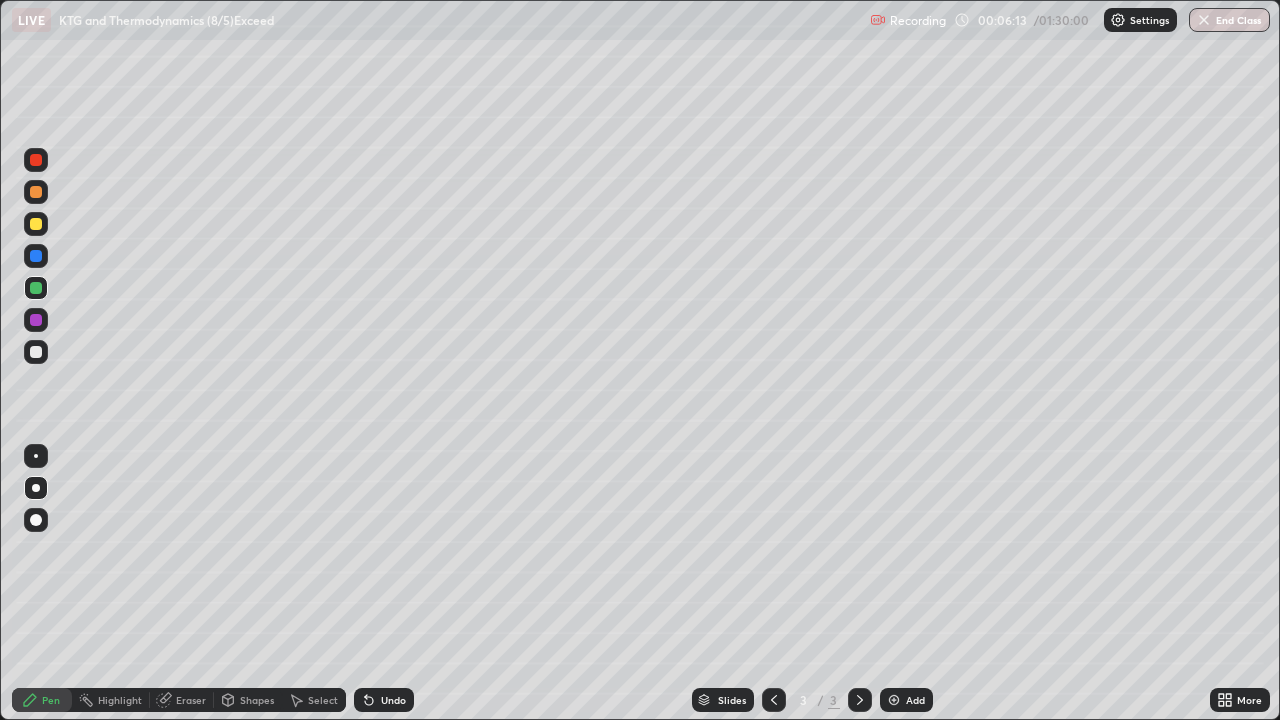 click at bounding box center [36, 352] 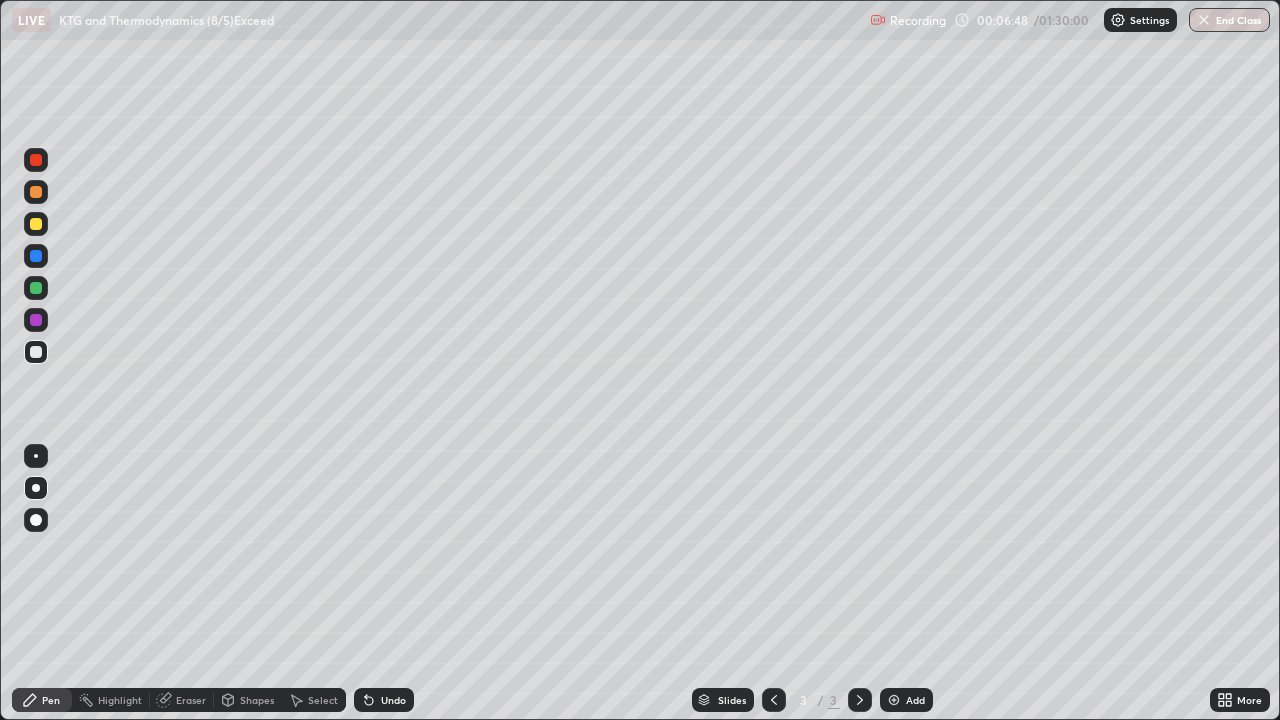 click on "Undo" at bounding box center (393, 700) 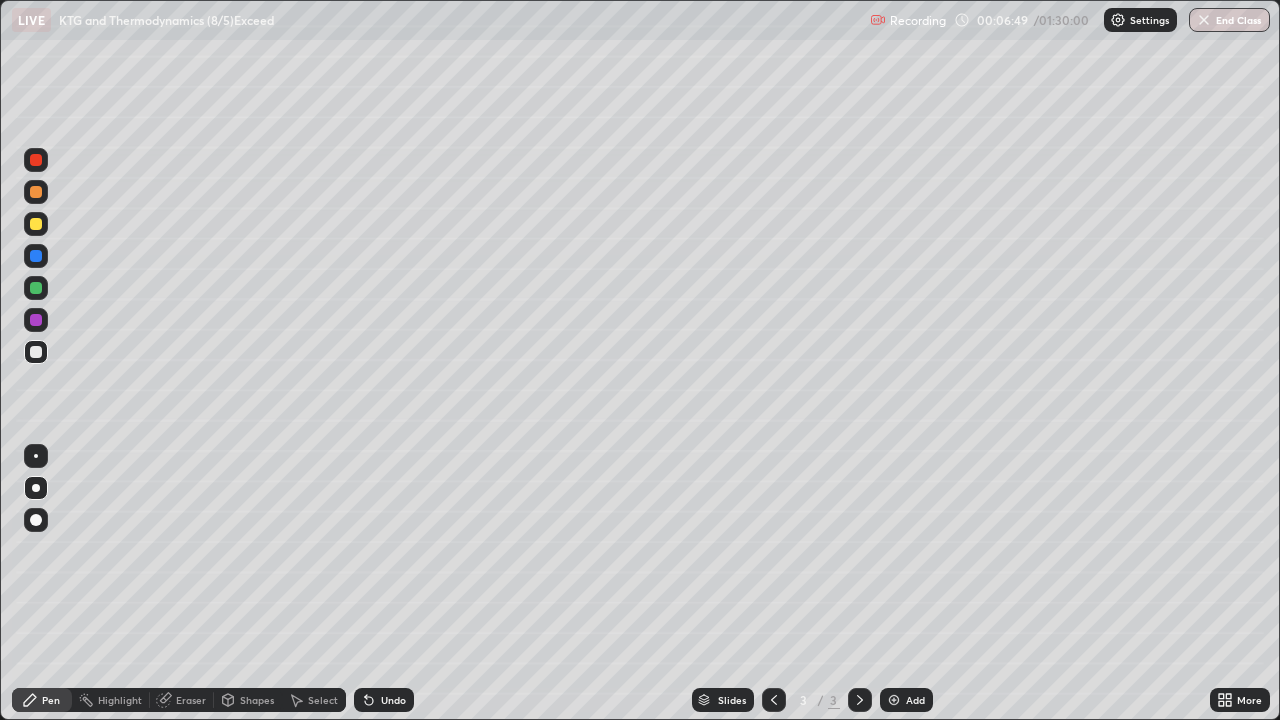 click on "Undo" at bounding box center [384, 700] 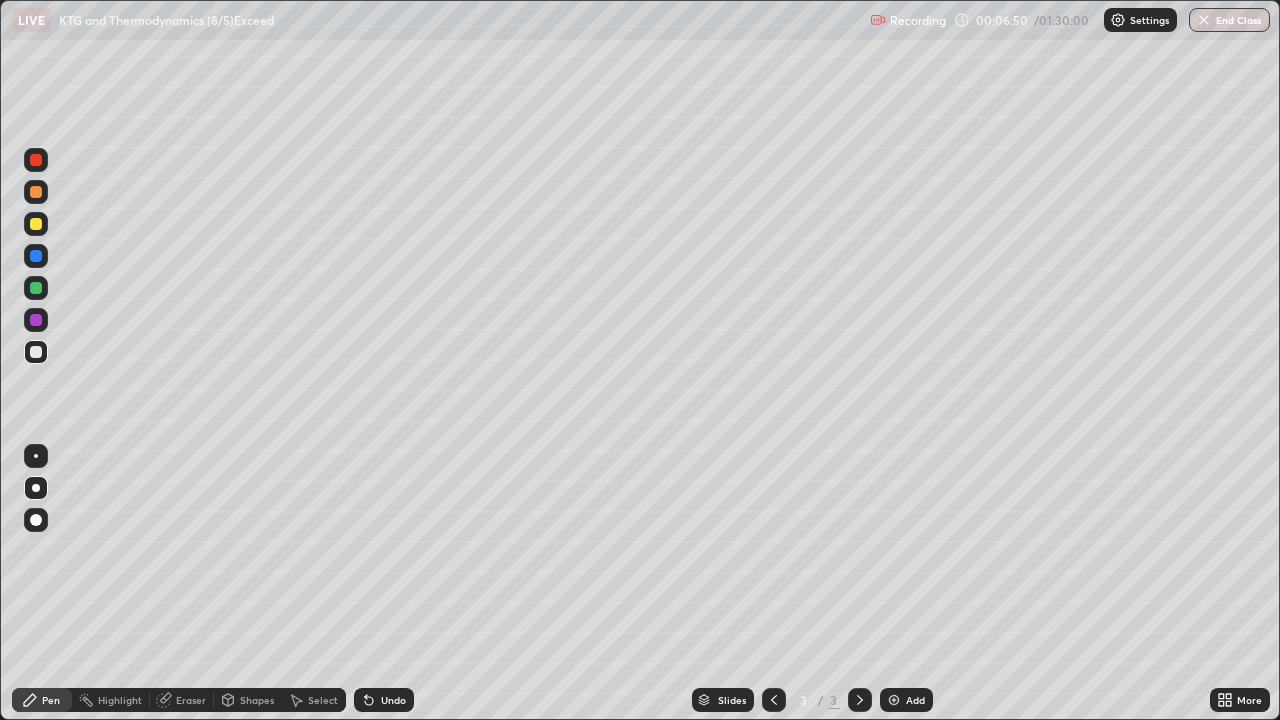 click on "Undo" at bounding box center [384, 700] 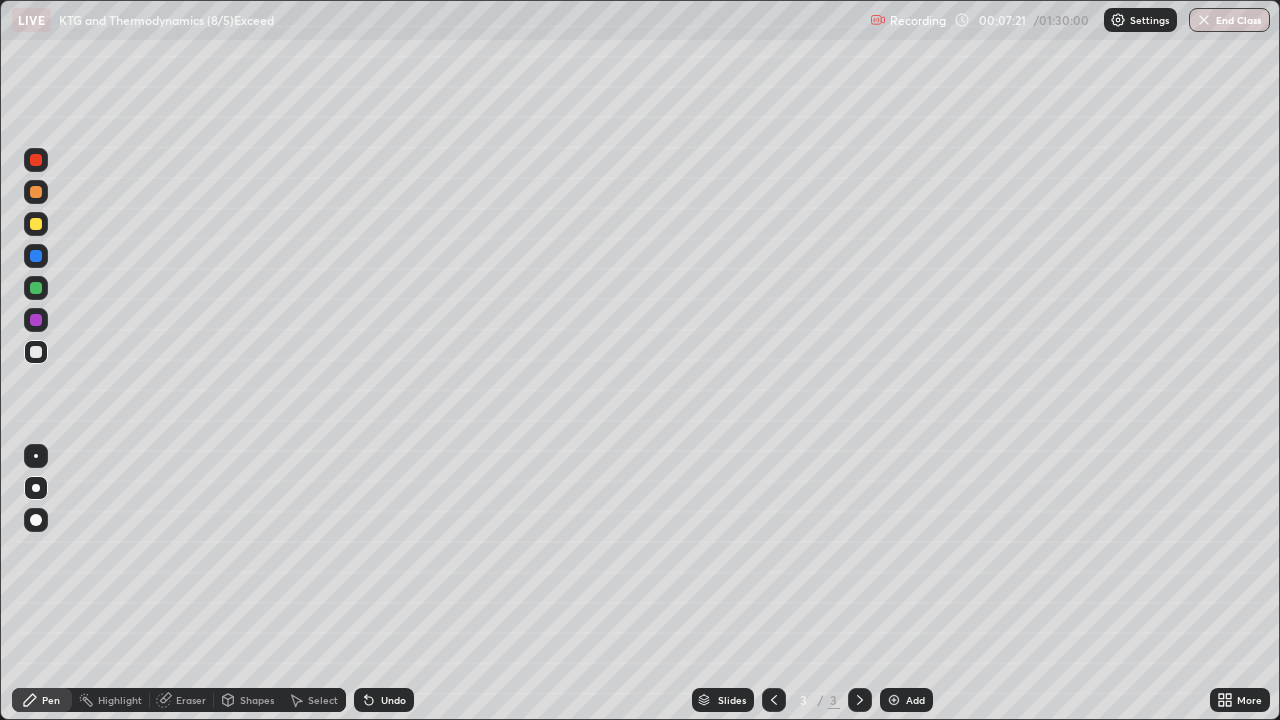 click on "Eraser" at bounding box center [182, 700] 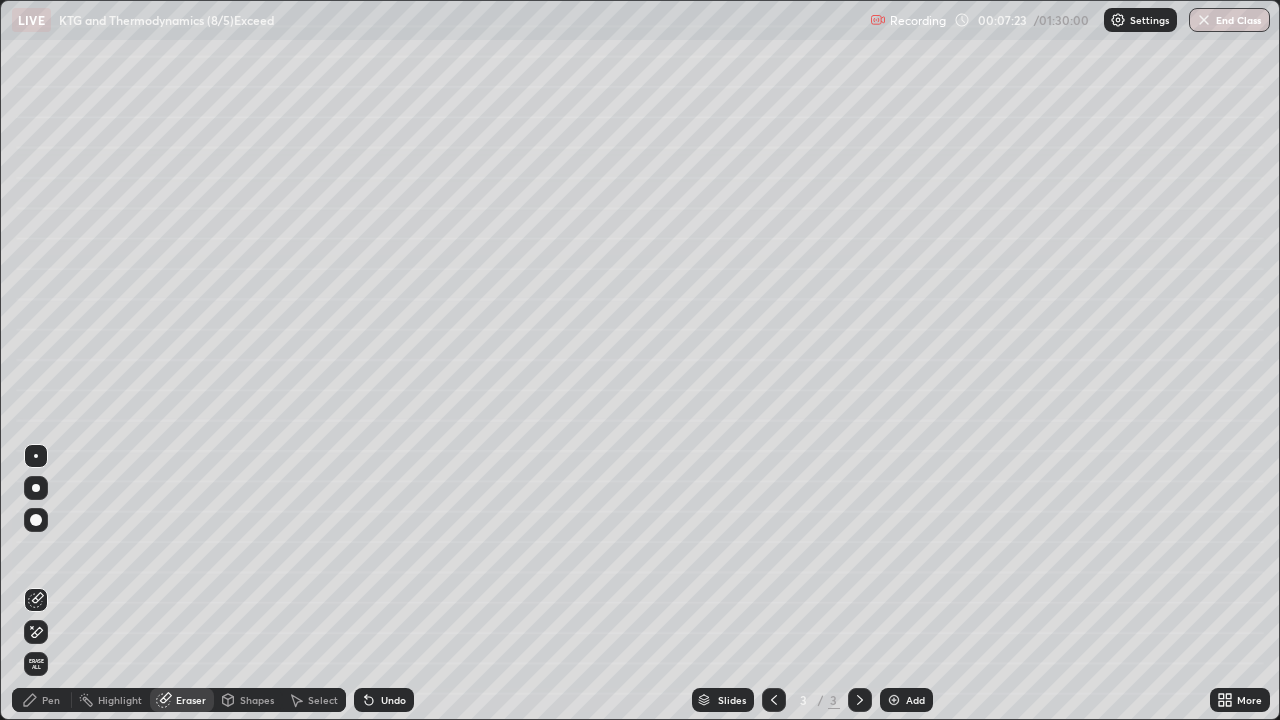 click on "Pen" at bounding box center (51, 700) 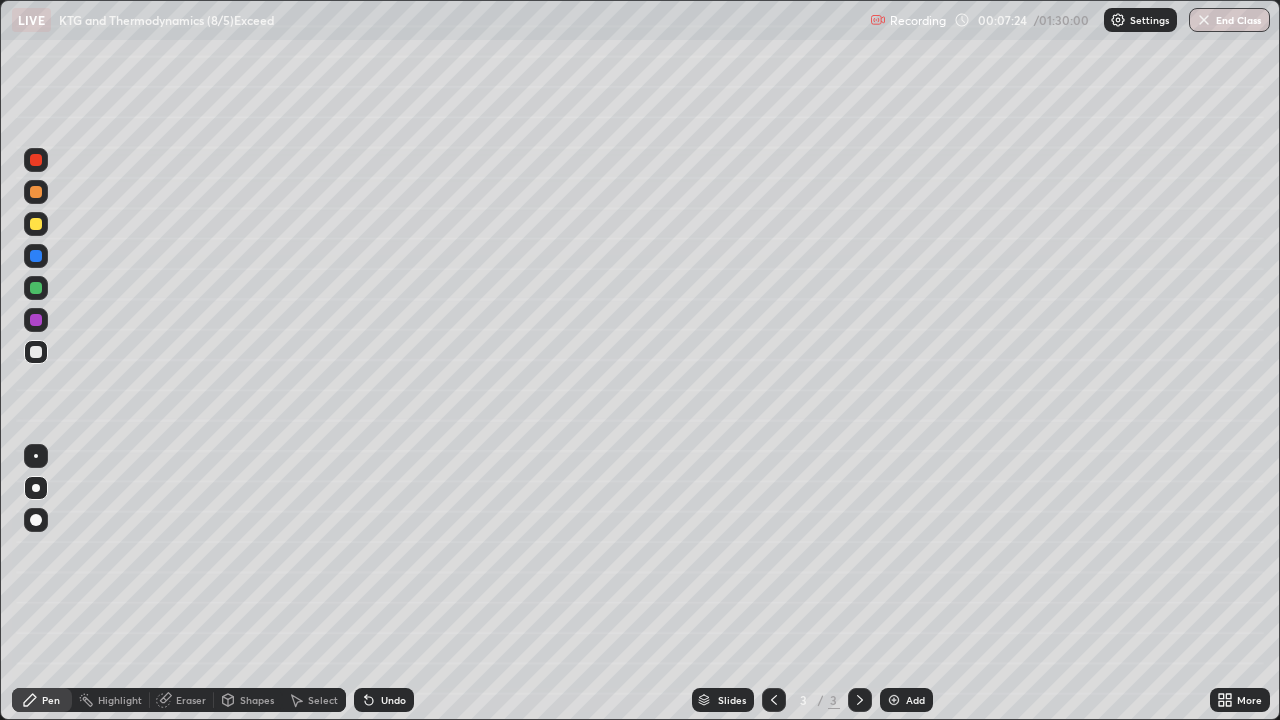 click at bounding box center (36, 224) 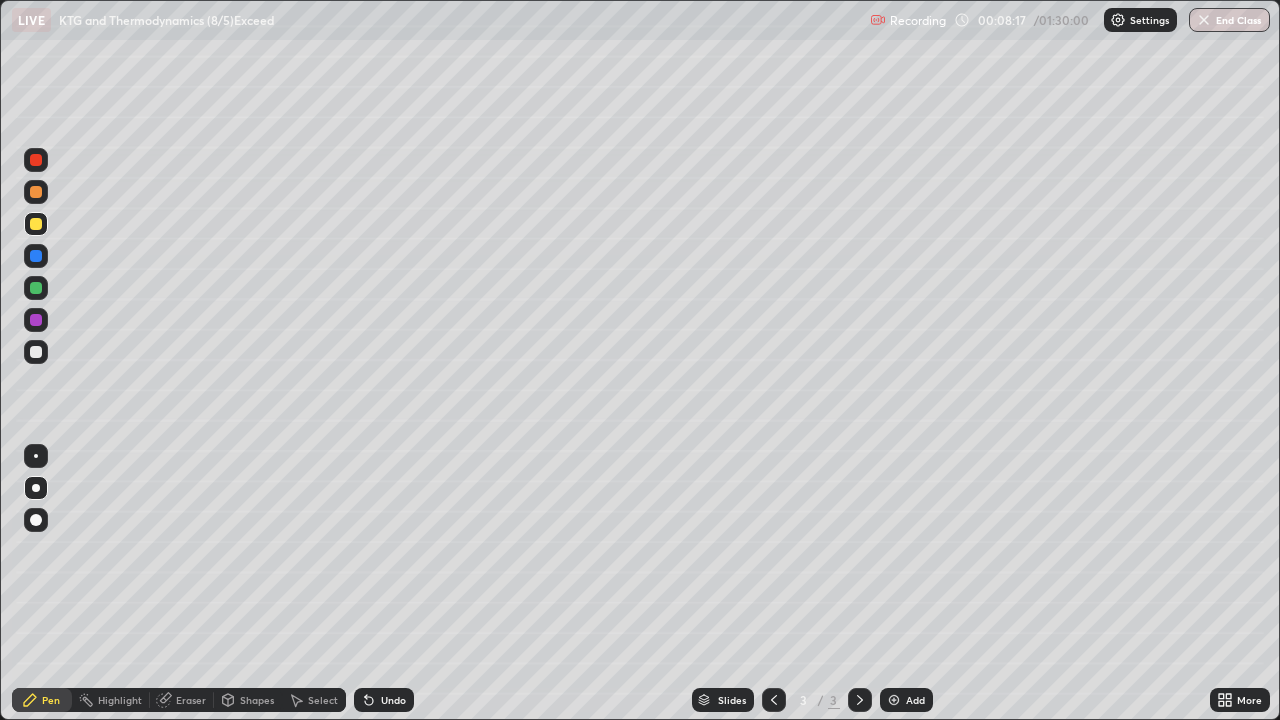 click at bounding box center (36, 352) 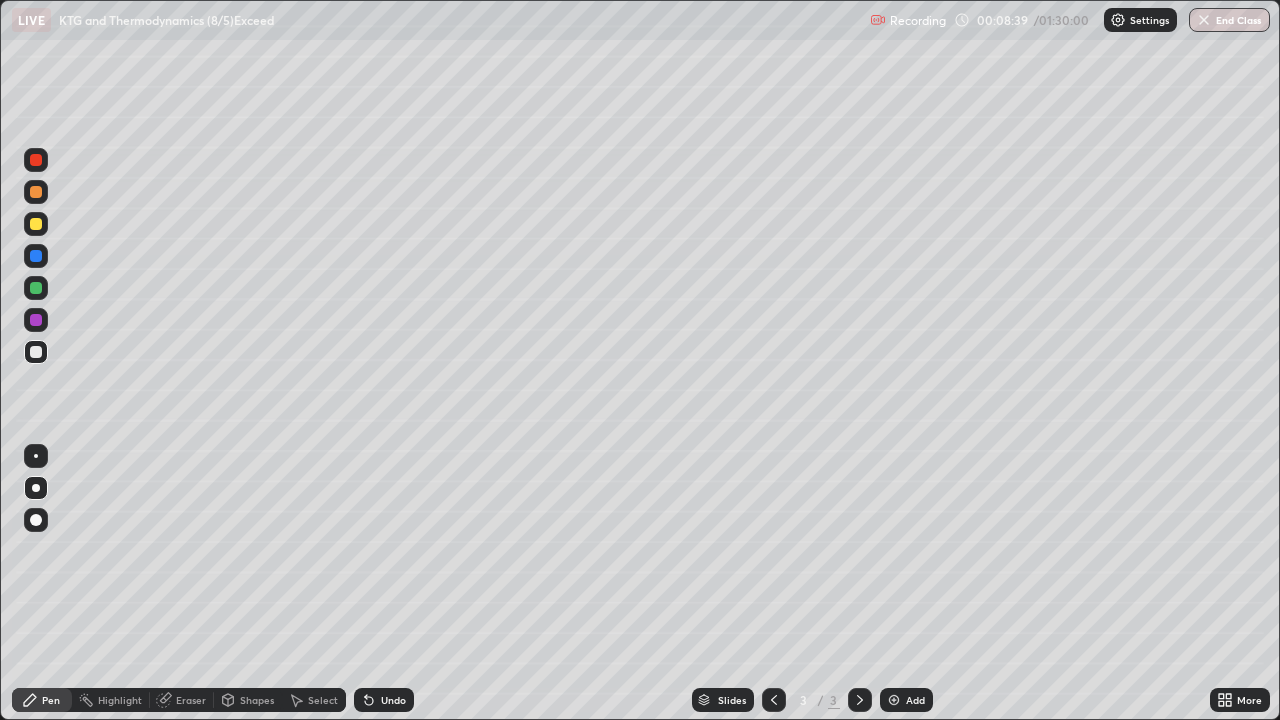 click at bounding box center (36, 320) 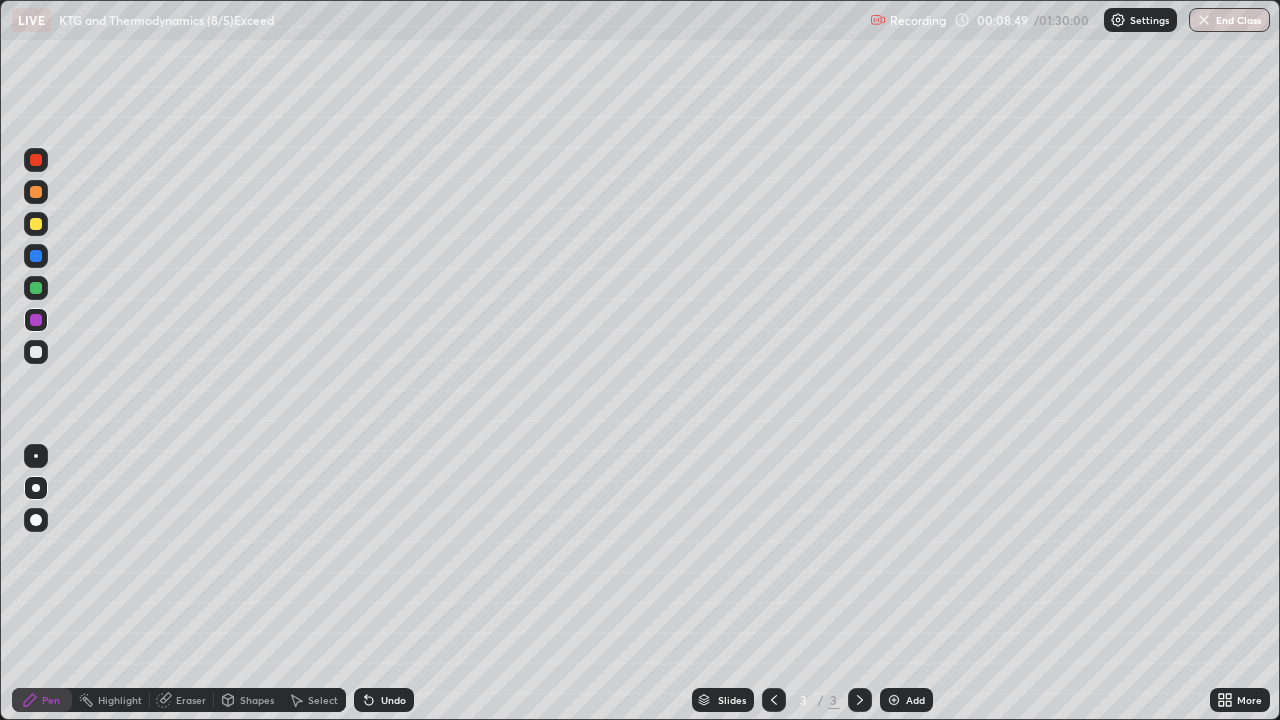 click on "Undo" at bounding box center (393, 700) 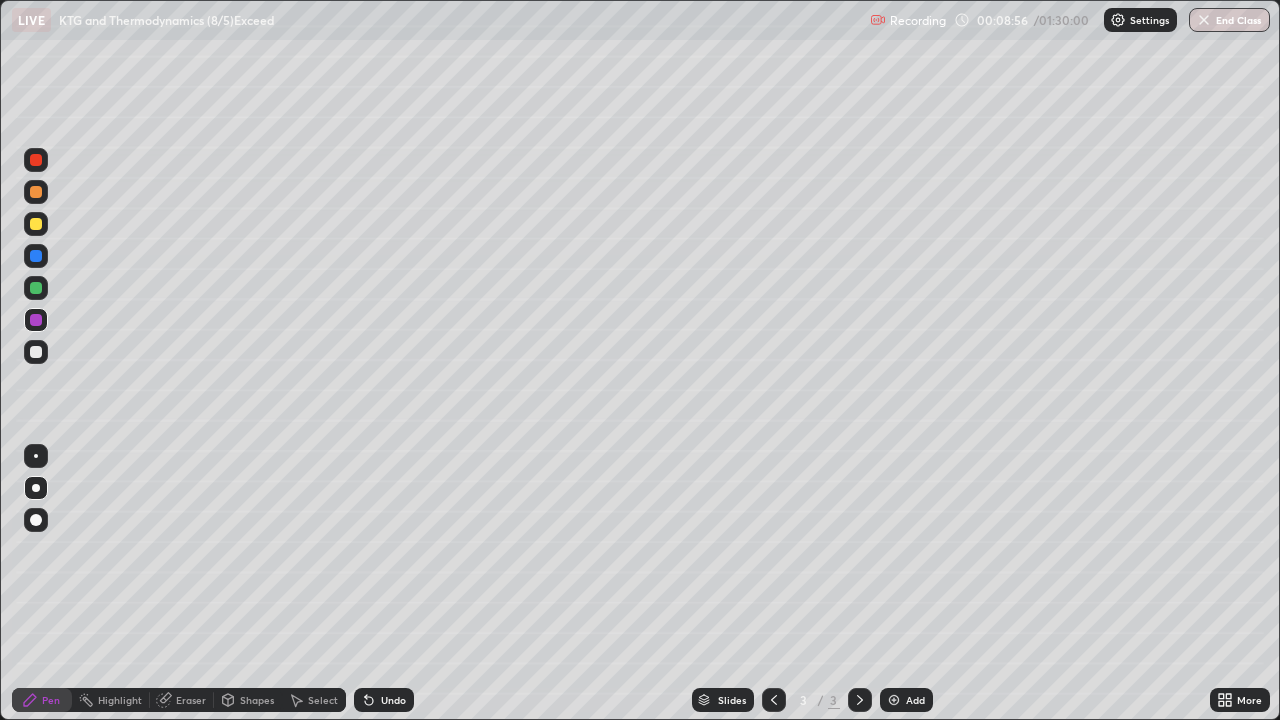 click at bounding box center [36, 352] 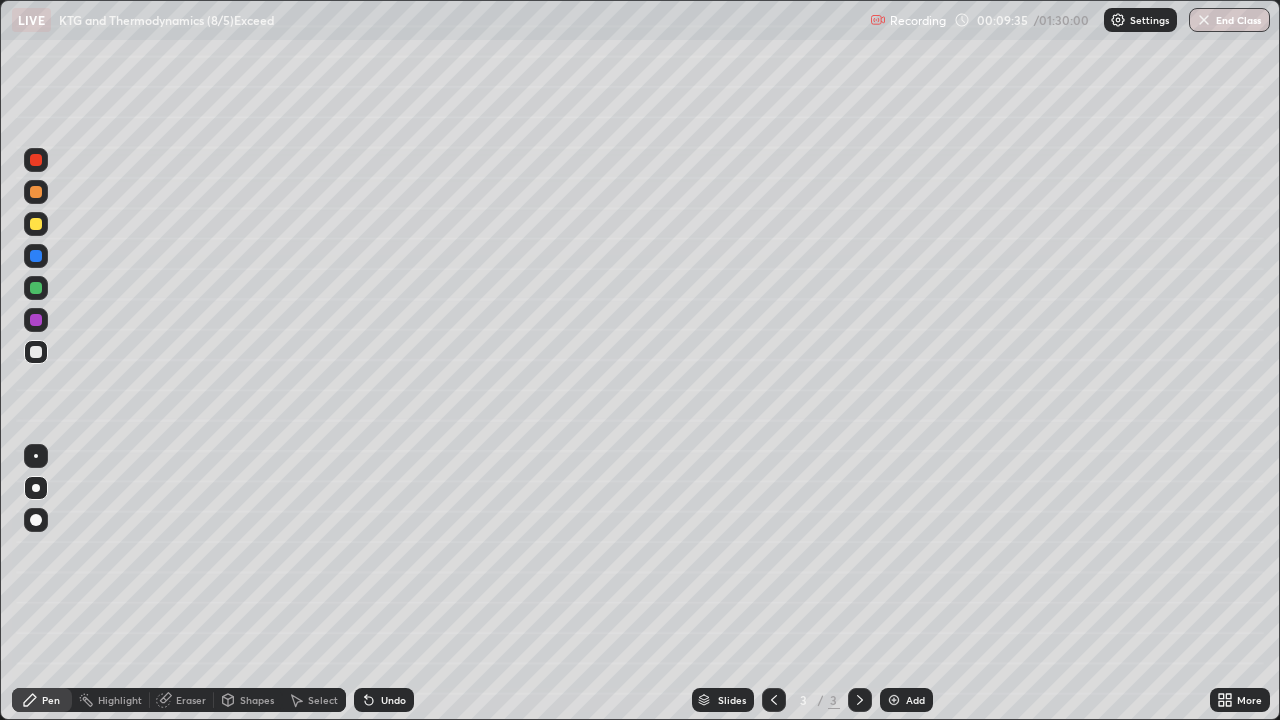 click at bounding box center (36, 288) 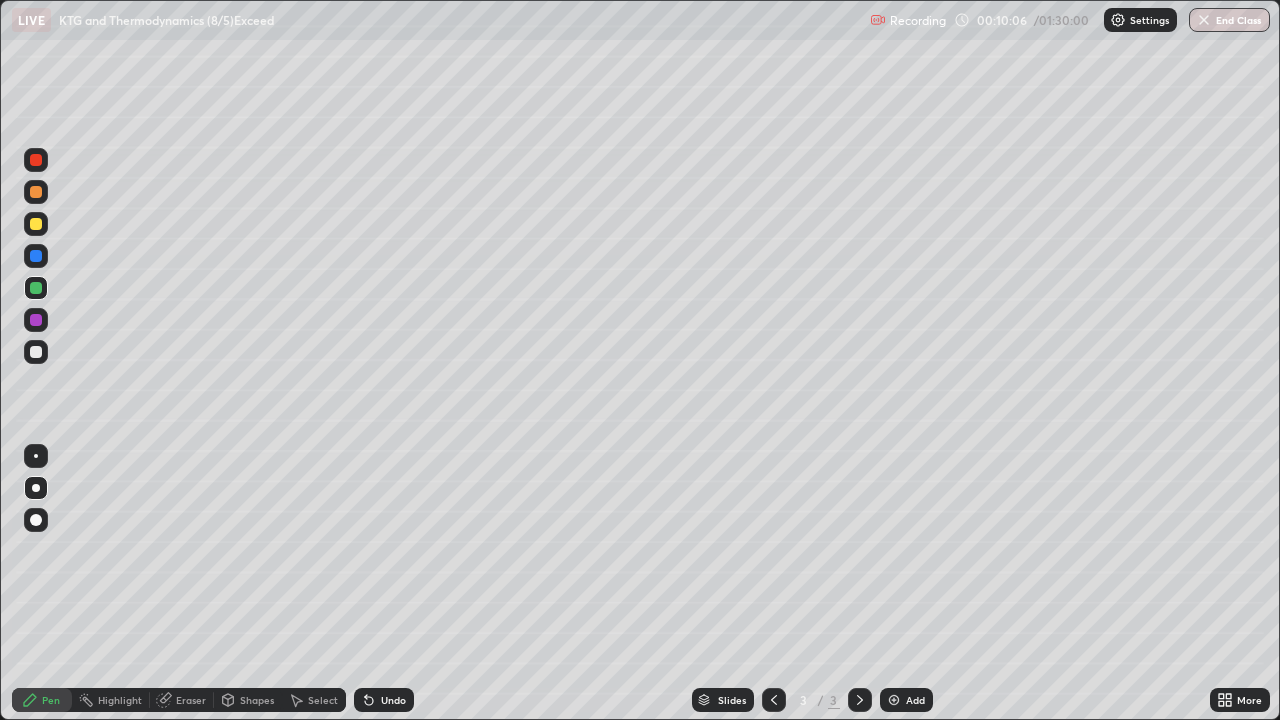 click at bounding box center [36, 256] 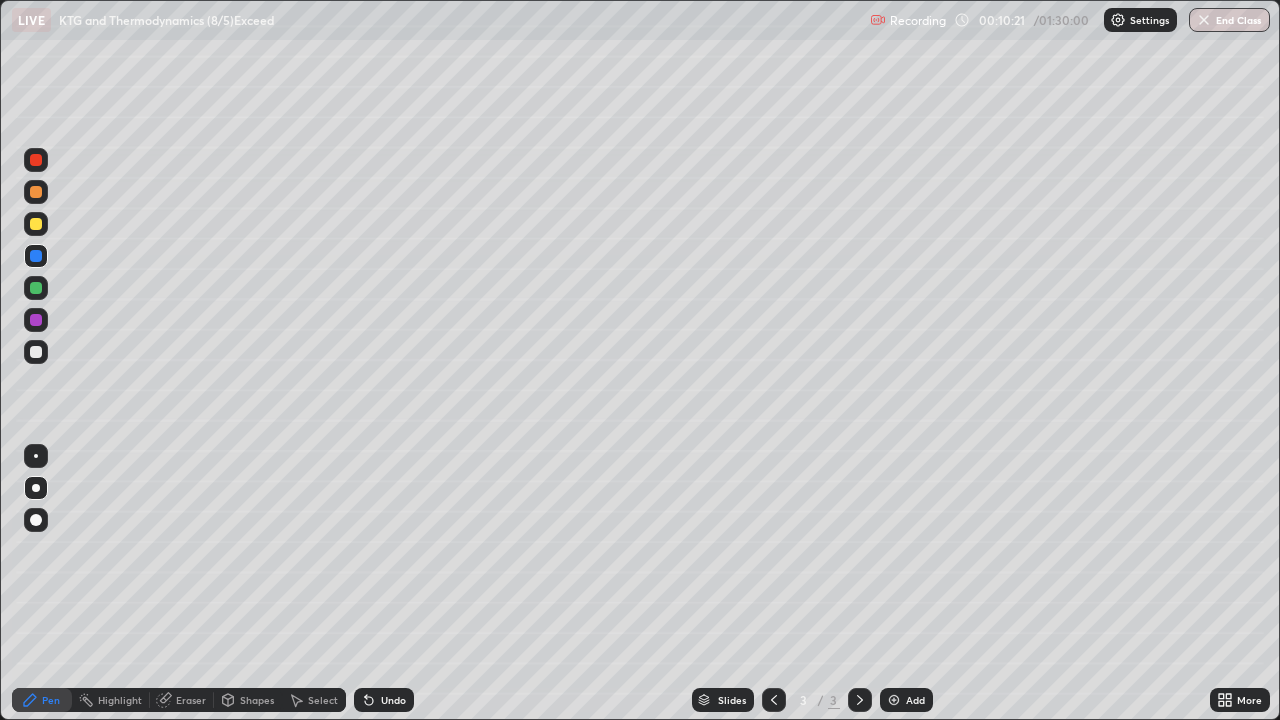 click at bounding box center [36, 352] 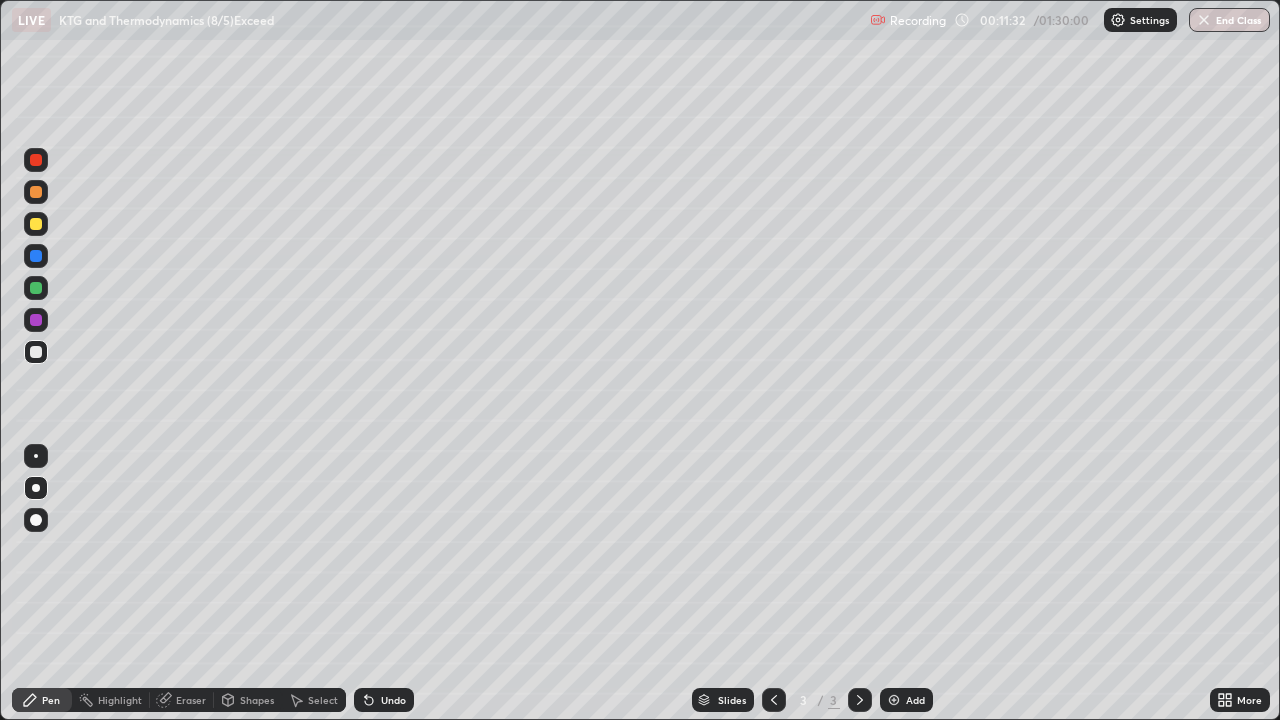 click on "Eraser" at bounding box center (182, 700) 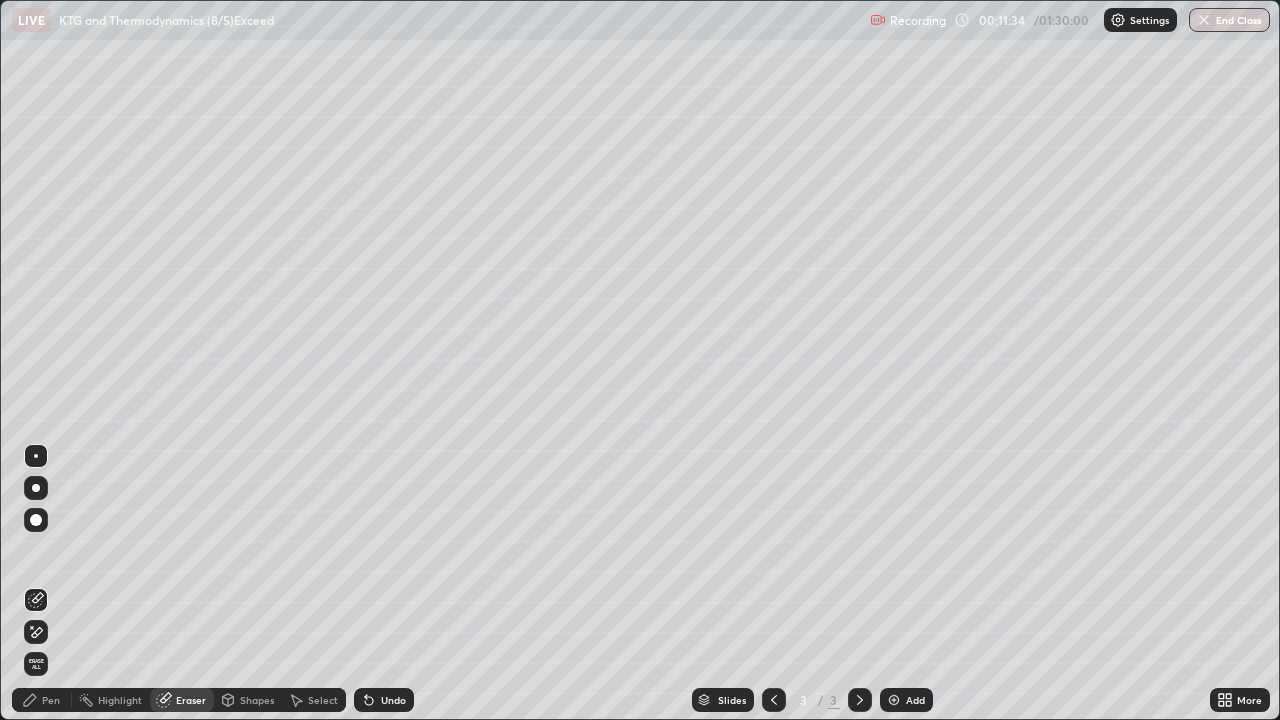 click on "Pen" at bounding box center [51, 700] 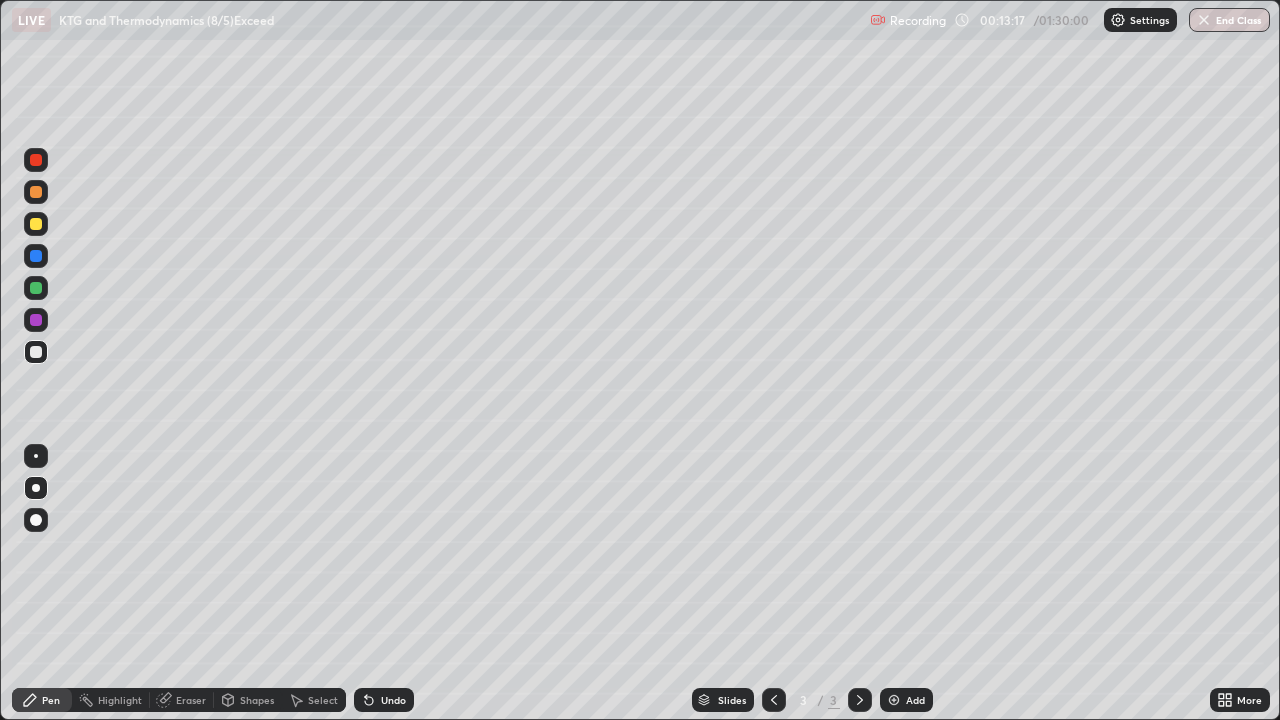 click 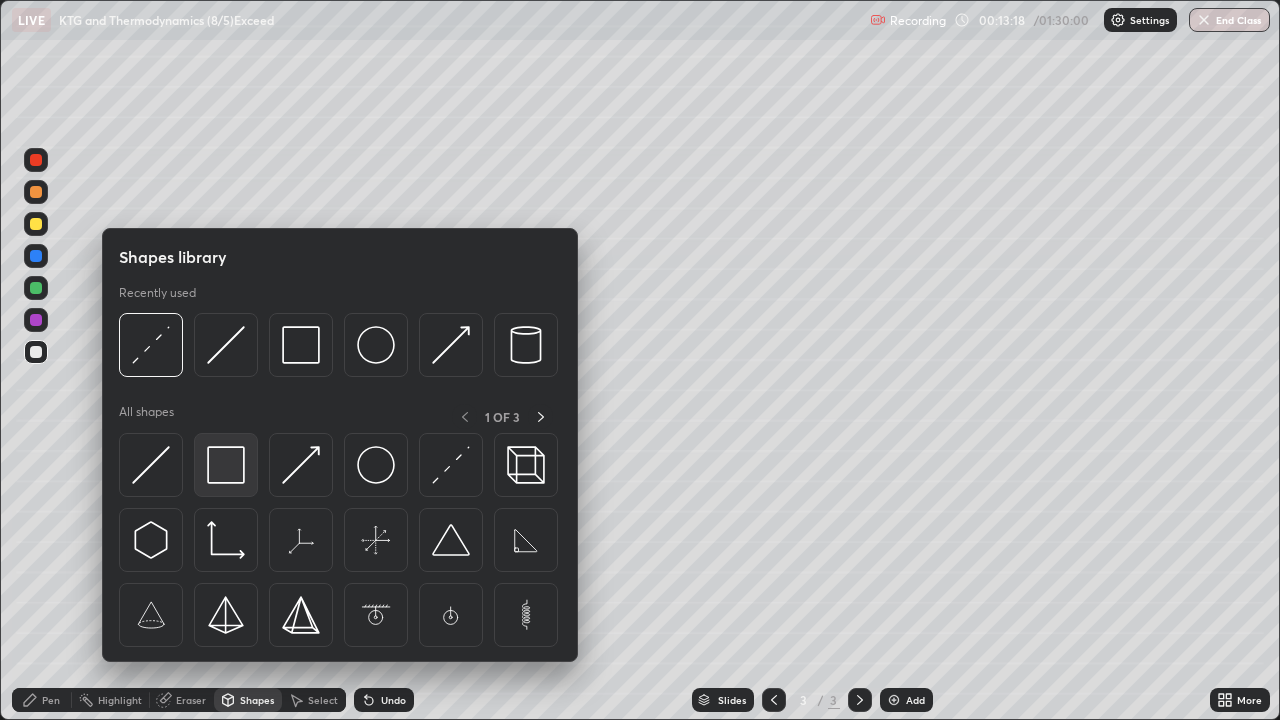 click at bounding box center [226, 465] 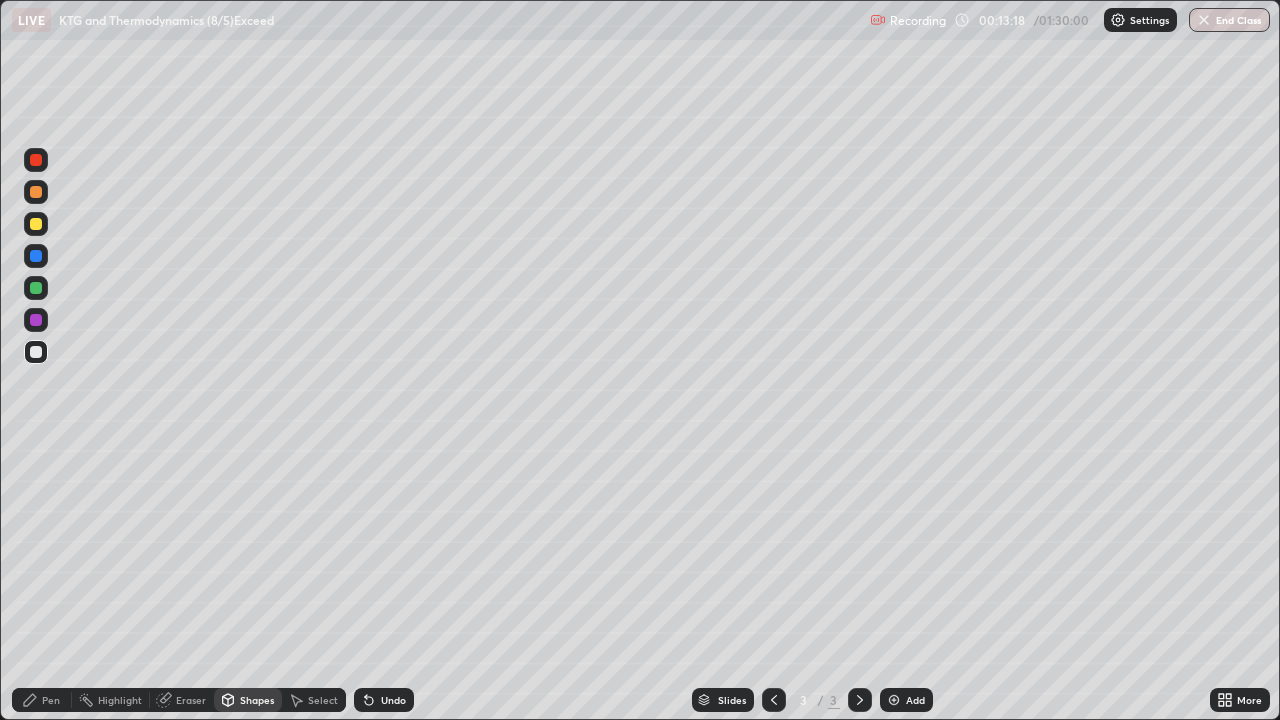 click at bounding box center (36, 320) 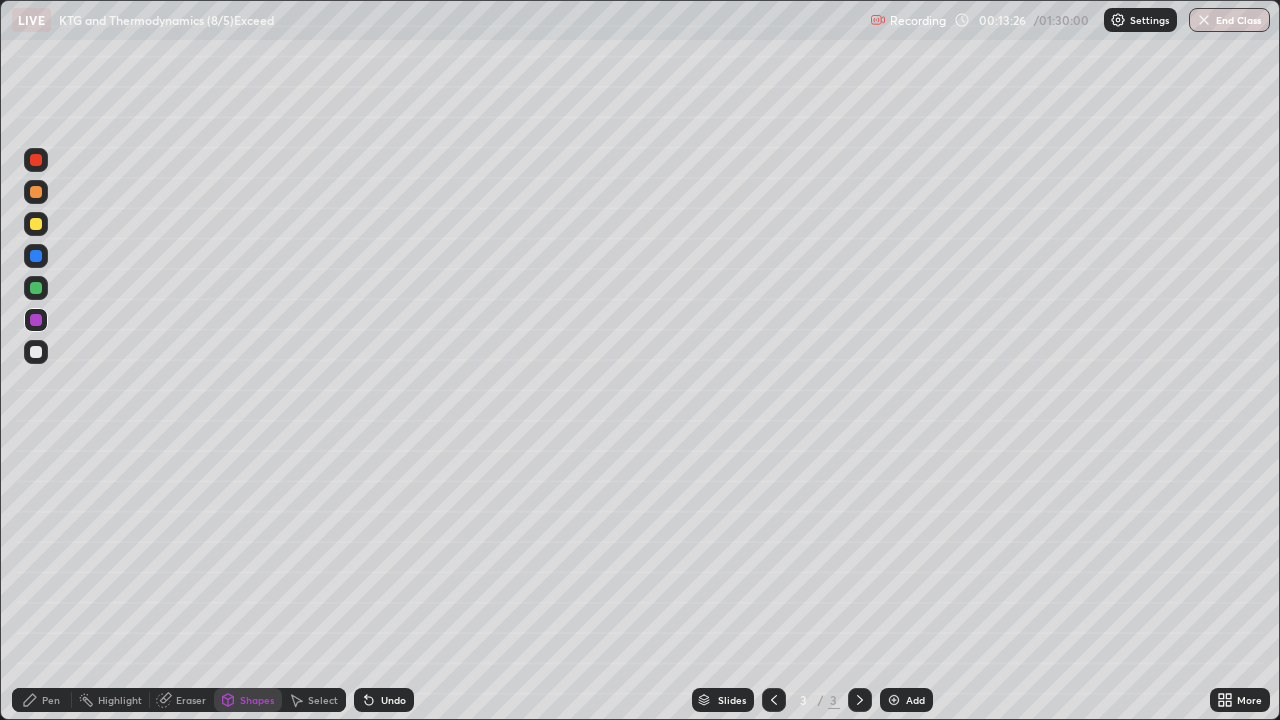 click 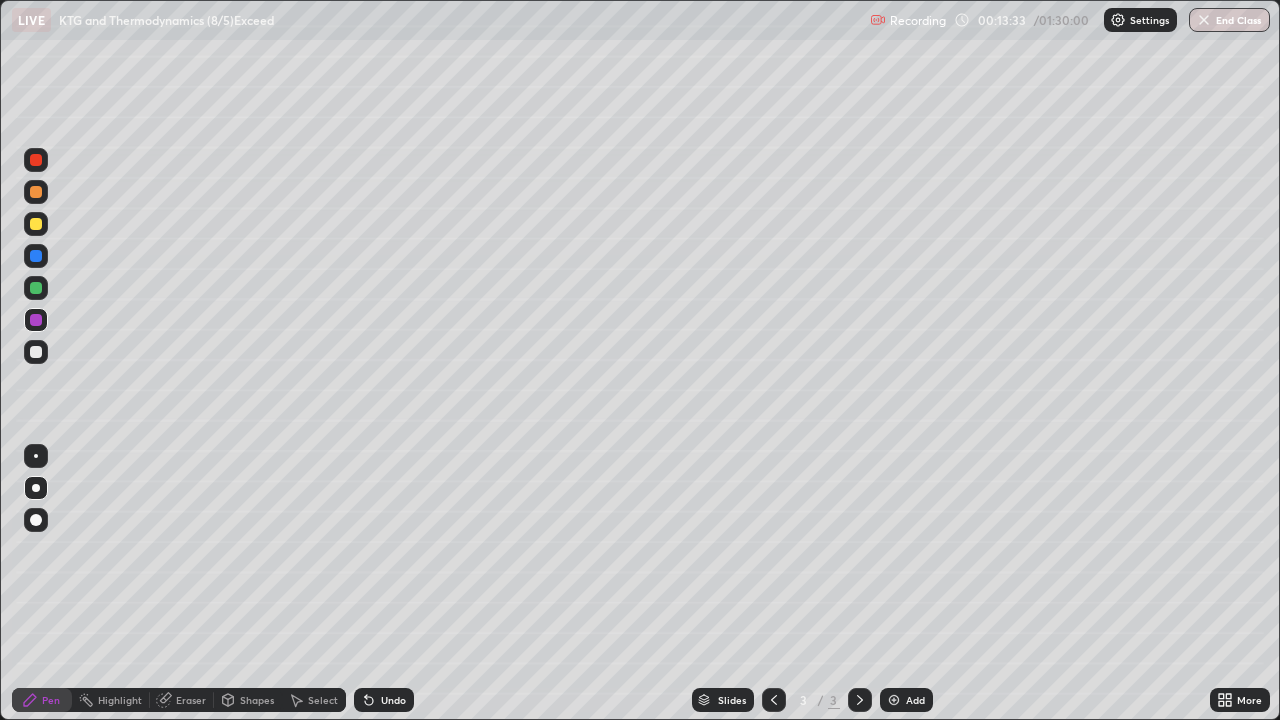 click at bounding box center [36, 224] 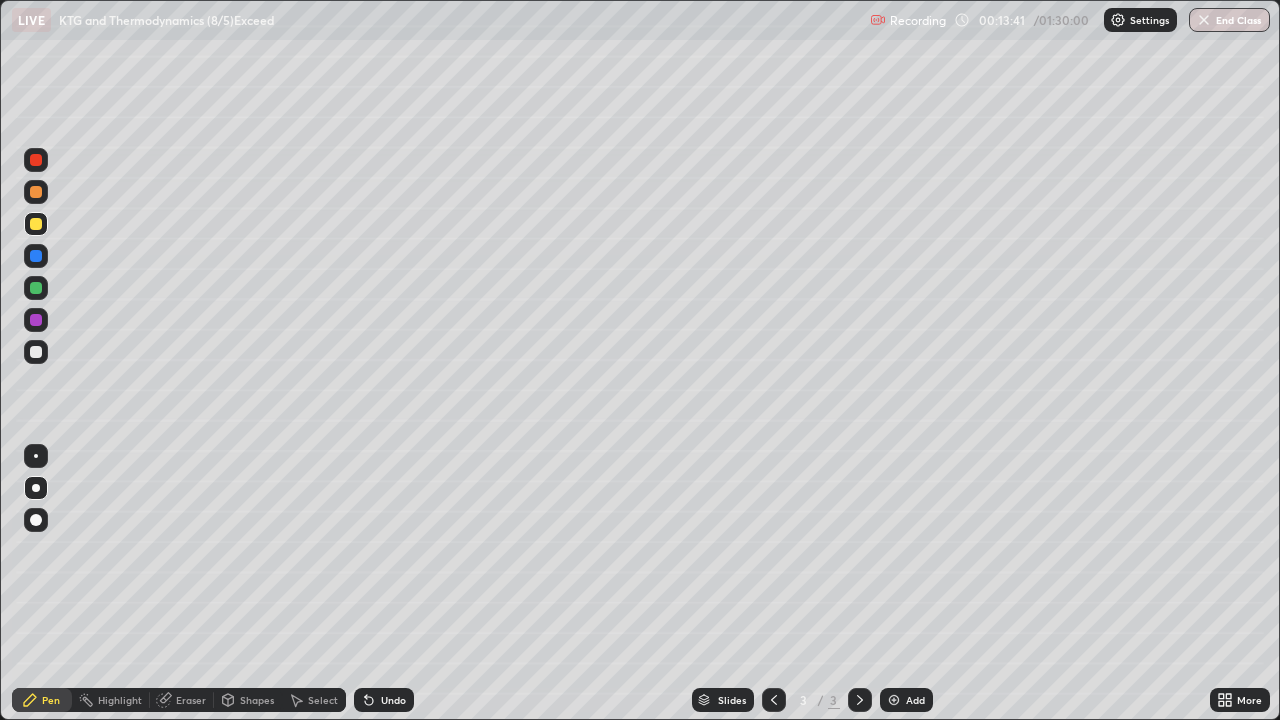 click at bounding box center (36, 352) 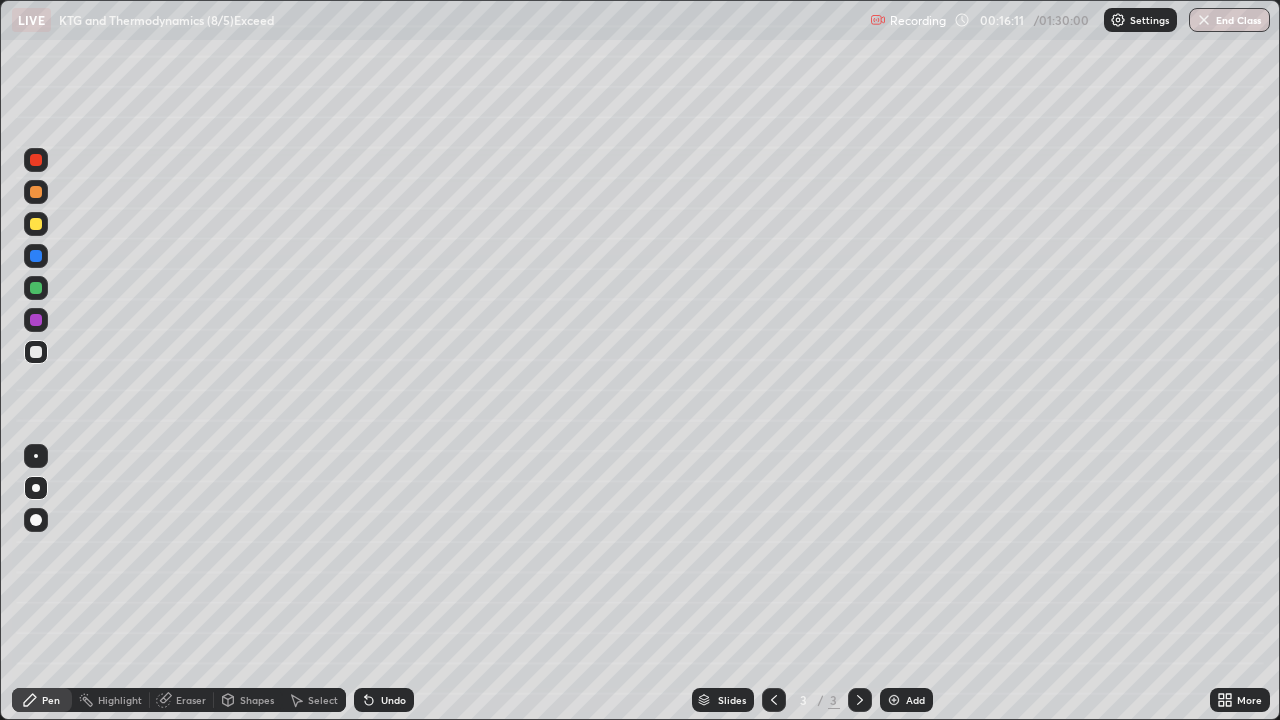 click at bounding box center (36, 320) 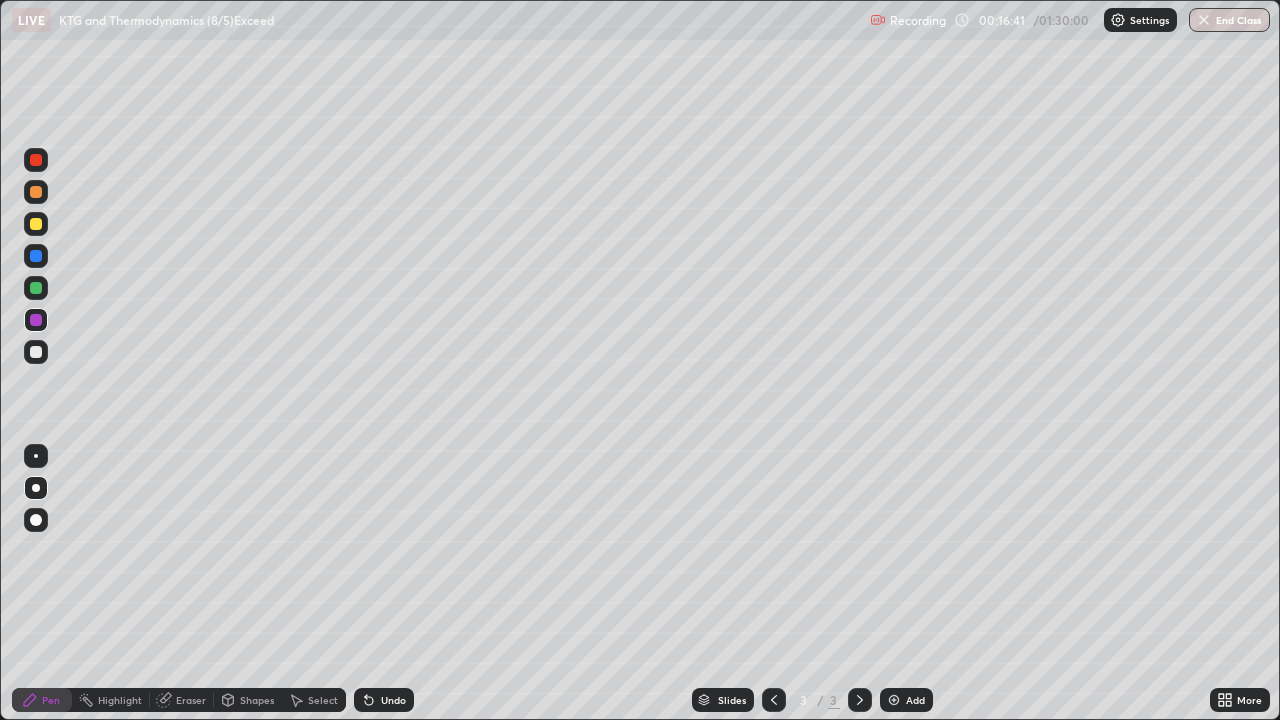 click 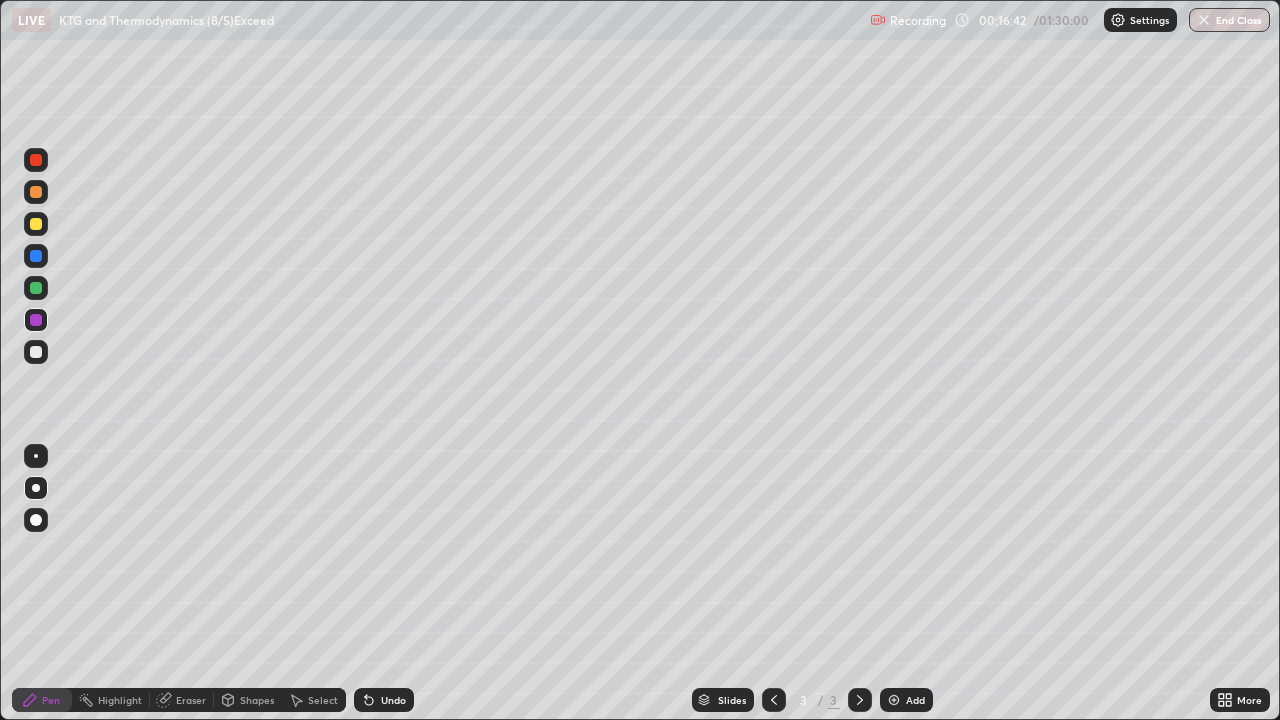 click 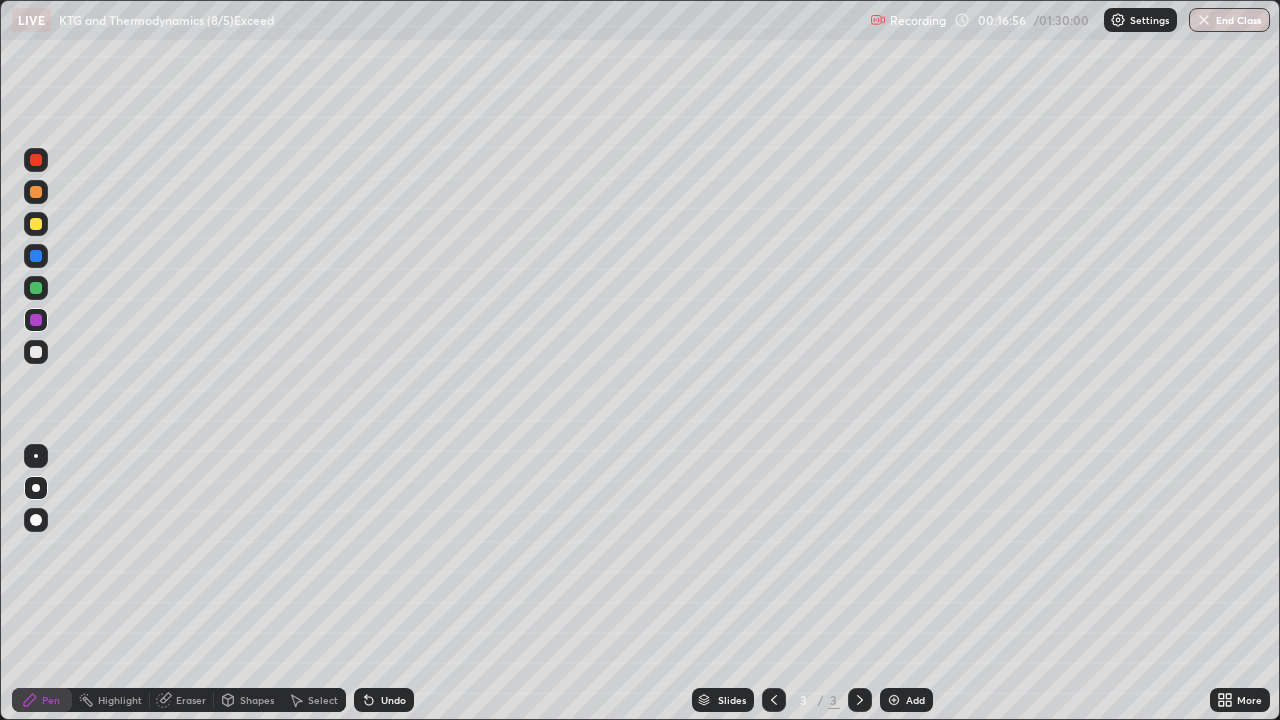 click on "Add" at bounding box center [906, 700] 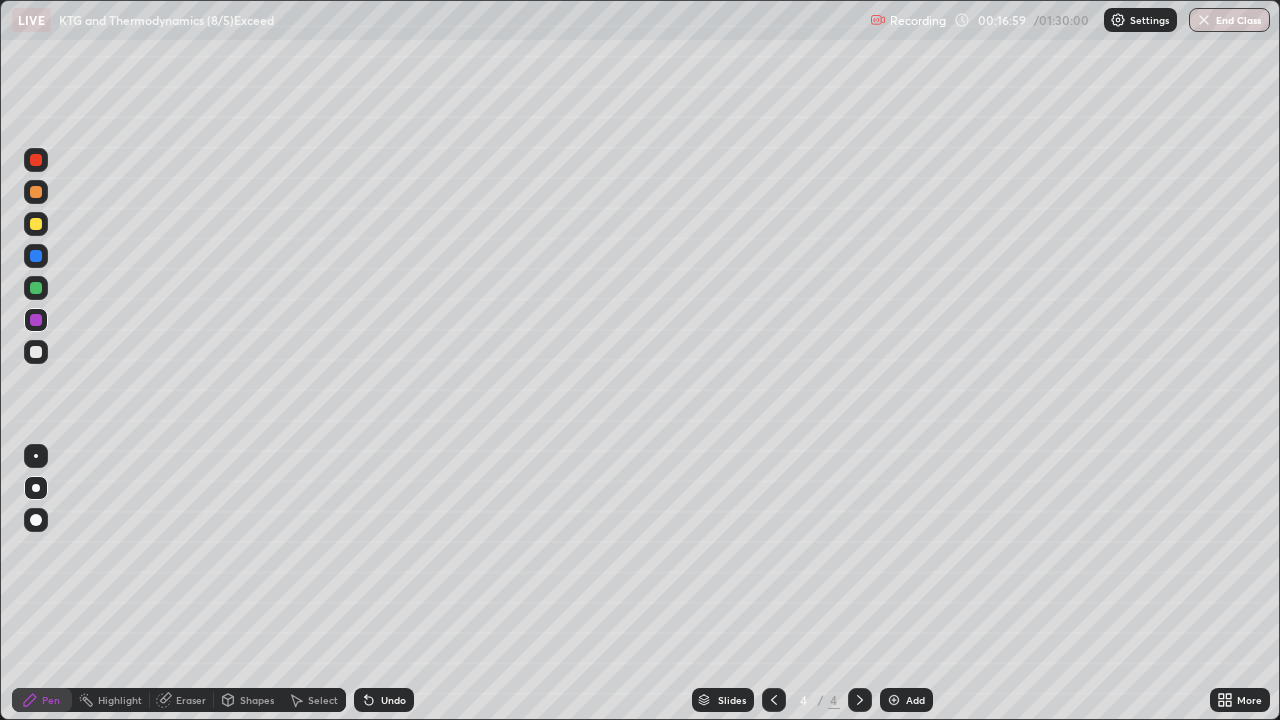 click at bounding box center [36, 224] 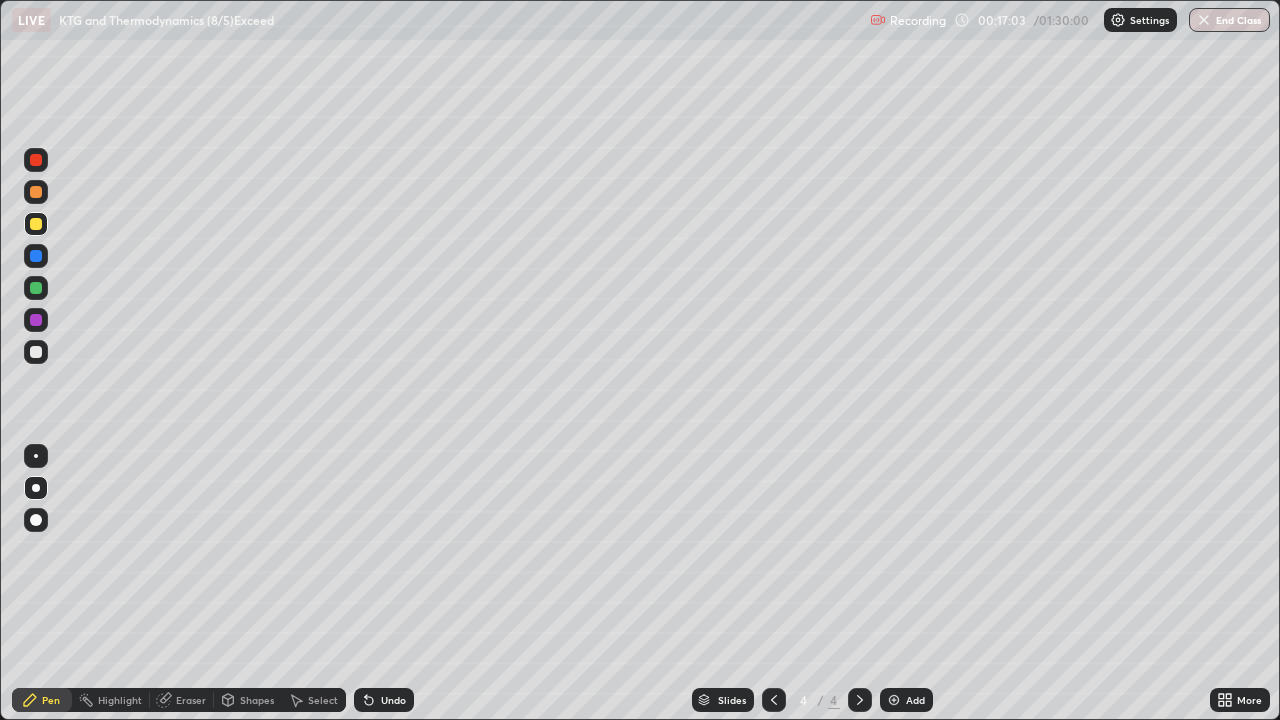 click on "Undo" at bounding box center (384, 700) 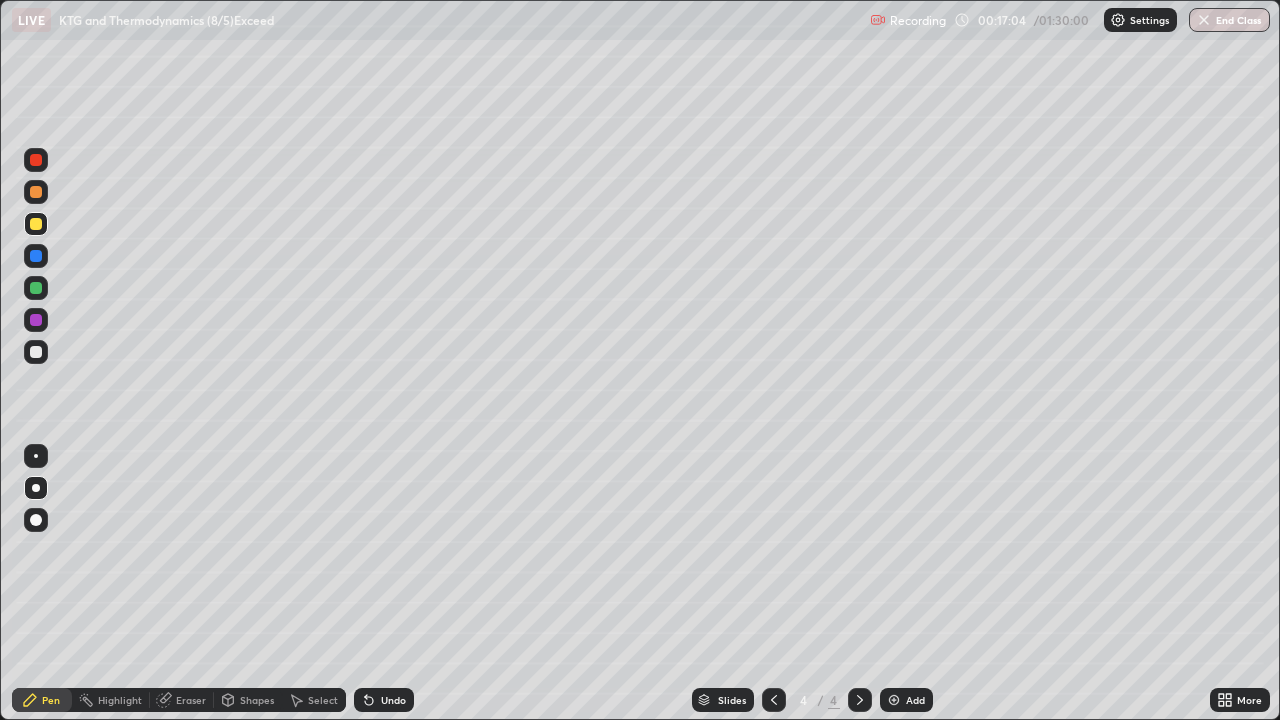 click on "Undo" at bounding box center (384, 700) 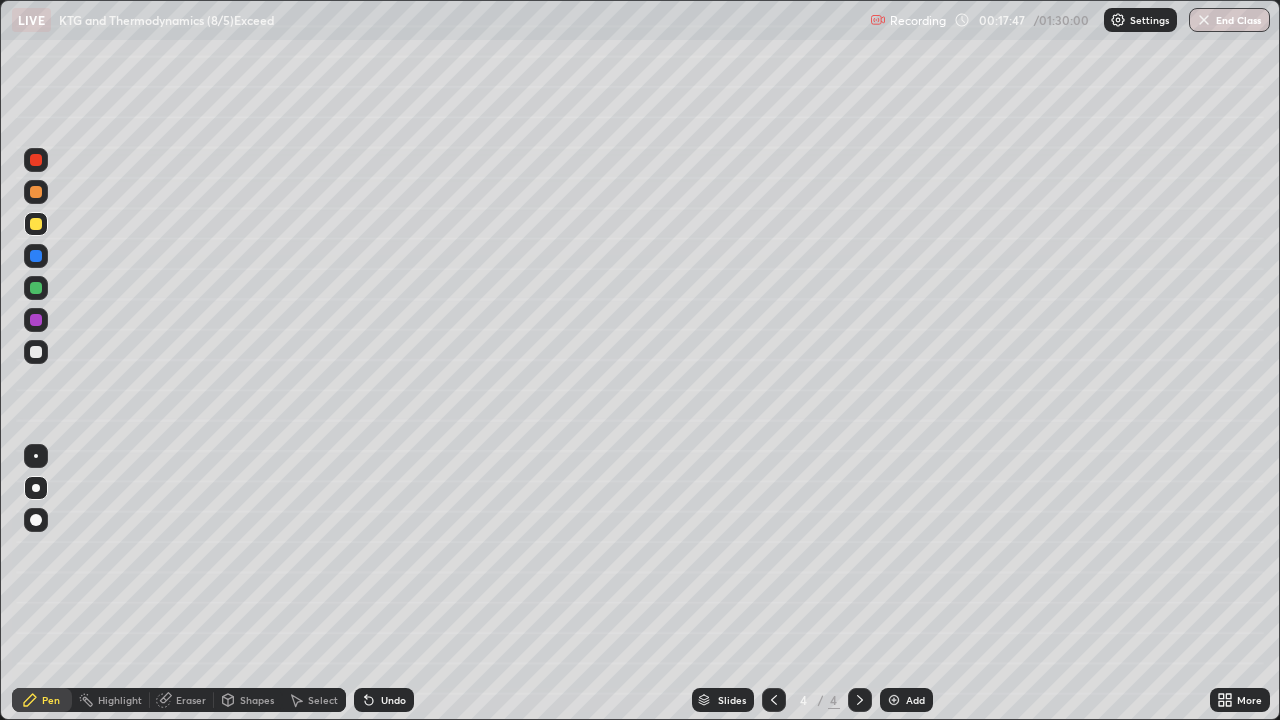click at bounding box center [36, 352] 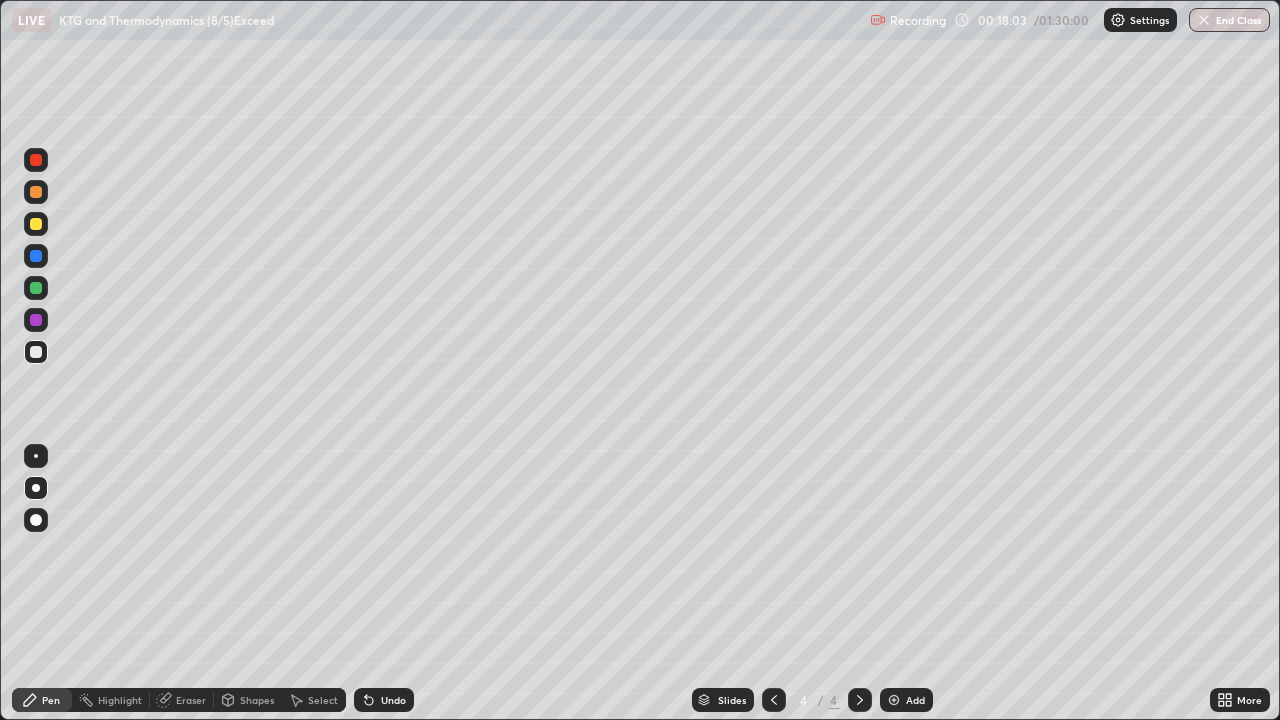 click at bounding box center (36, 288) 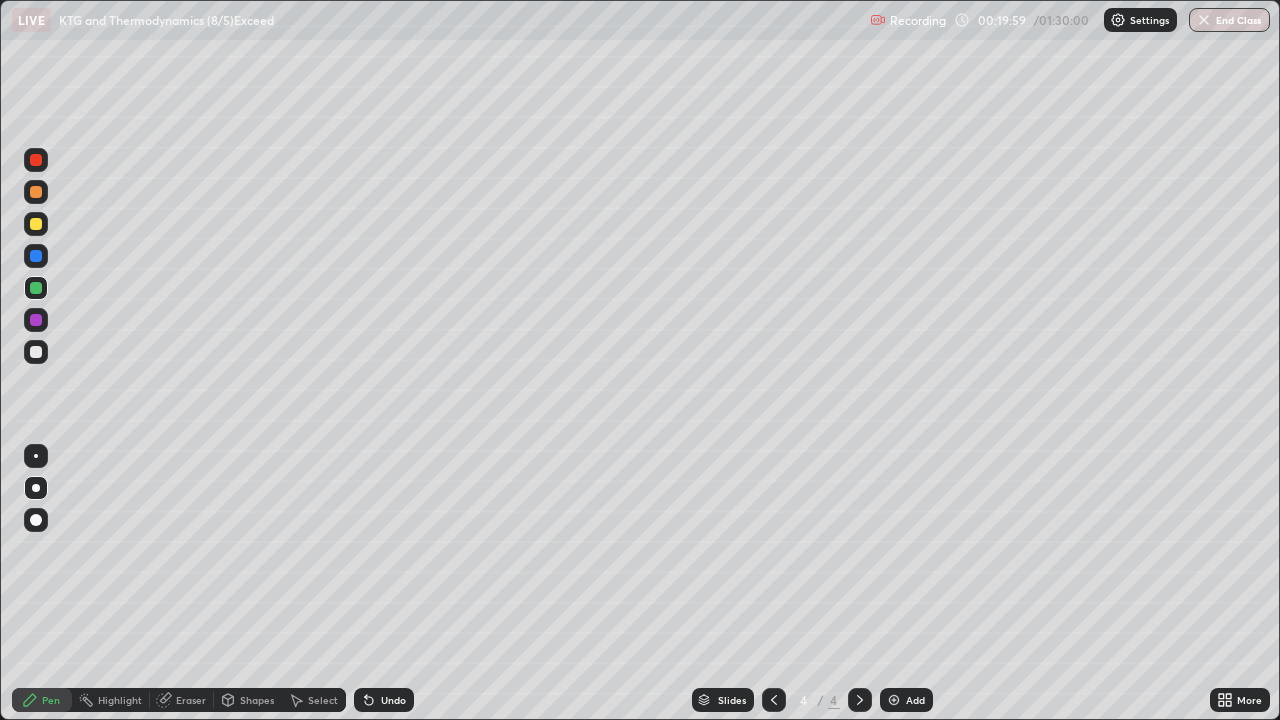 click at bounding box center (36, 352) 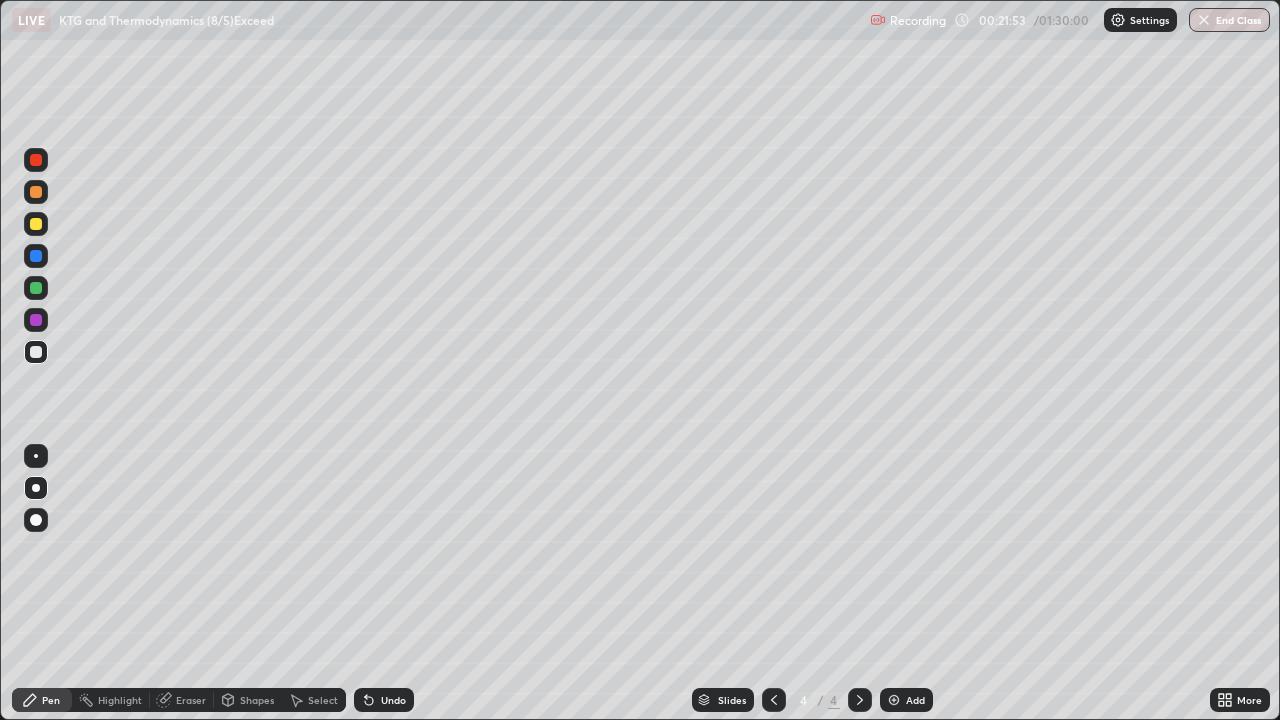 click 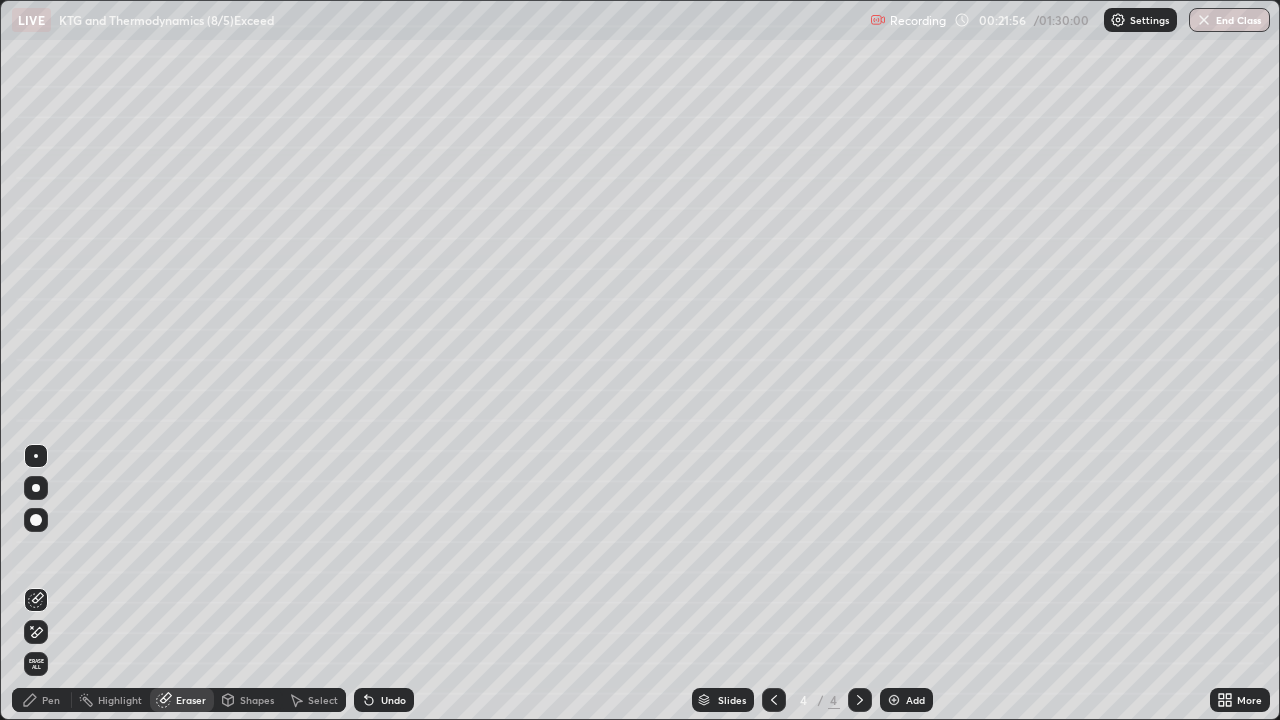 click on "Pen" at bounding box center [51, 700] 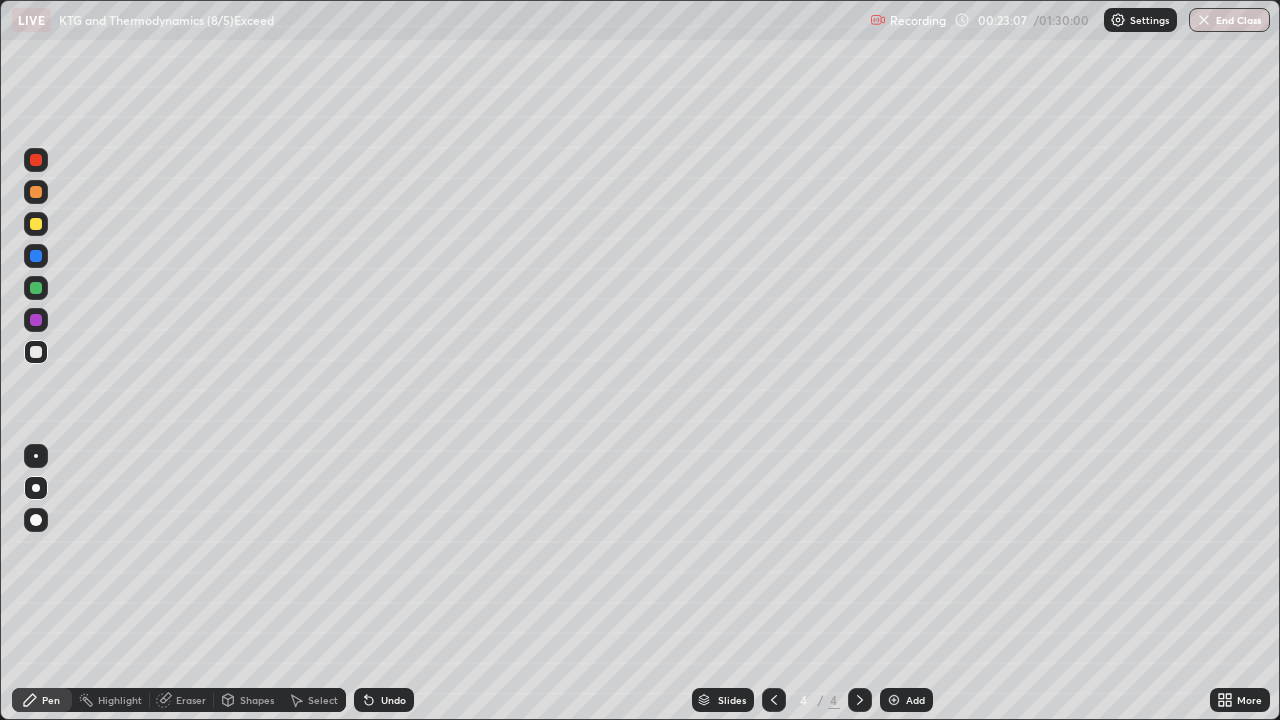 click at bounding box center [894, 700] 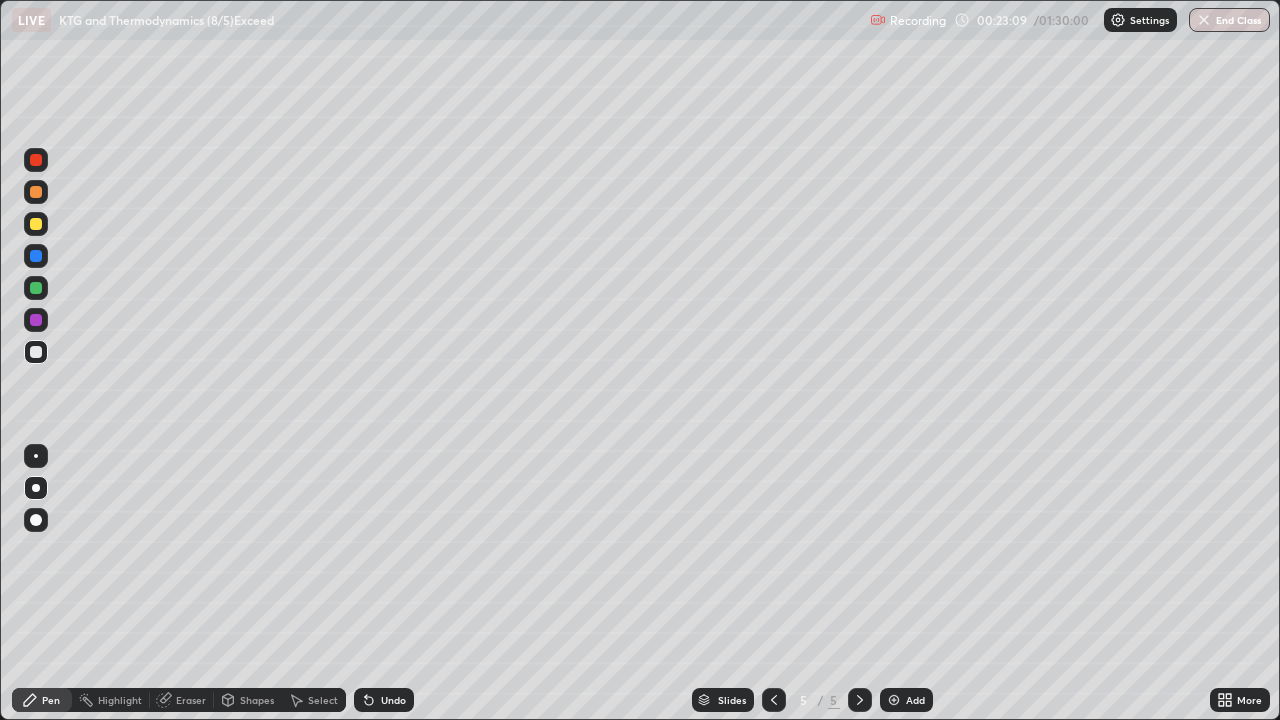 click at bounding box center [36, 224] 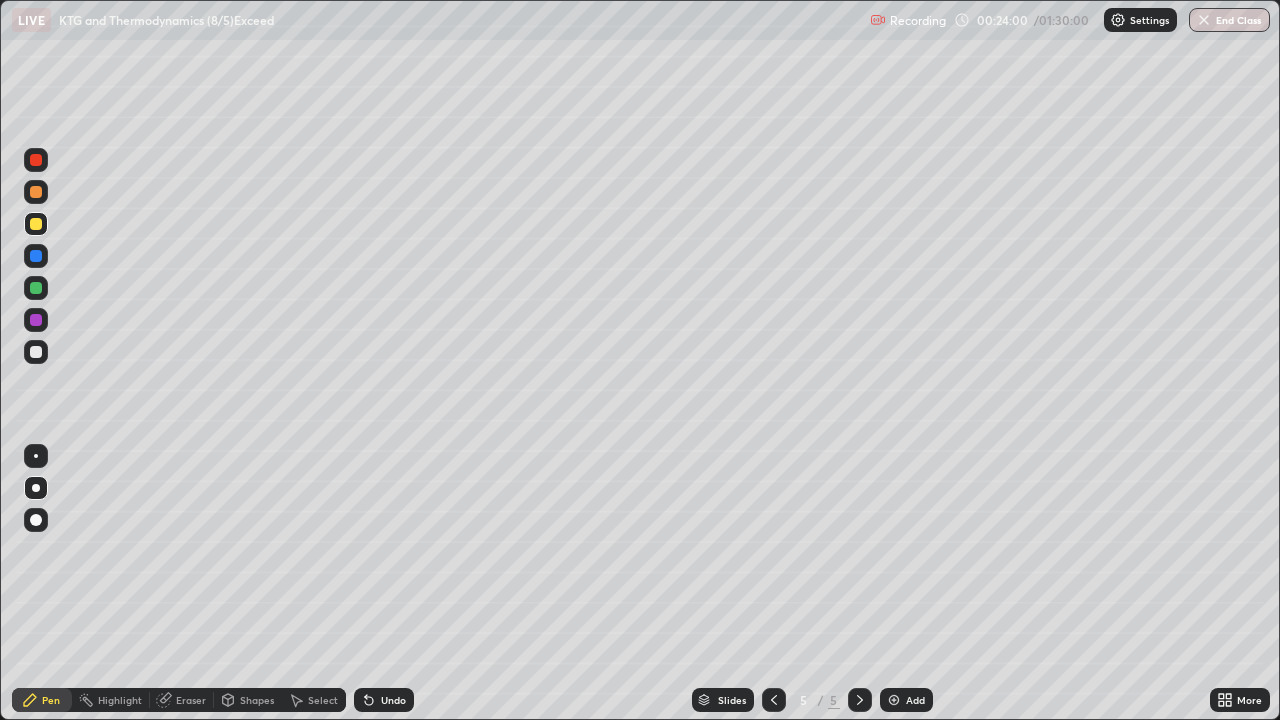 click at bounding box center (36, 352) 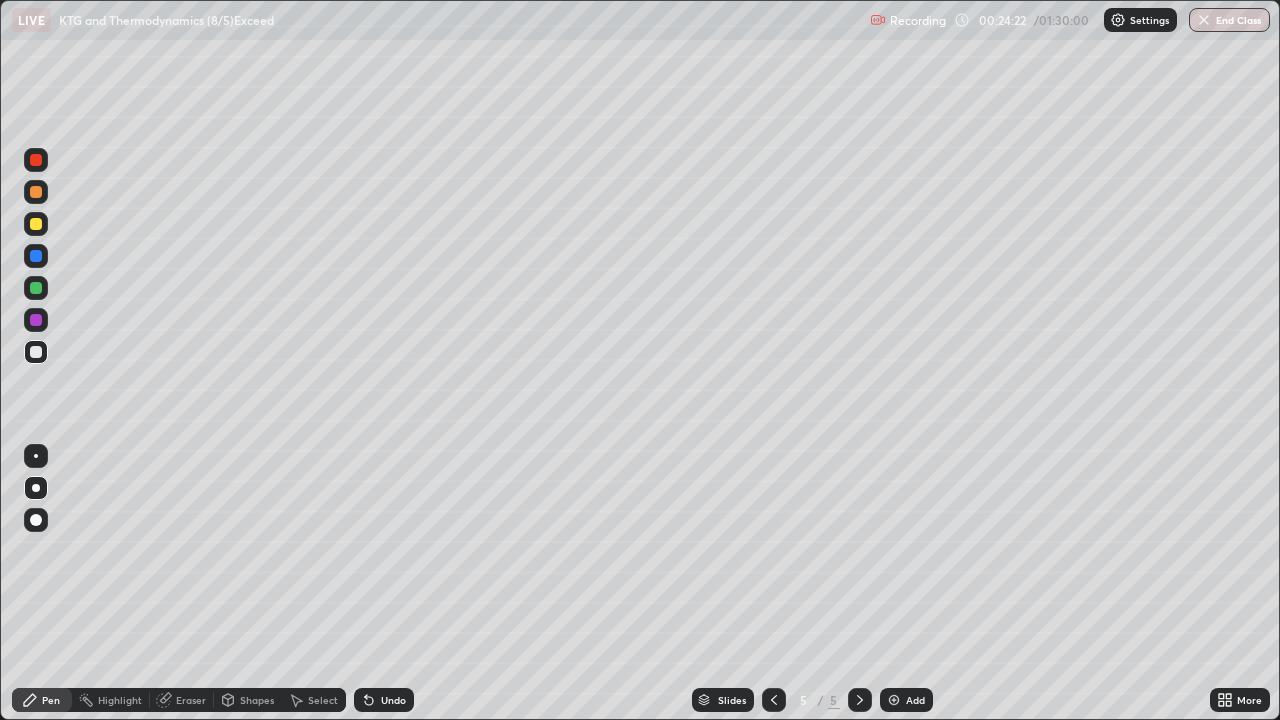 click at bounding box center [36, 256] 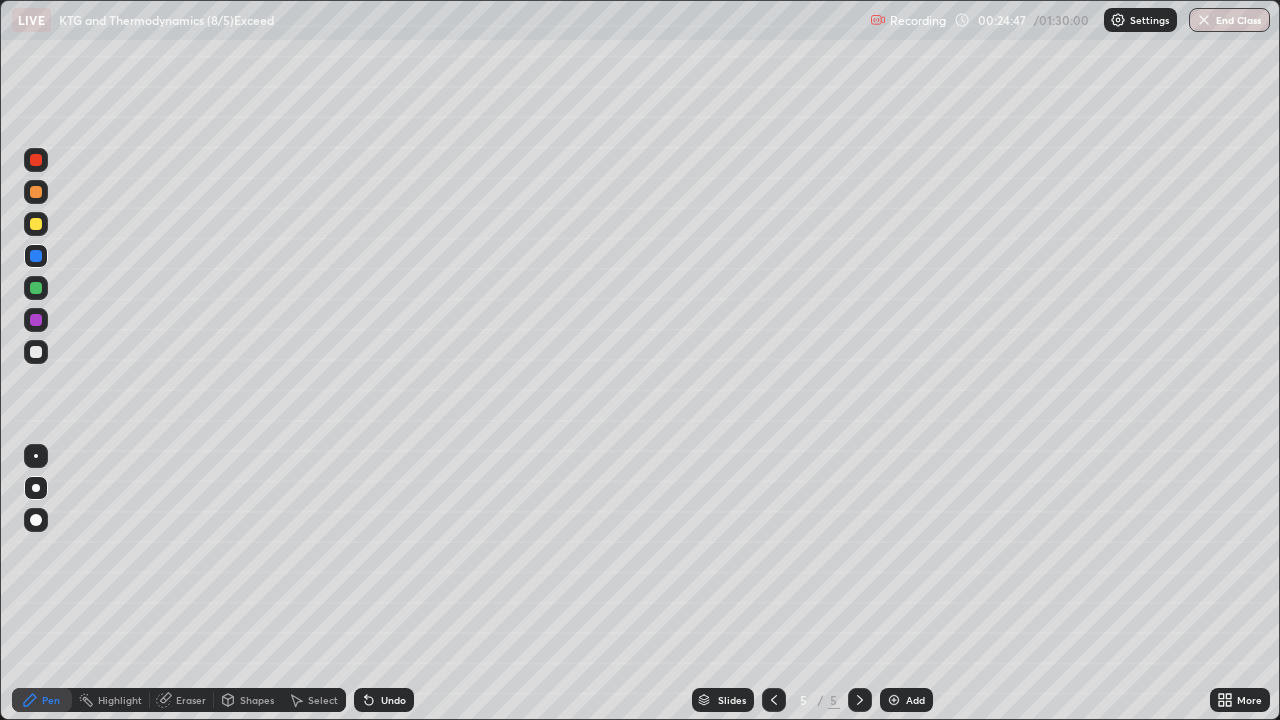 click at bounding box center [36, 352] 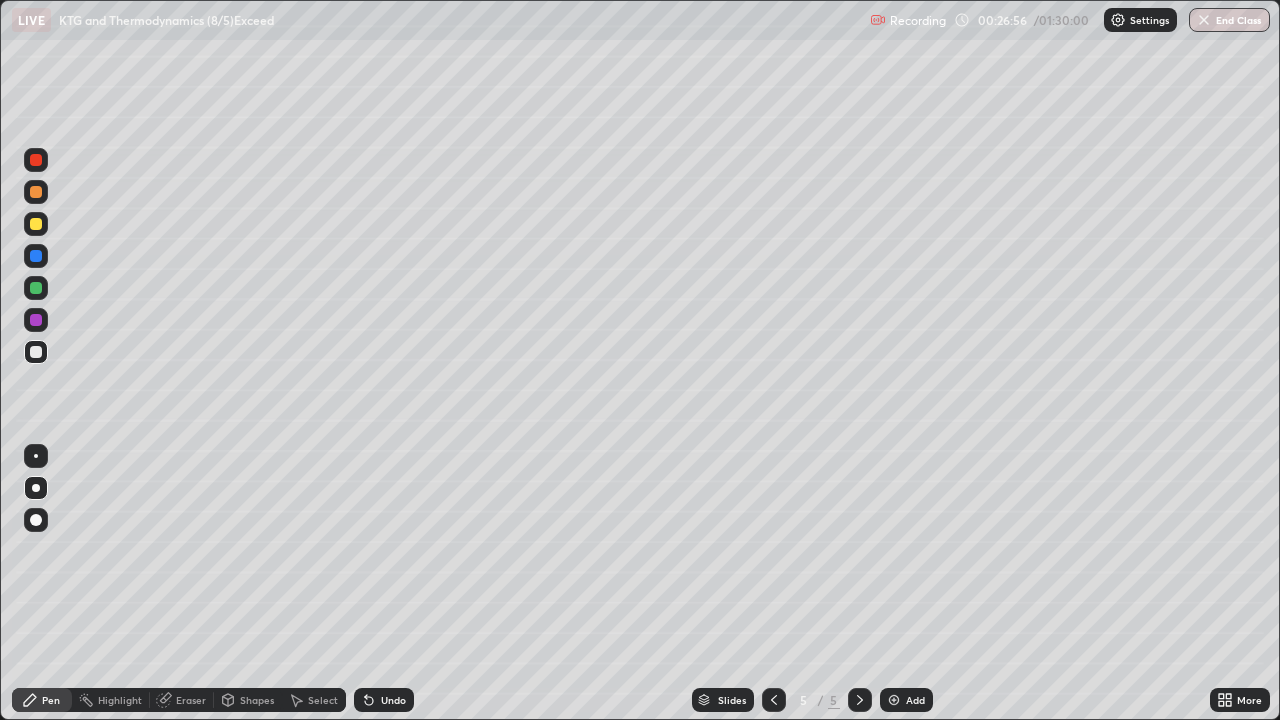 click on "Select" at bounding box center [314, 700] 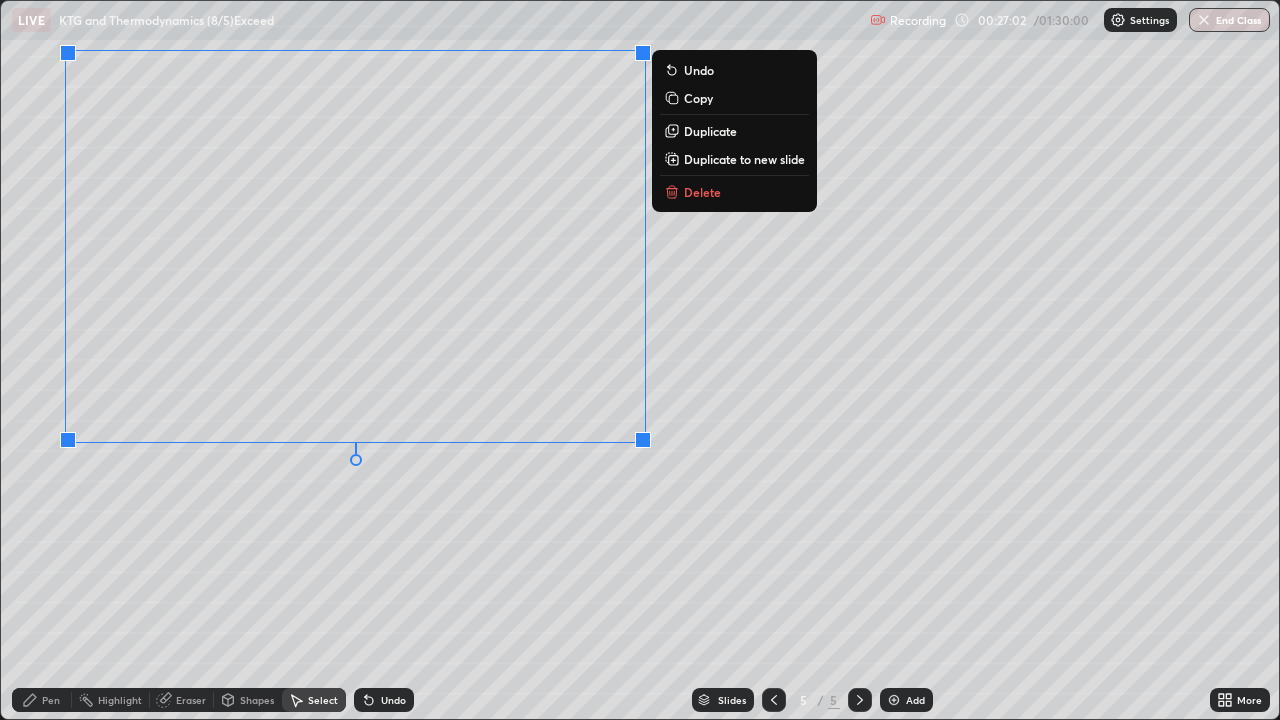 click on "0 ° Undo Copy Duplicate Duplicate to new slide Delete" at bounding box center (640, 360) 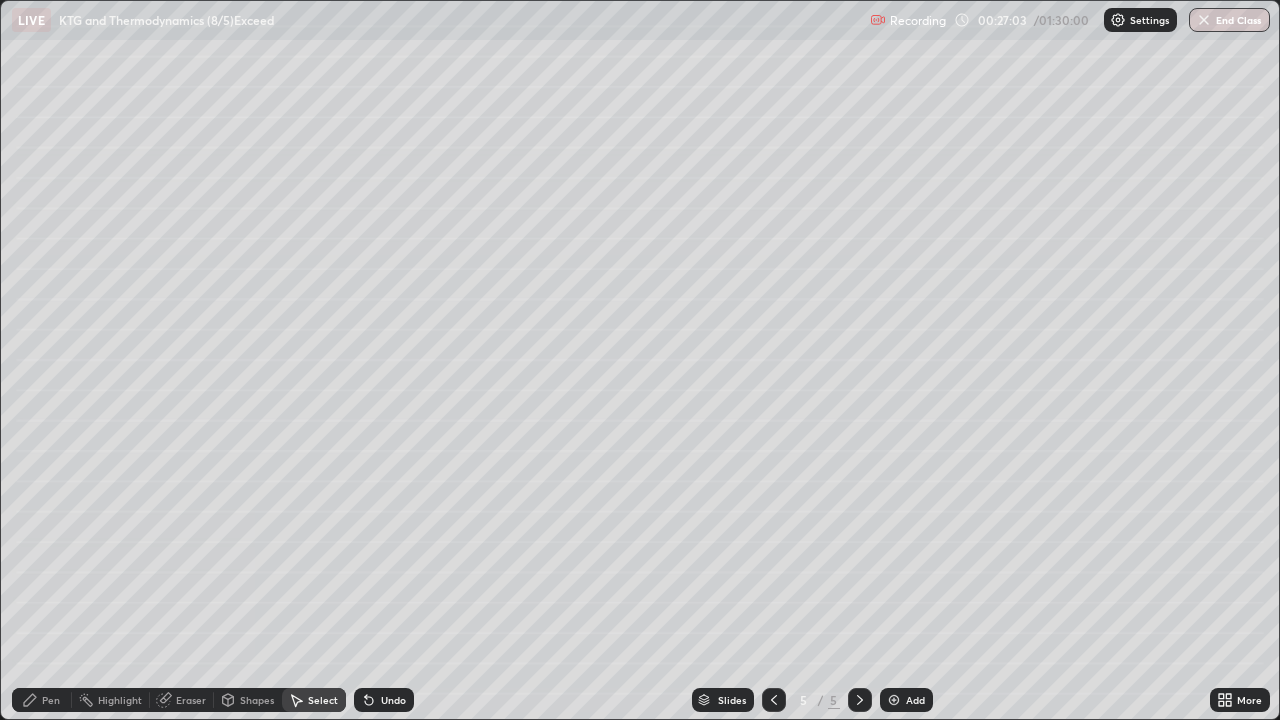 click on "Pen" at bounding box center [51, 700] 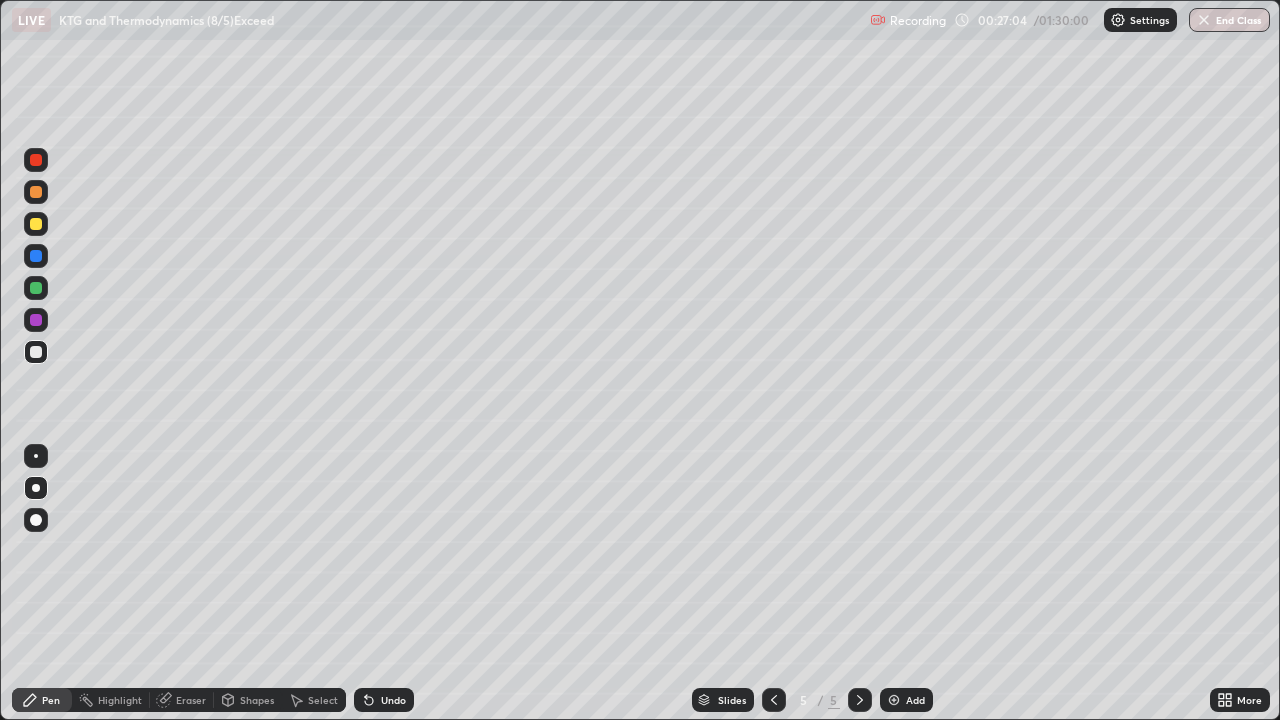 click at bounding box center (36, 224) 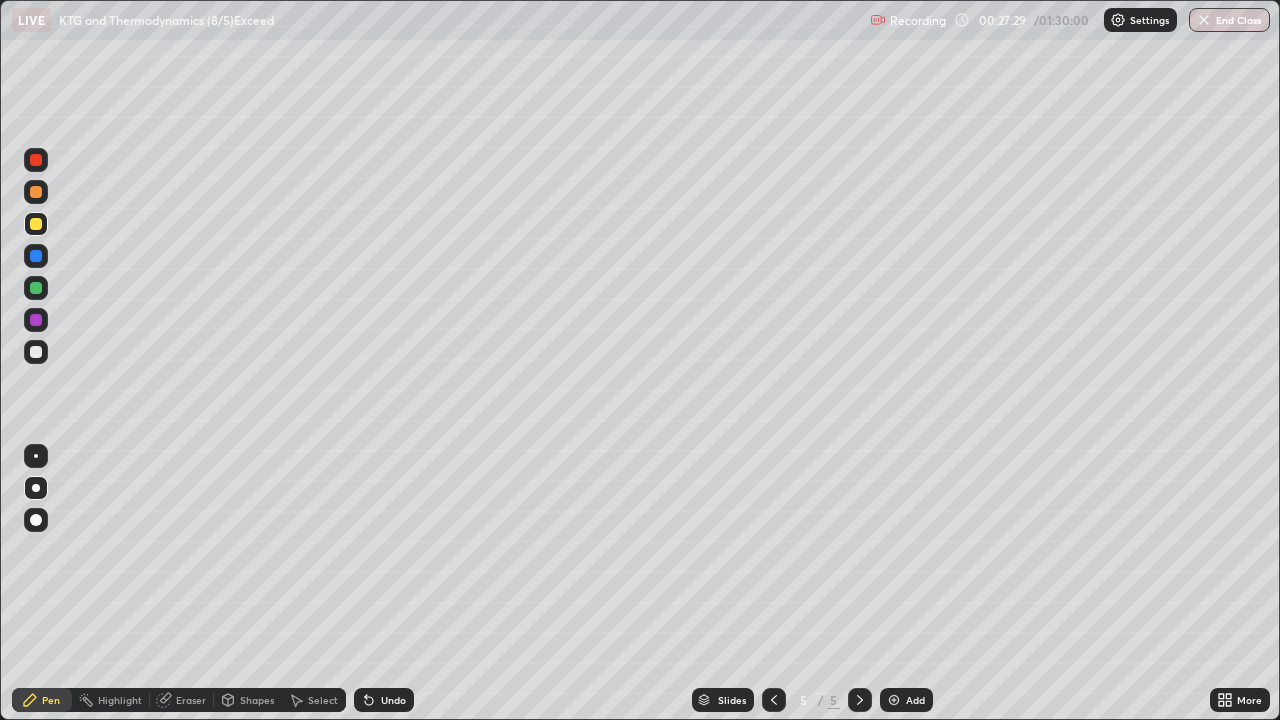 click at bounding box center [36, 352] 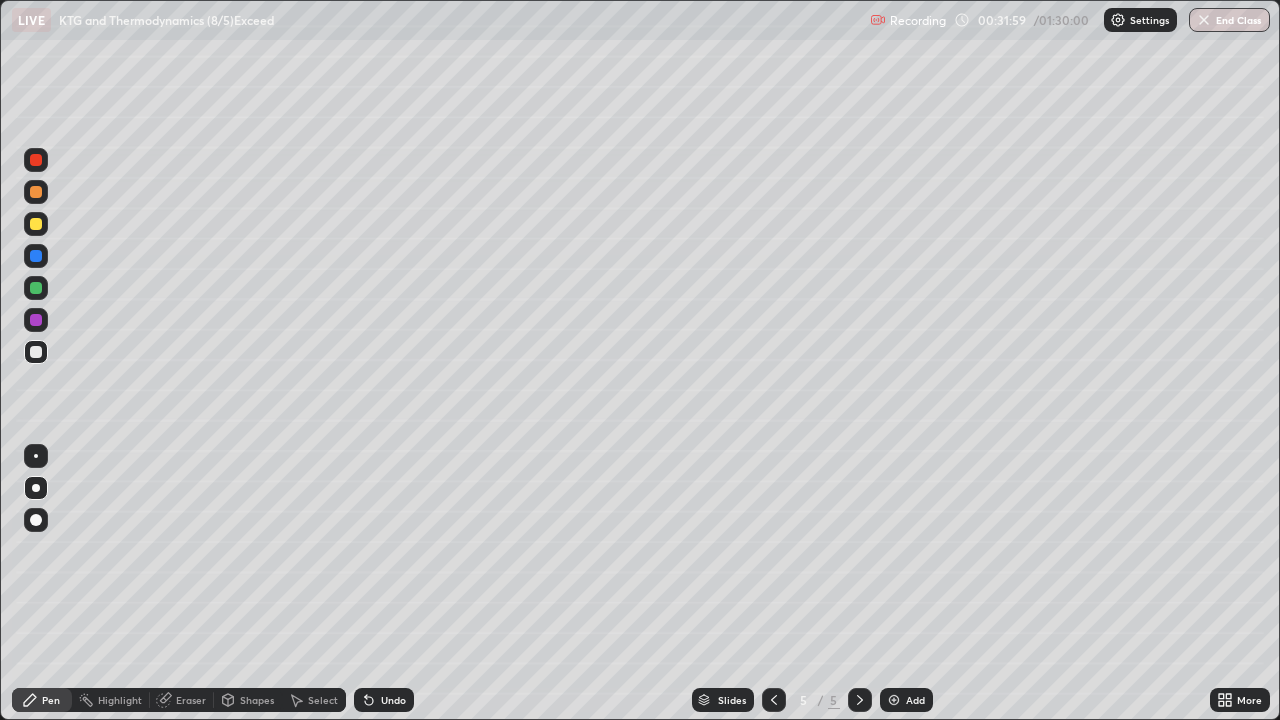 click at bounding box center (894, 700) 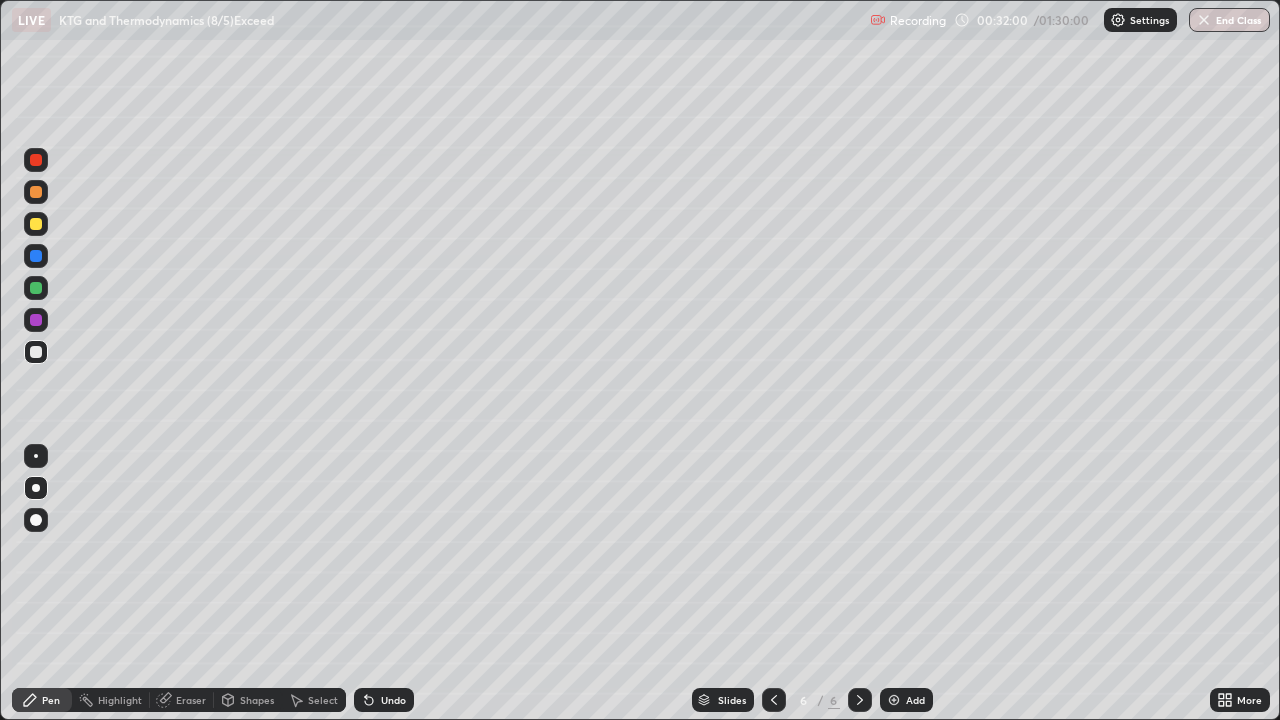 click at bounding box center (36, 224) 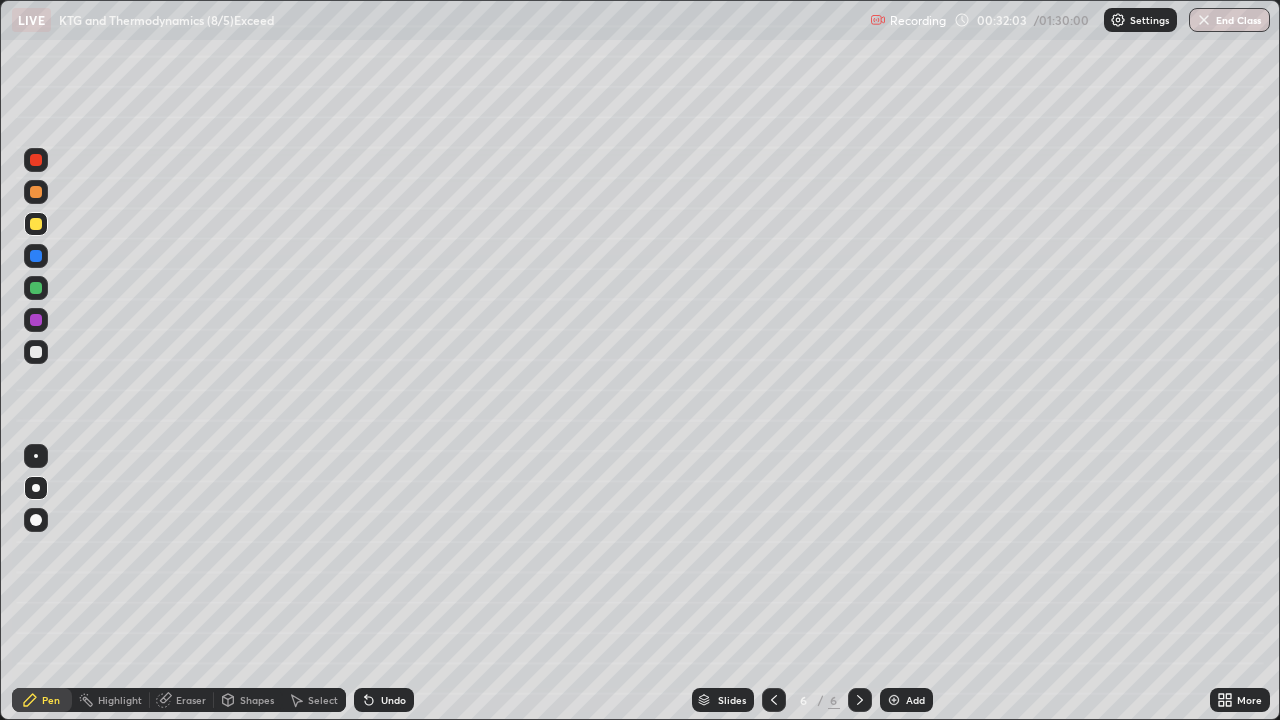 click 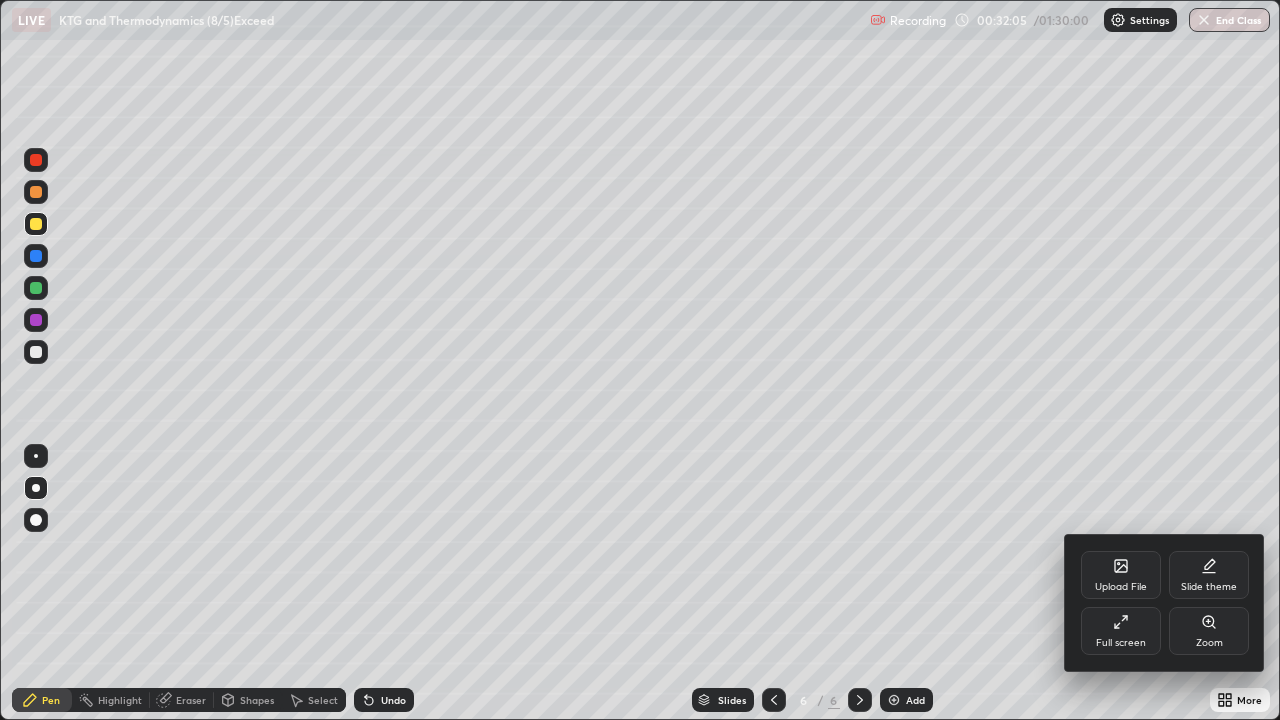 click on "Slide theme" at bounding box center [1209, 575] 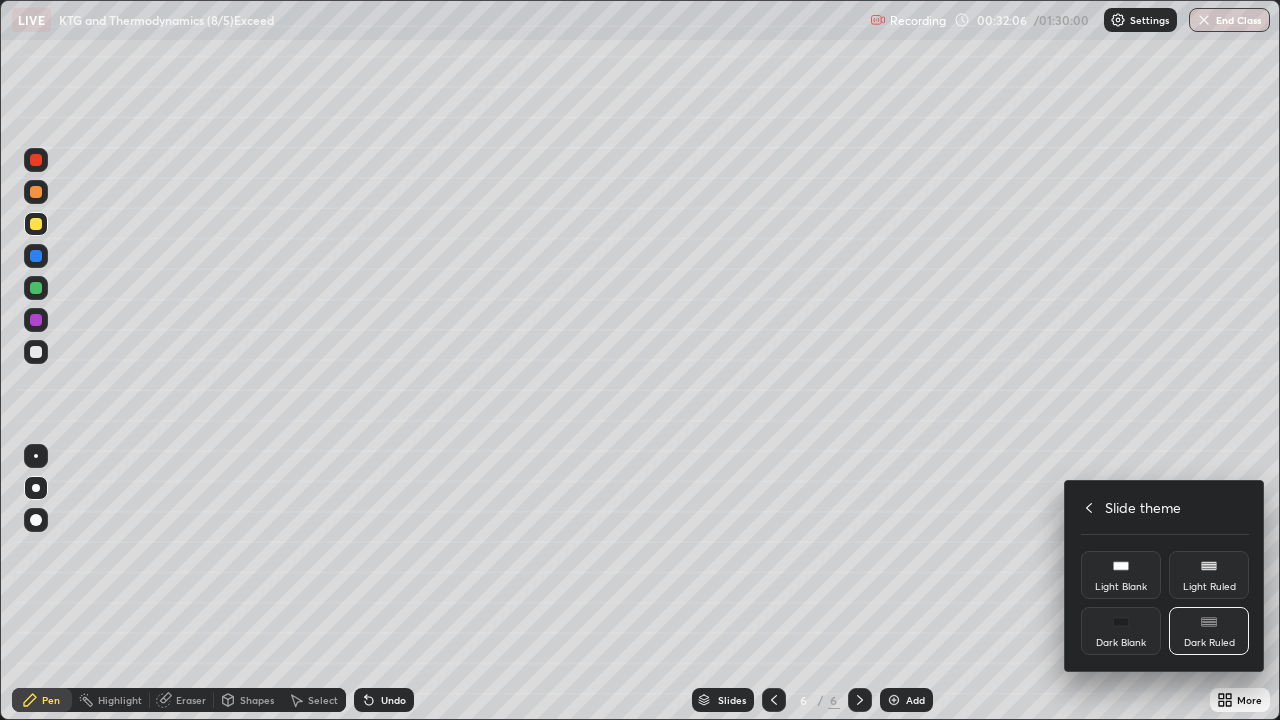 click on "Dark Blank" at bounding box center (1121, 643) 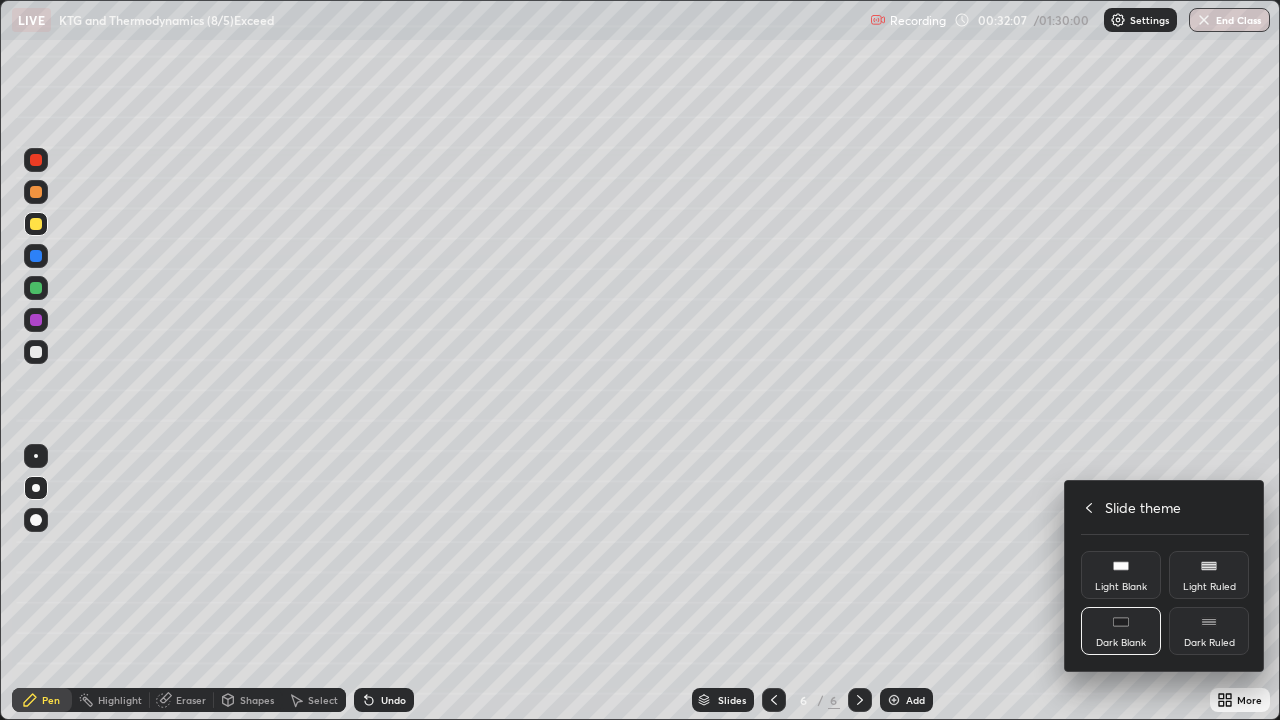 click at bounding box center [640, 360] 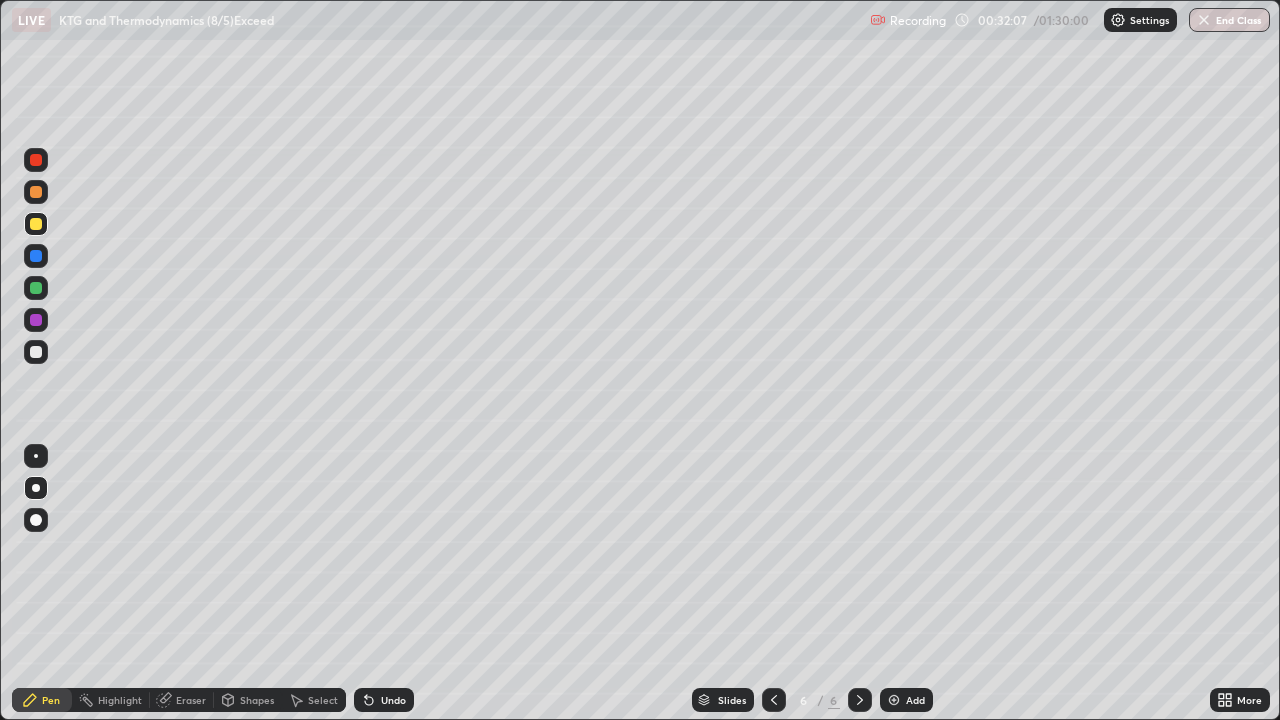 click at bounding box center [894, 700] 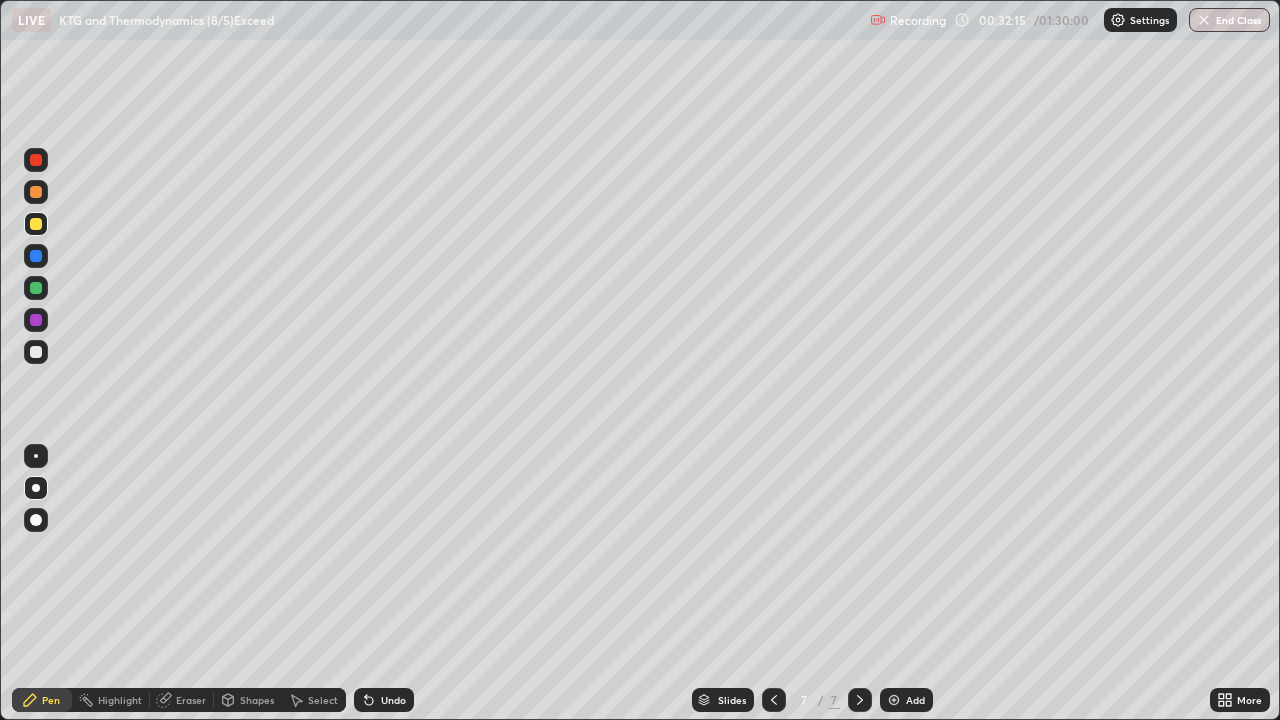 click on "Shapes" at bounding box center [257, 700] 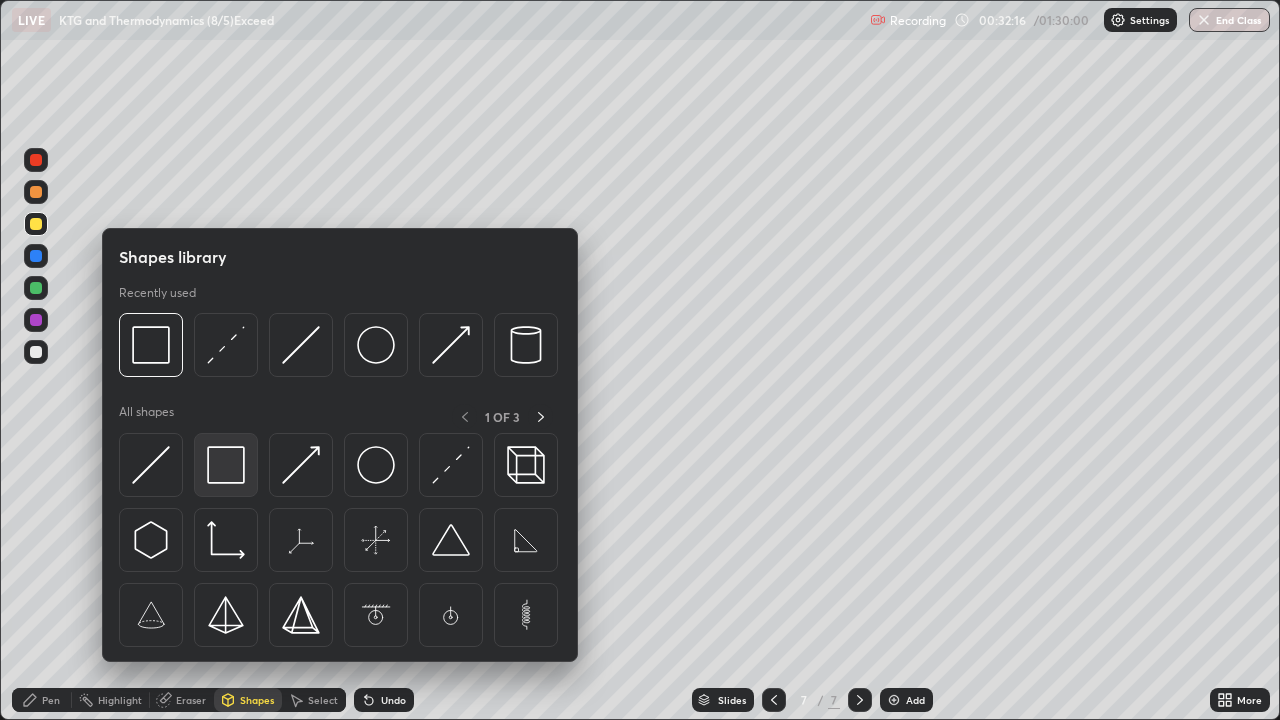 click at bounding box center [226, 465] 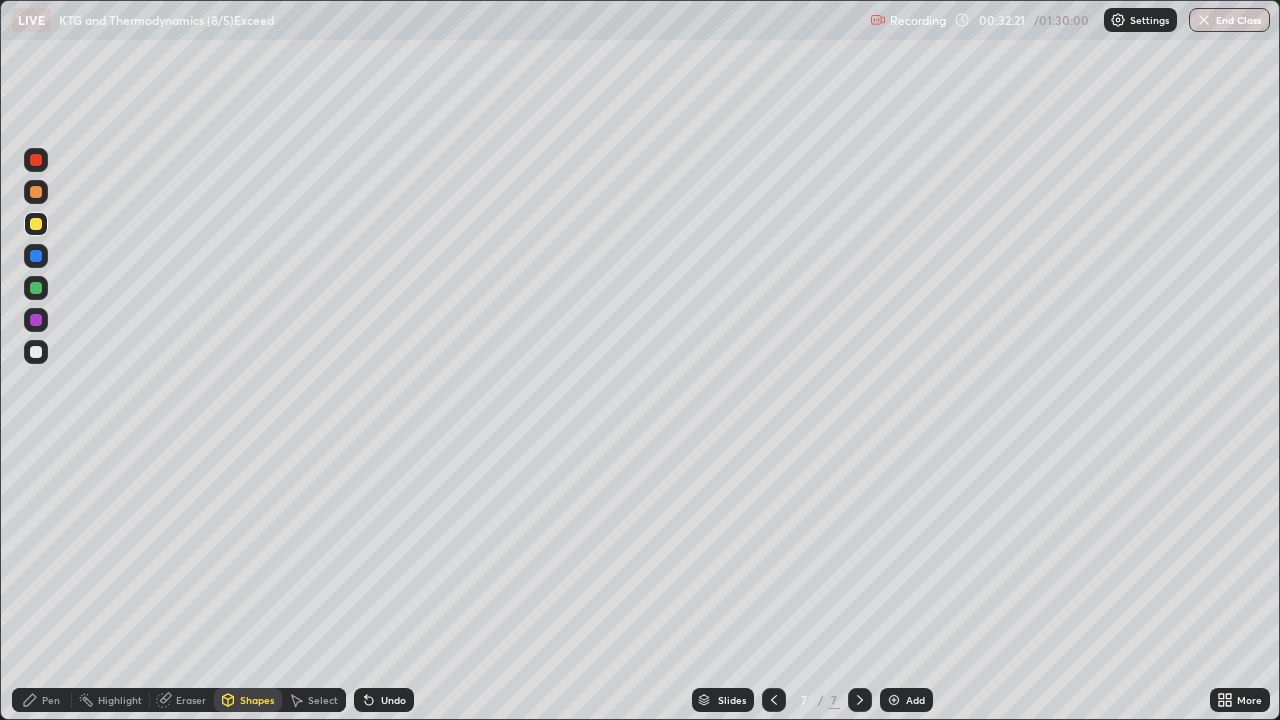 click on "Shapes" at bounding box center [257, 700] 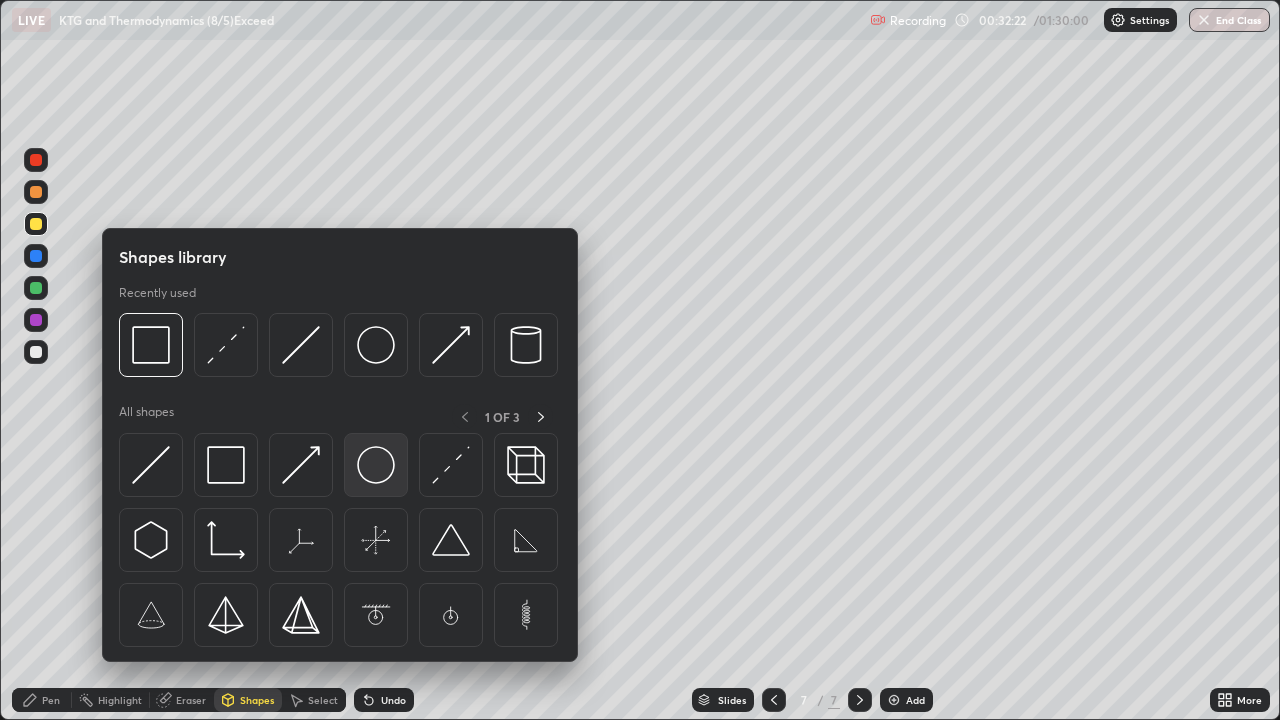 click at bounding box center (376, 465) 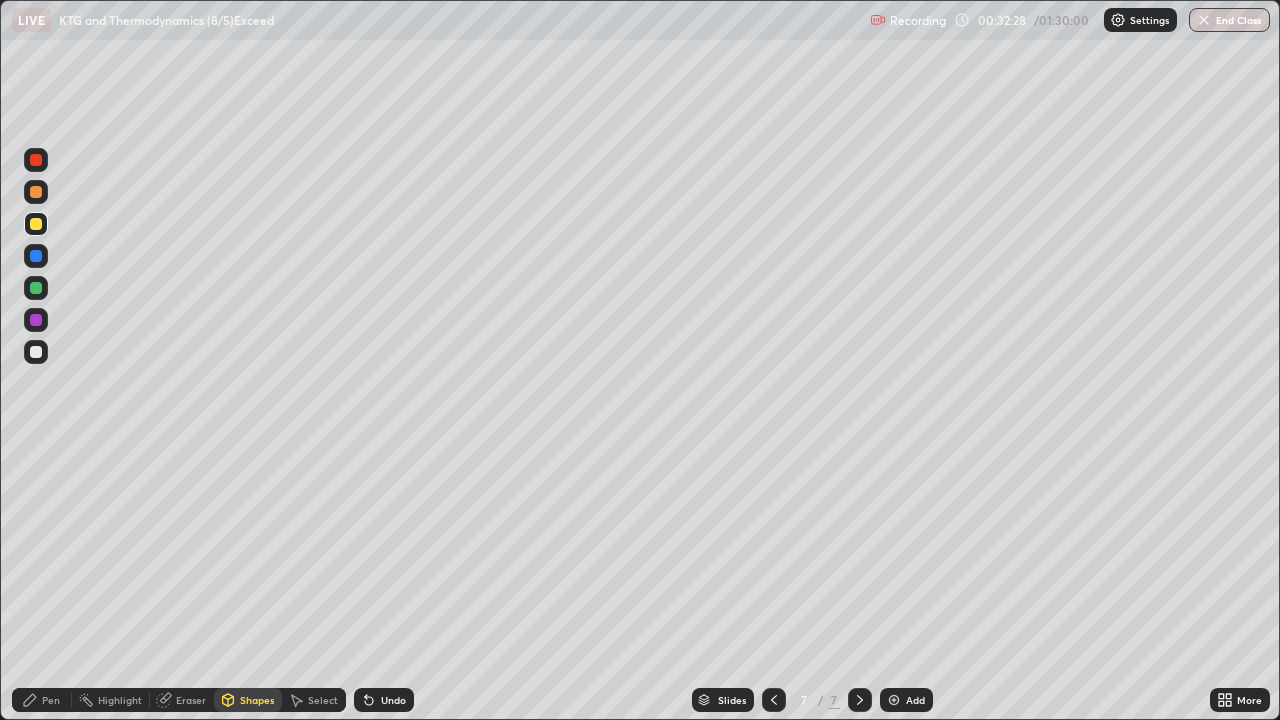 click on "Pen" at bounding box center (42, 700) 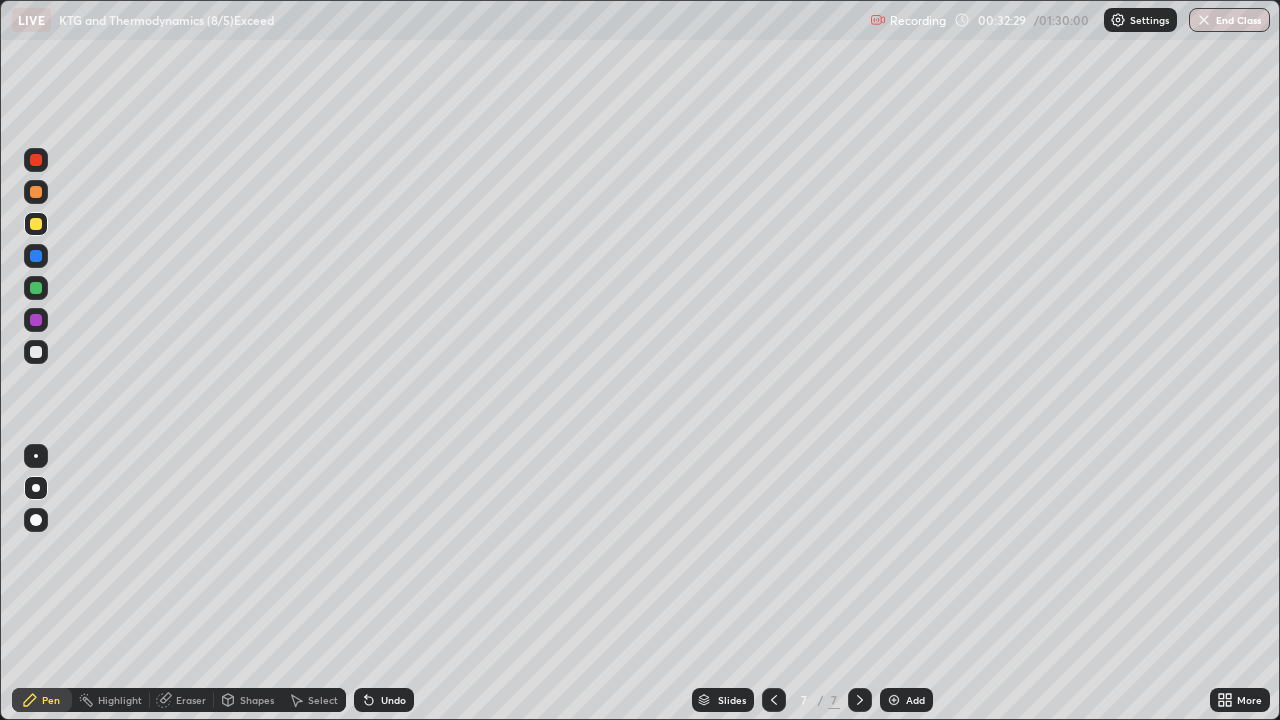 click at bounding box center [36, 456] 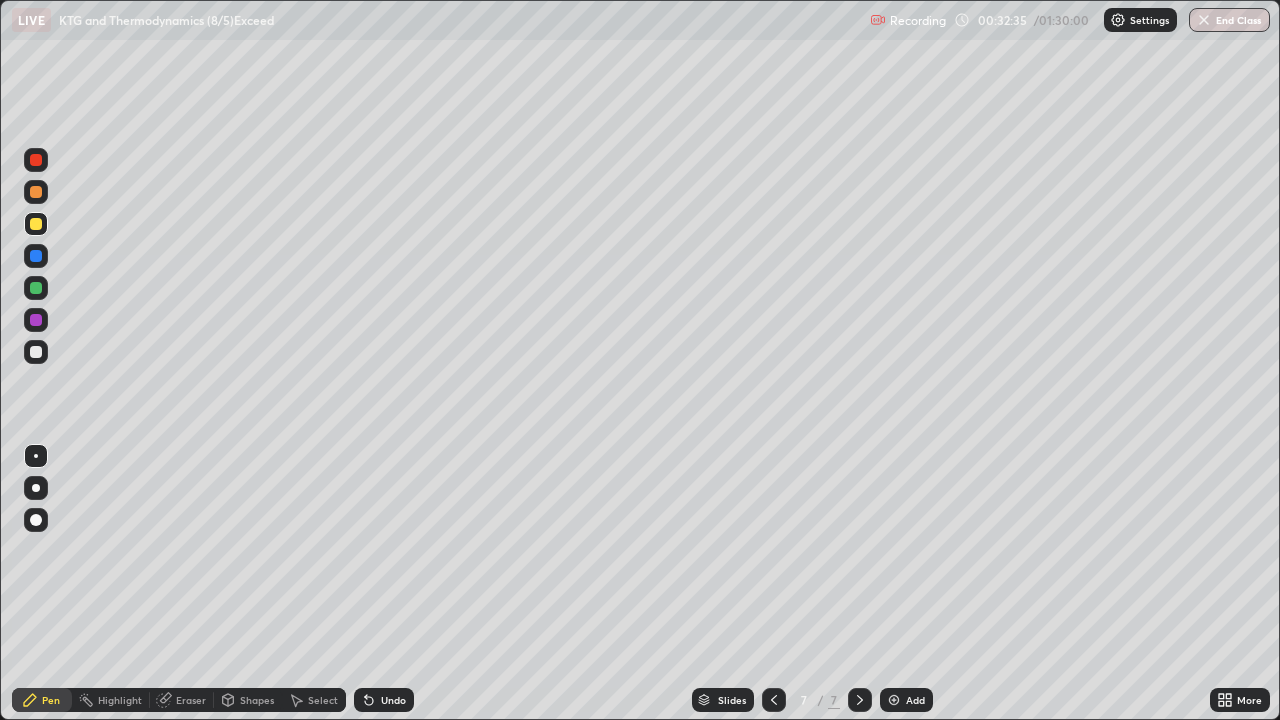 click at bounding box center (36, 488) 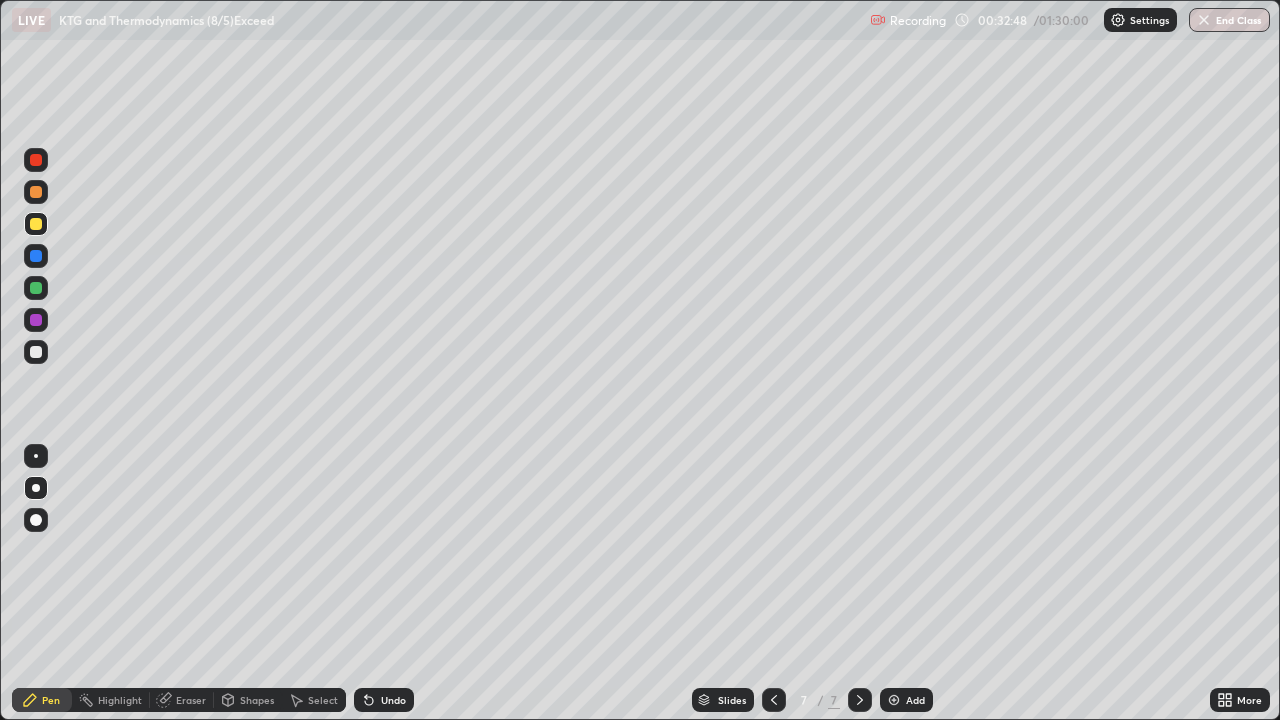 click at bounding box center [36, 288] 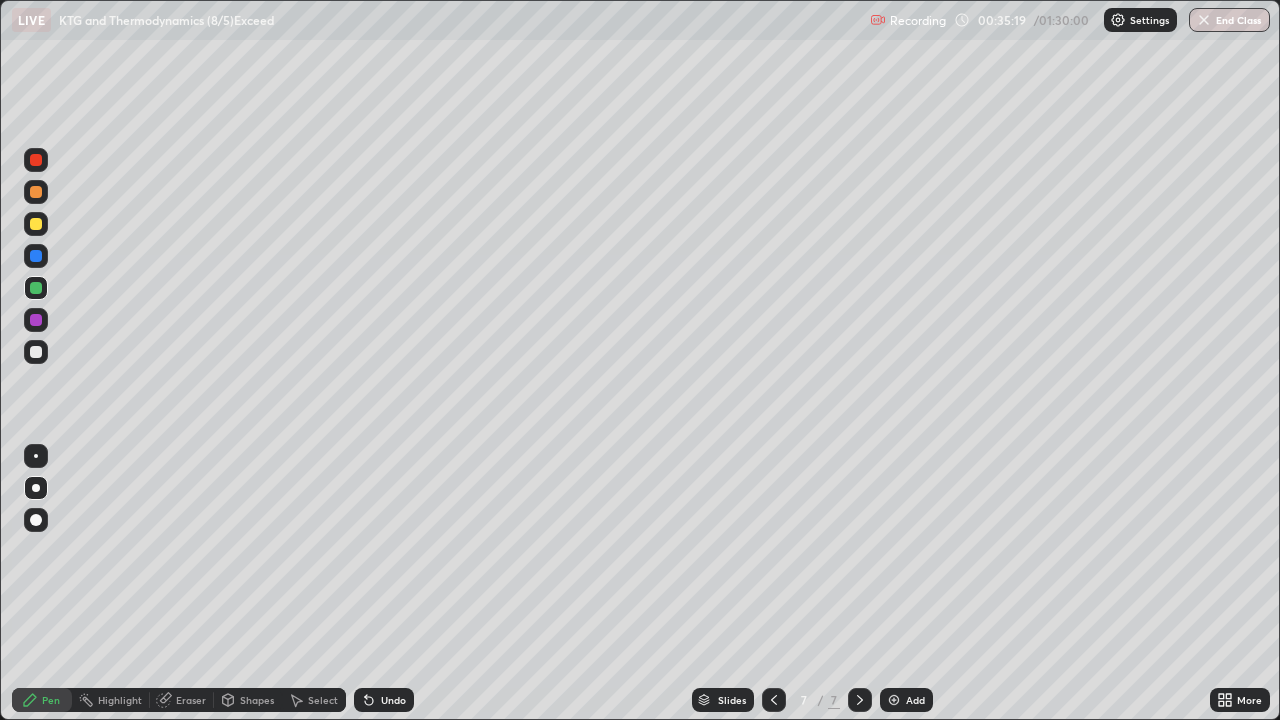 click on "Select" at bounding box center (323, 700) 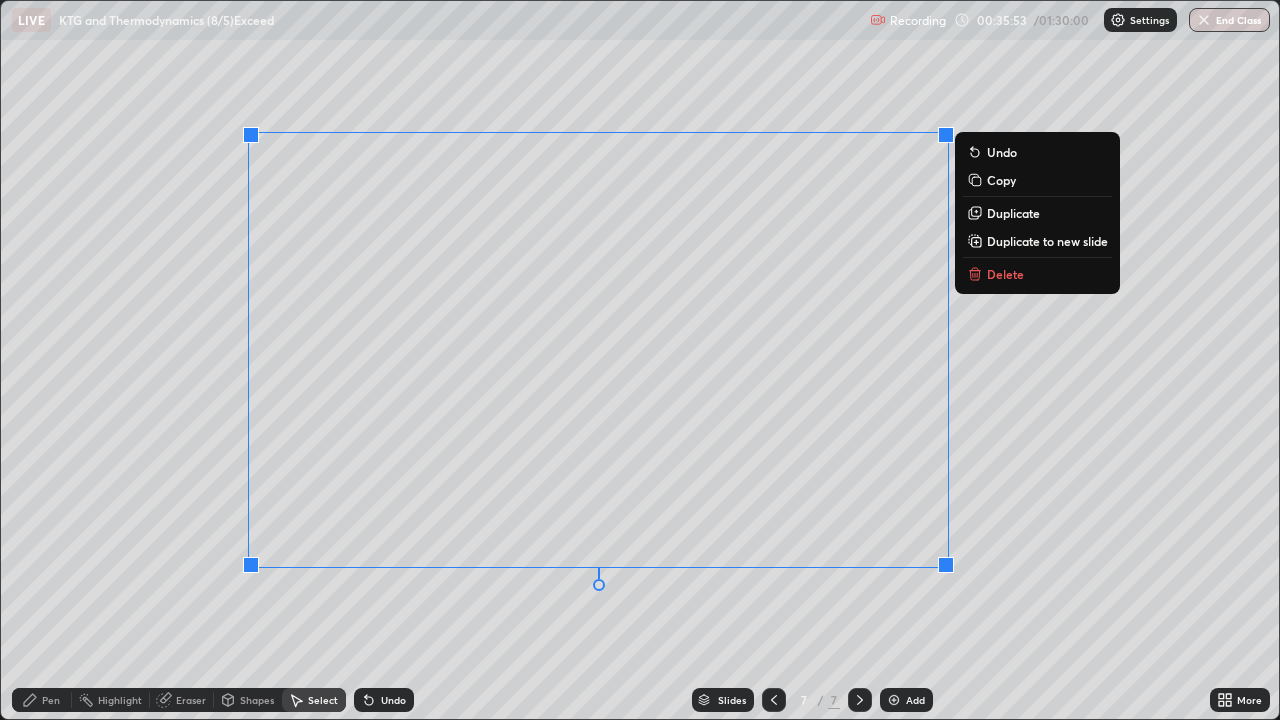 click on "Undo" at bounding box center (393, 700) 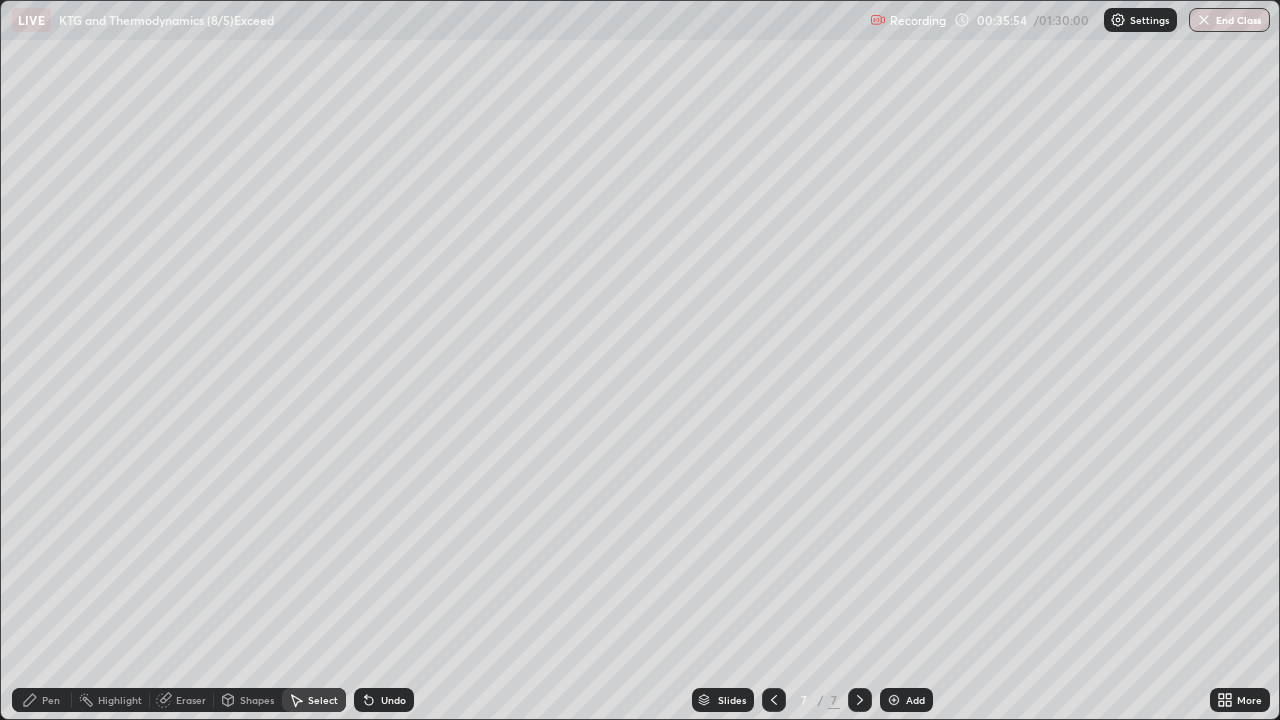 click on "Undo" at bounding box center [393, 700] 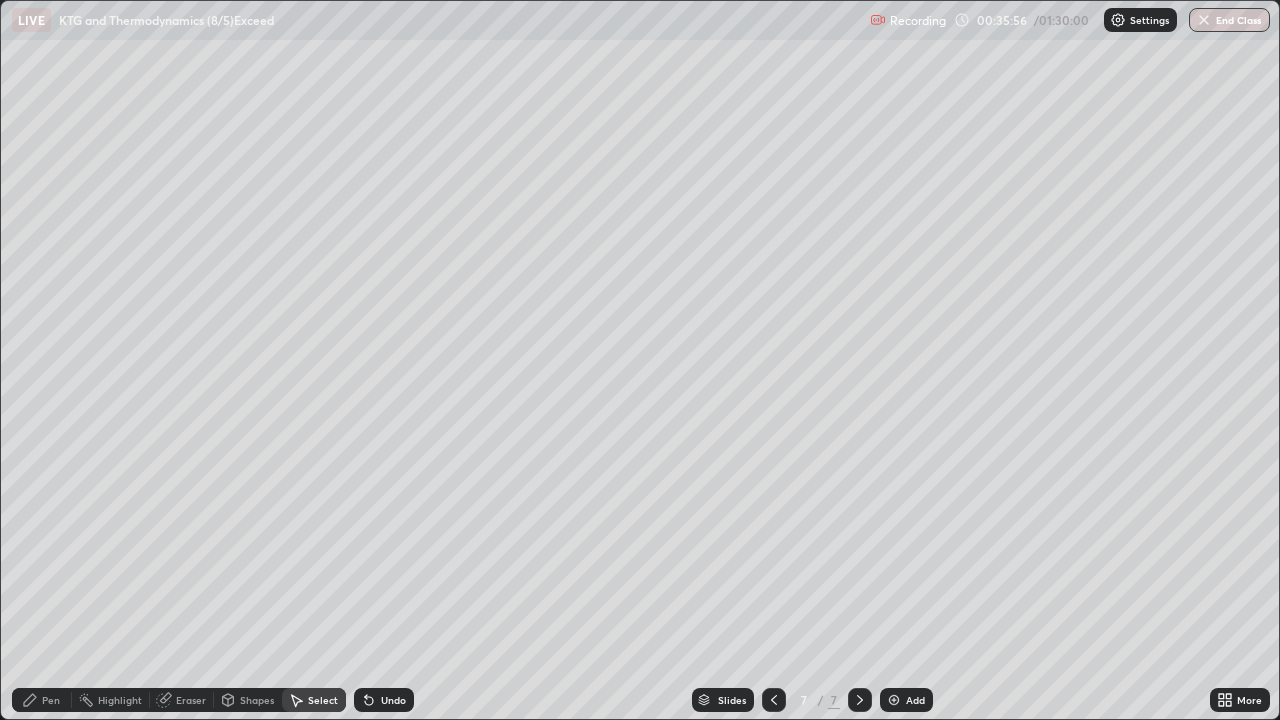 click 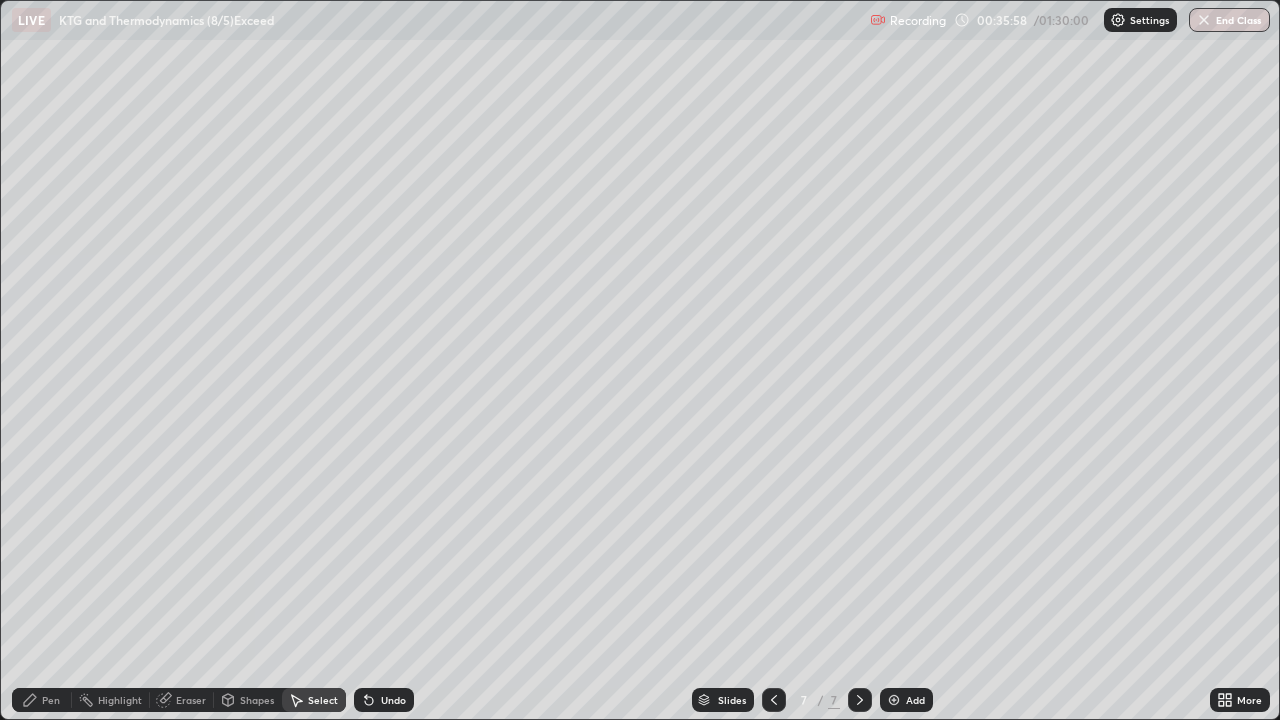 click on "Pen" at bounding box center [51, 700] 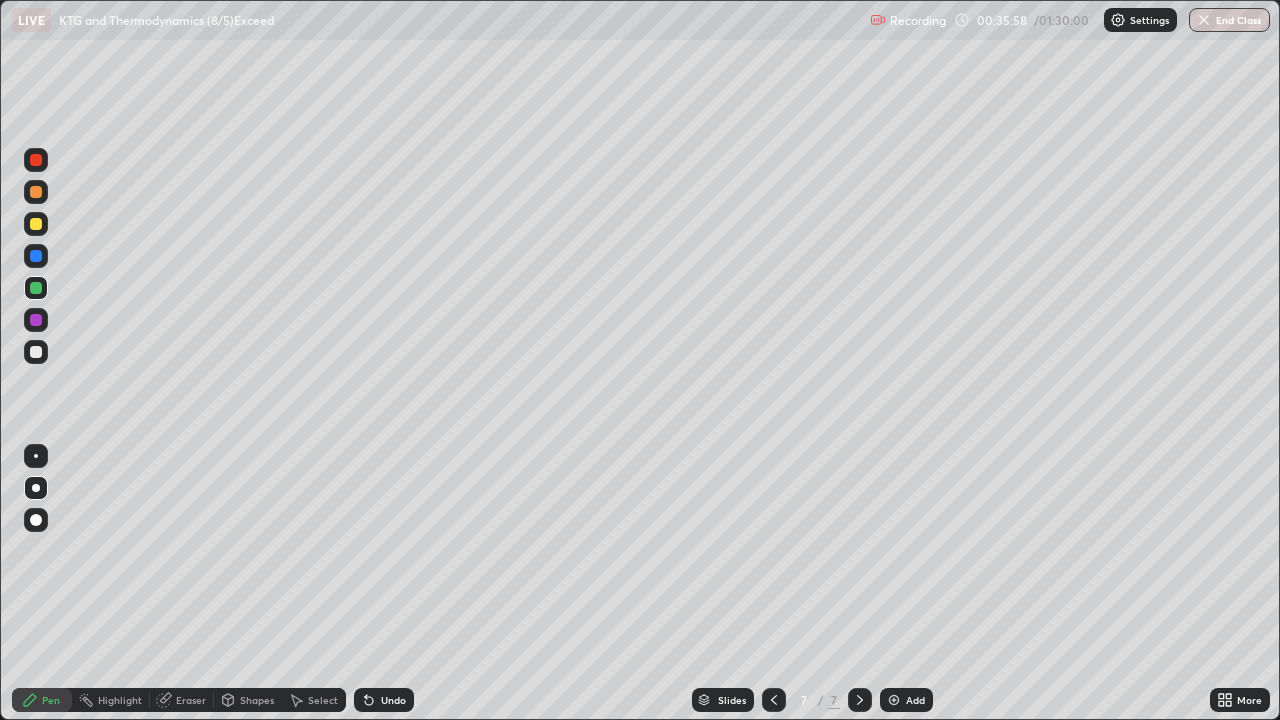 click at bounding box center (36, 352) 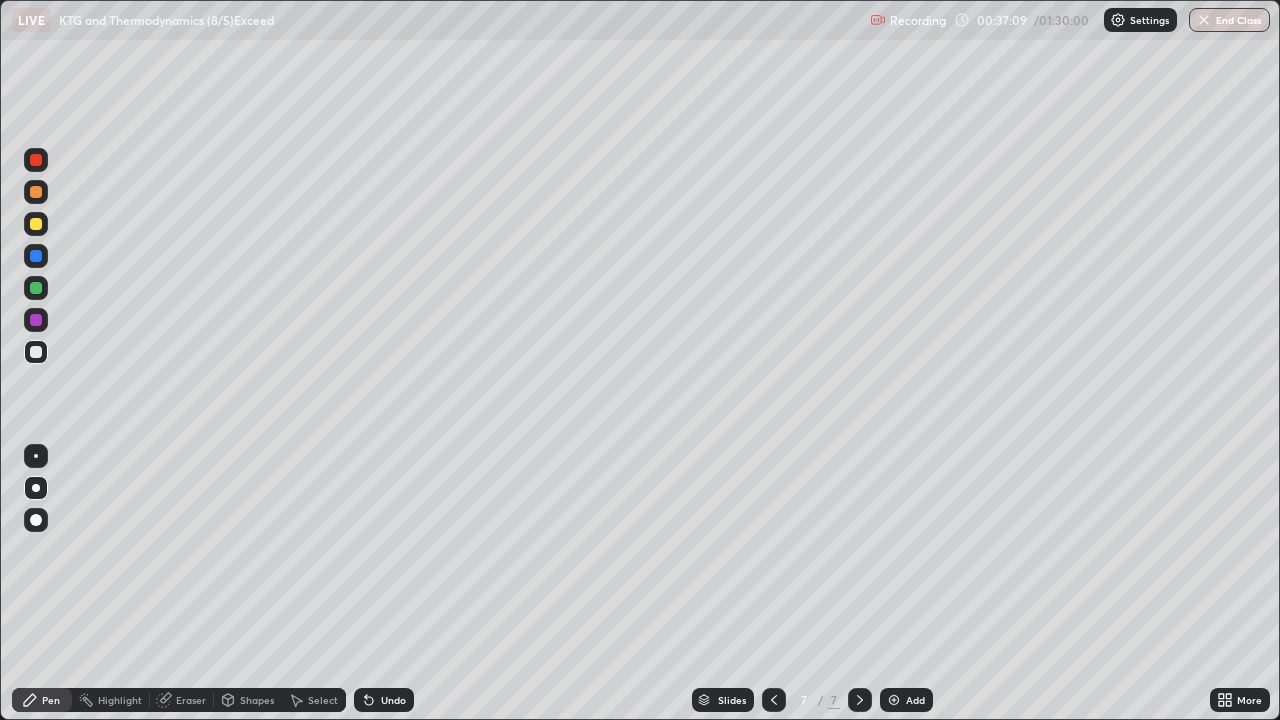 click on "Undo" at bounding box center (384, 700) 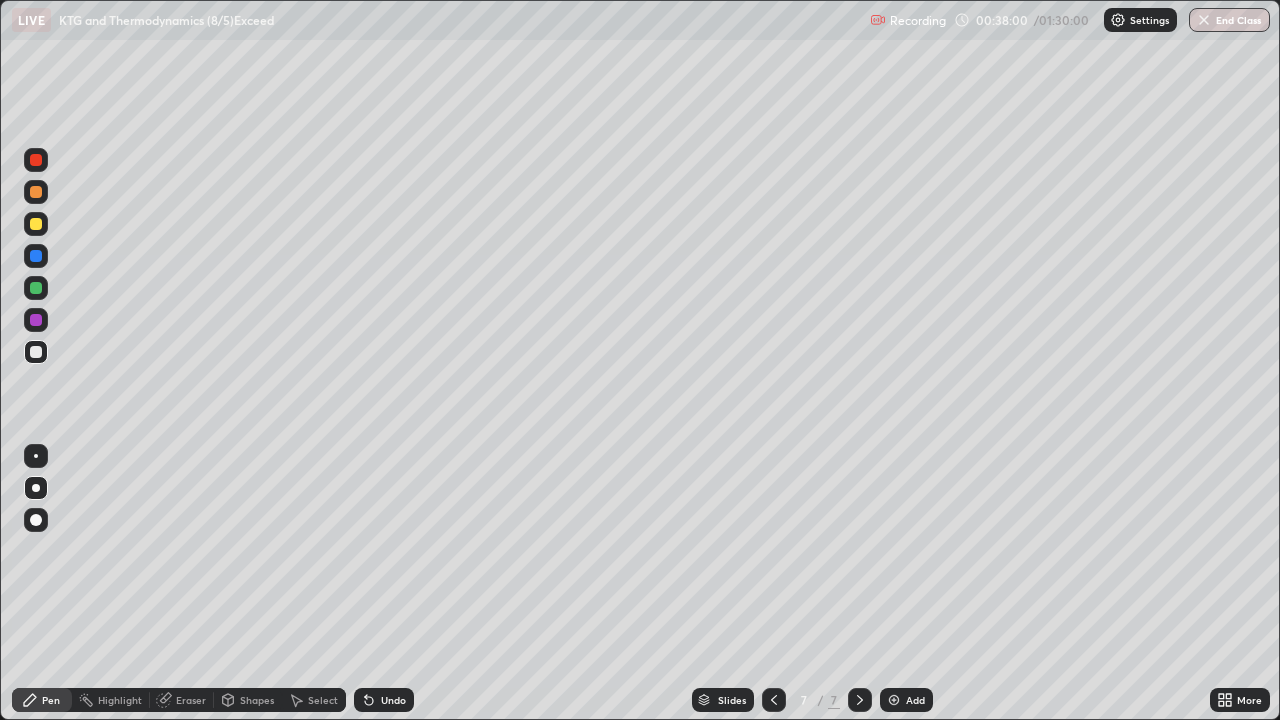 click at bounding box center (894, 700) 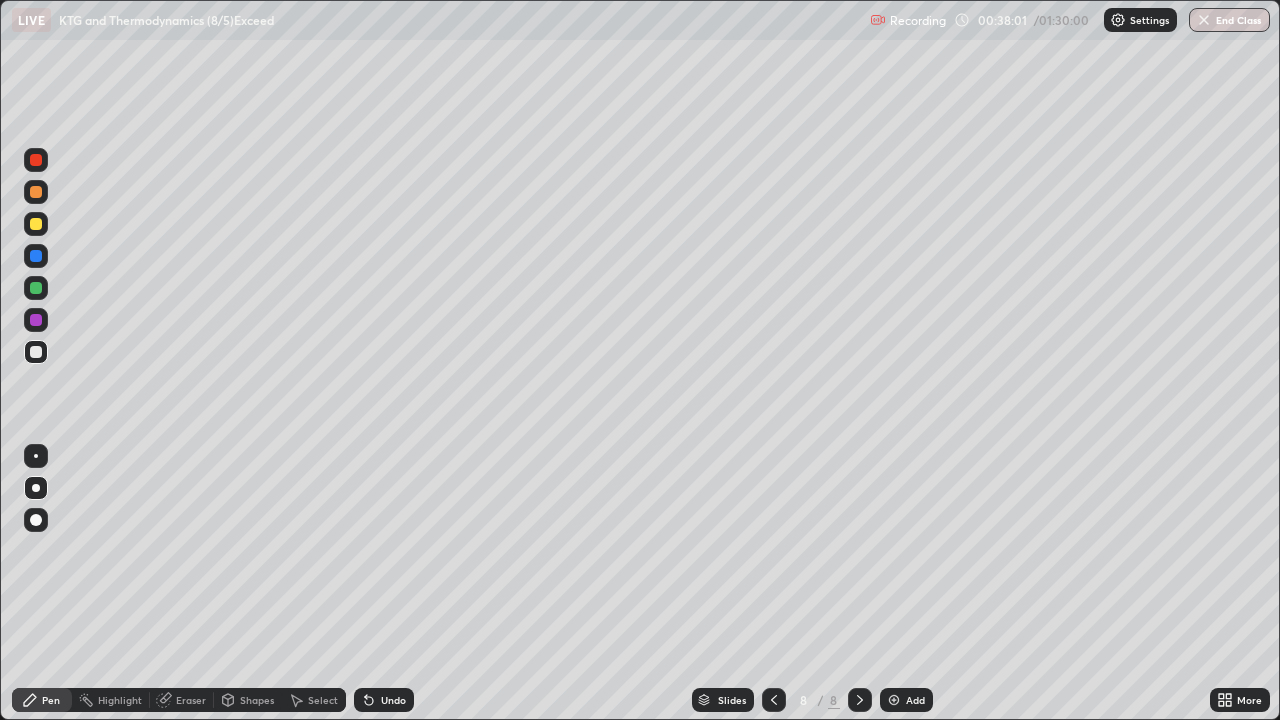 click at bounding box center [36, 224] 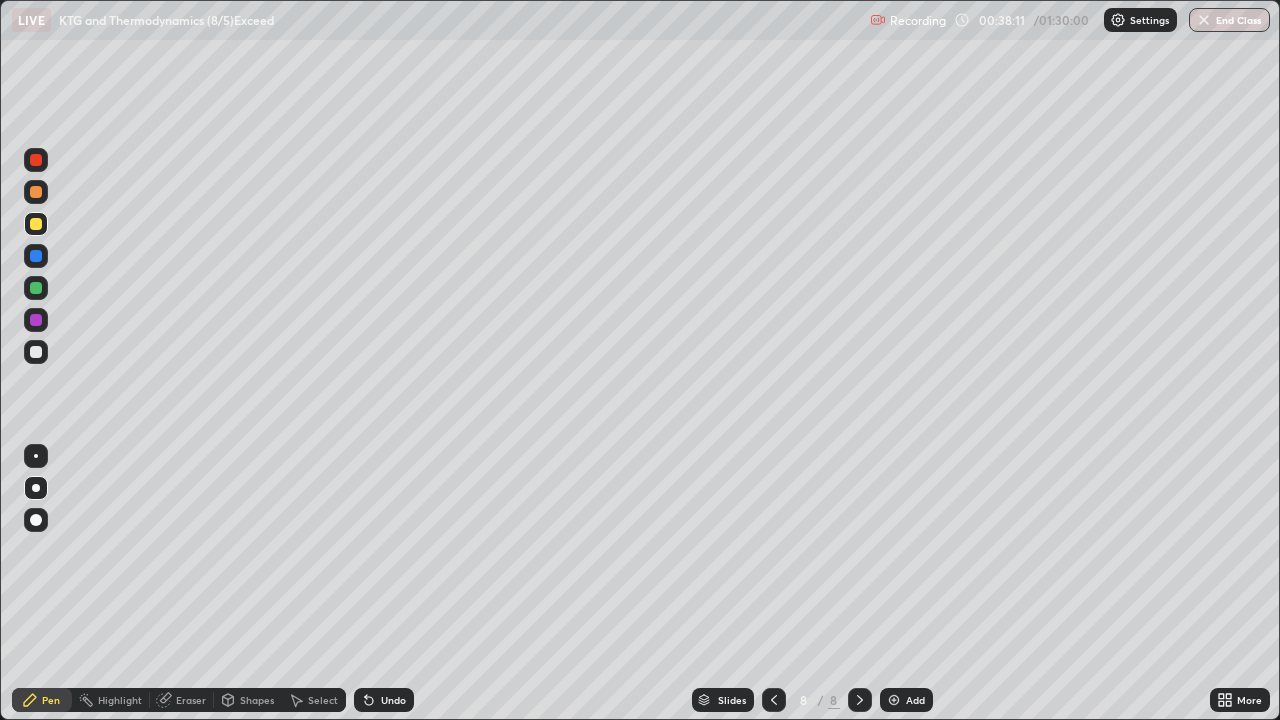 click at bounding box center (36, 352) 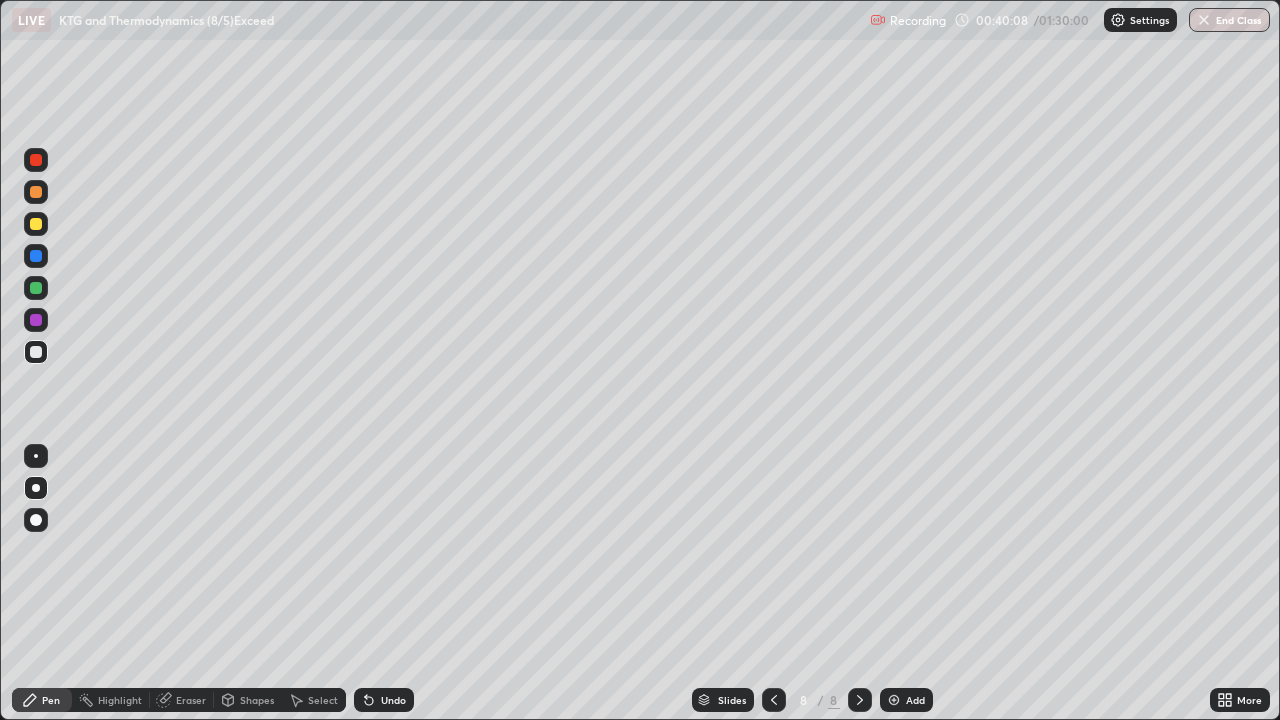 click at bounding box center [36, 288] 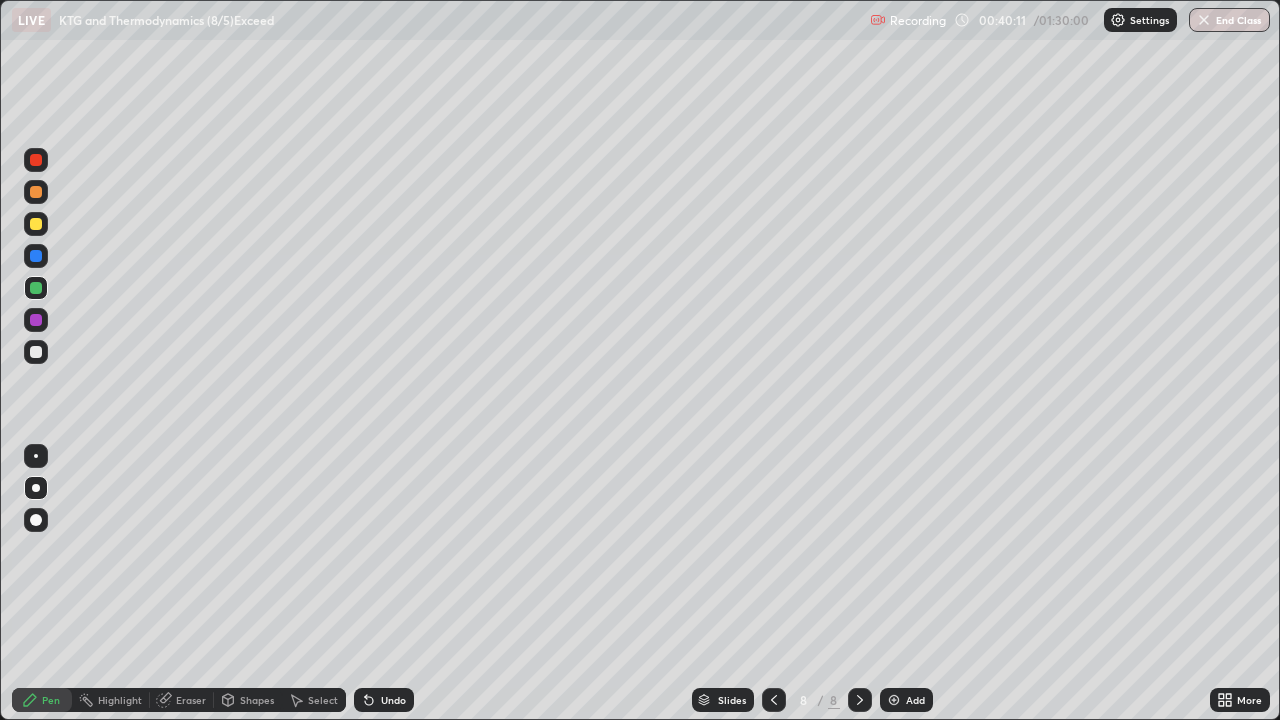 click at bounding box center [36, 352] 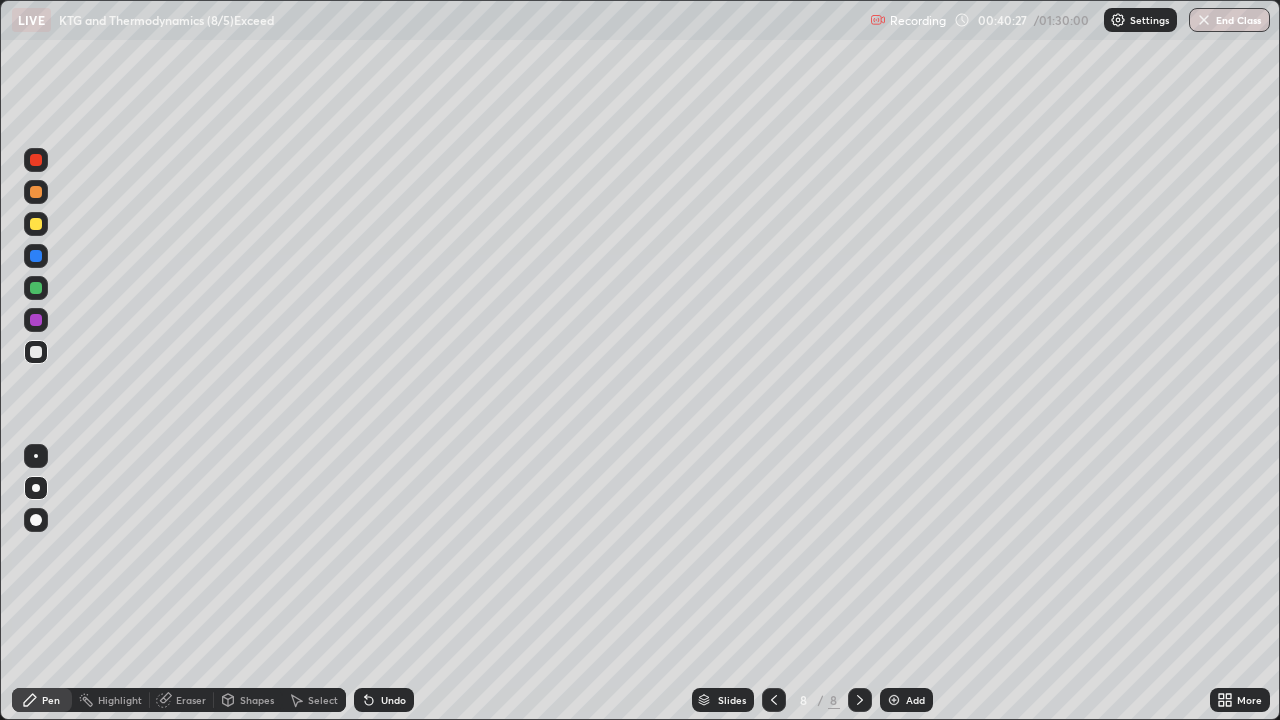 click at bounding box center (36, 288) 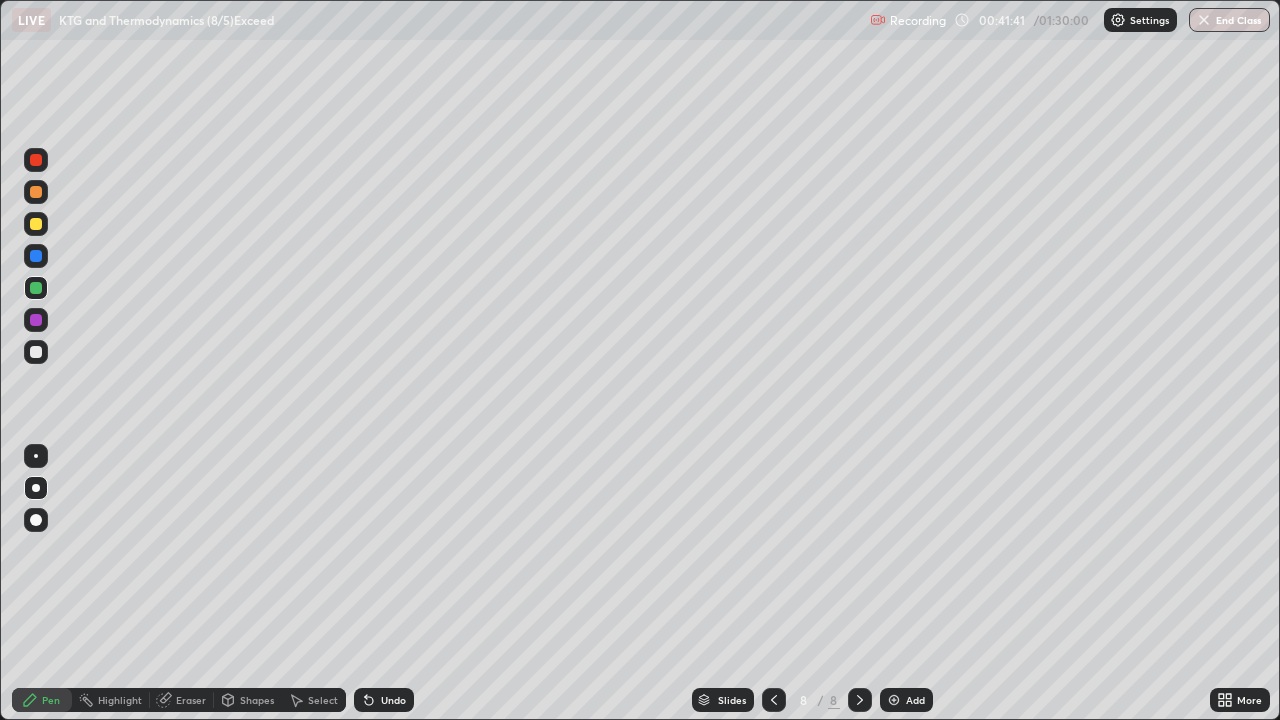 click at bounding box center (36, 224) 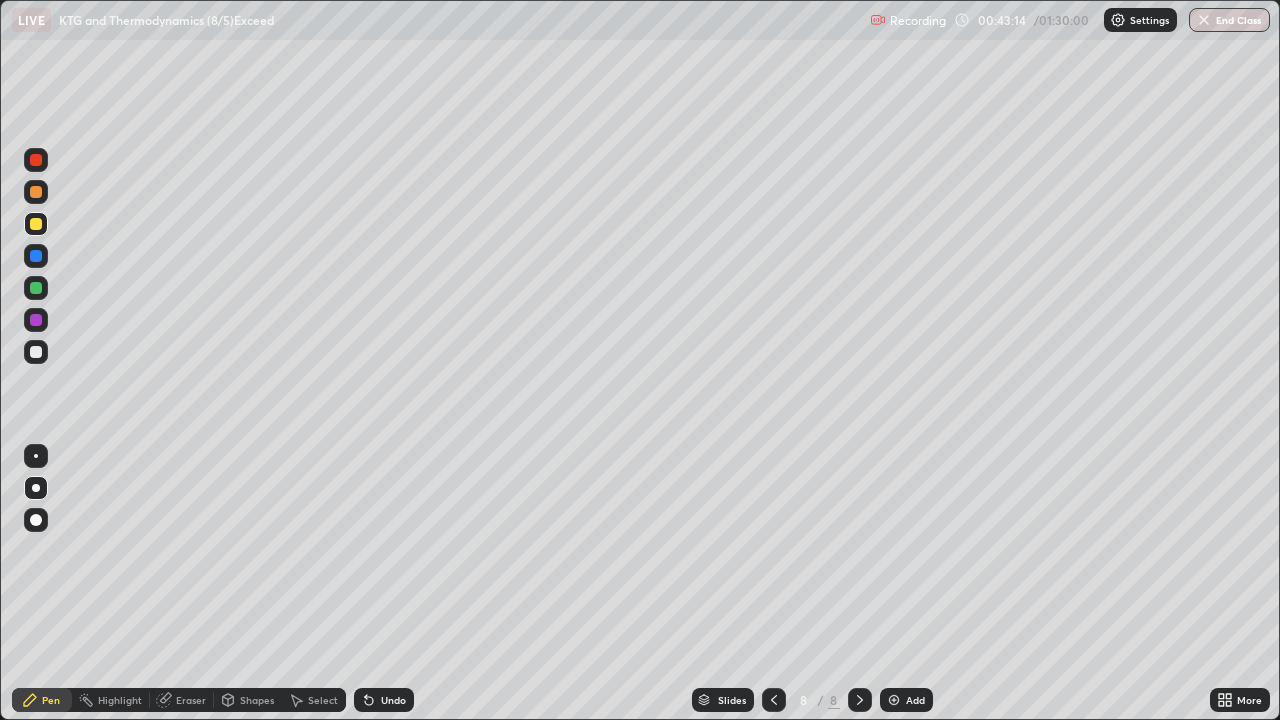 click at bounding box center (36, 352) 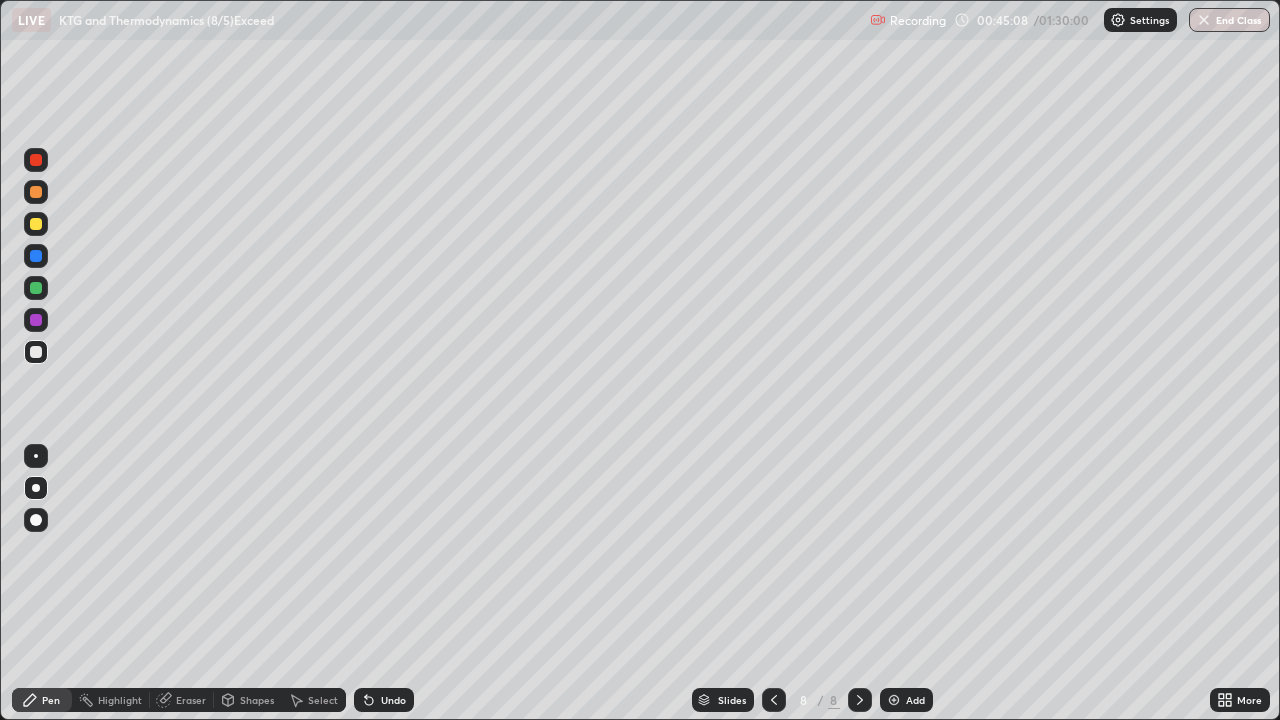click at bounding box center (36, 288) 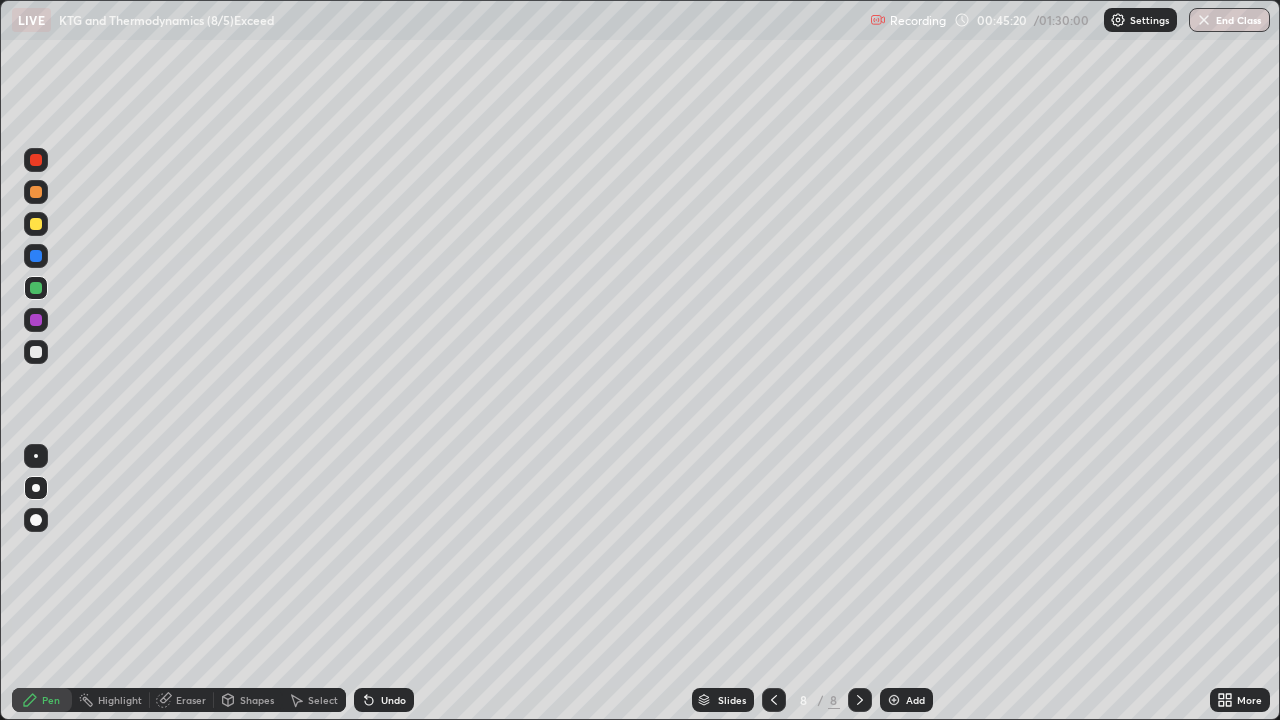 click at bounding box center [36, 352] 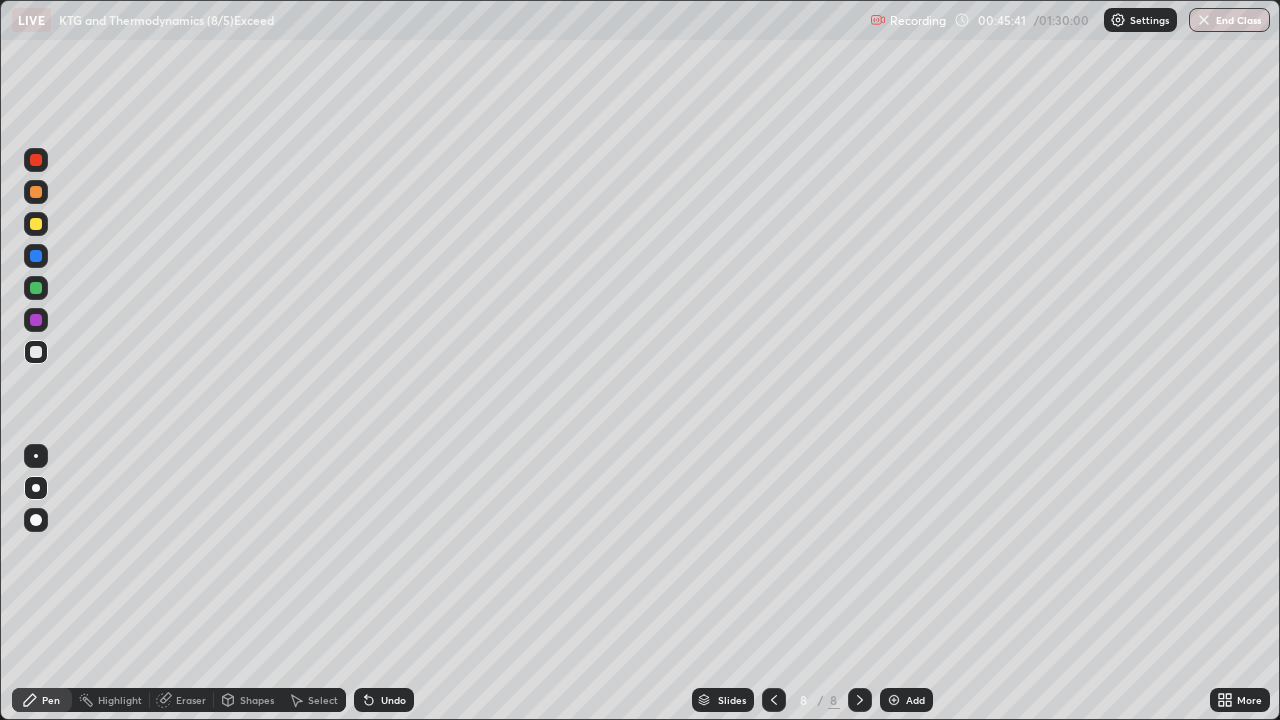 click on "Undo" at bounding box center [384, 700] 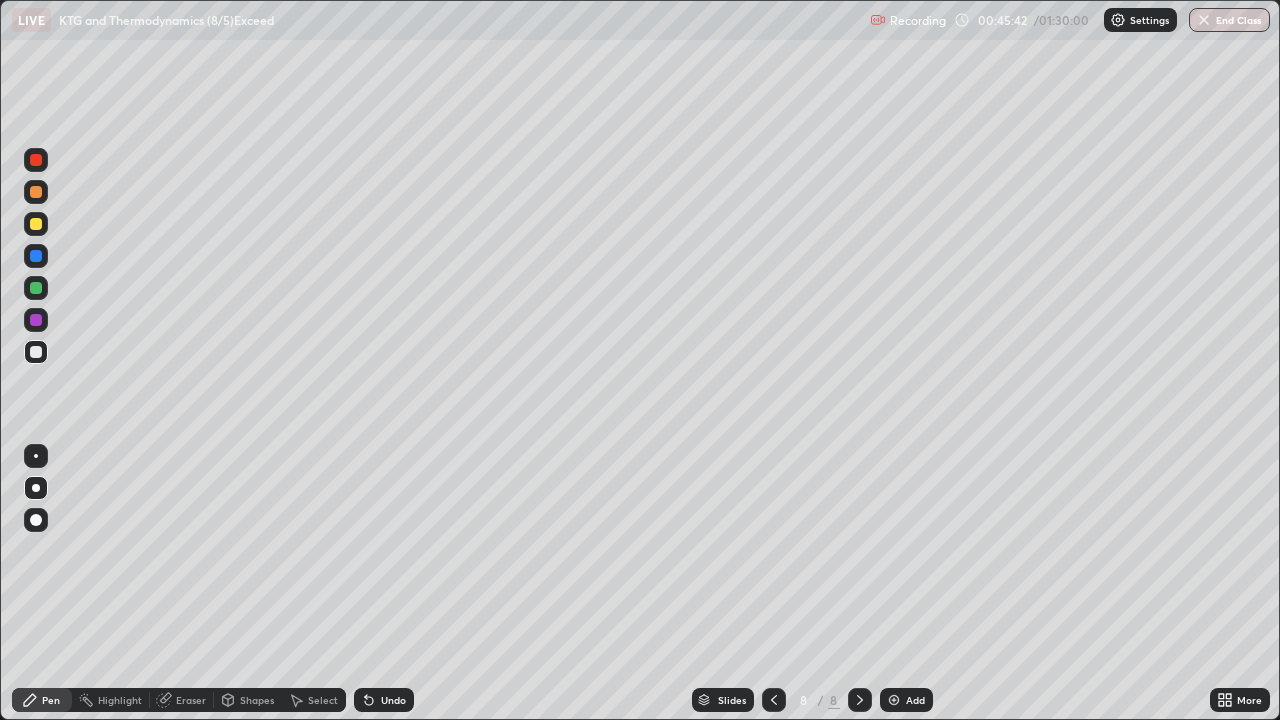click 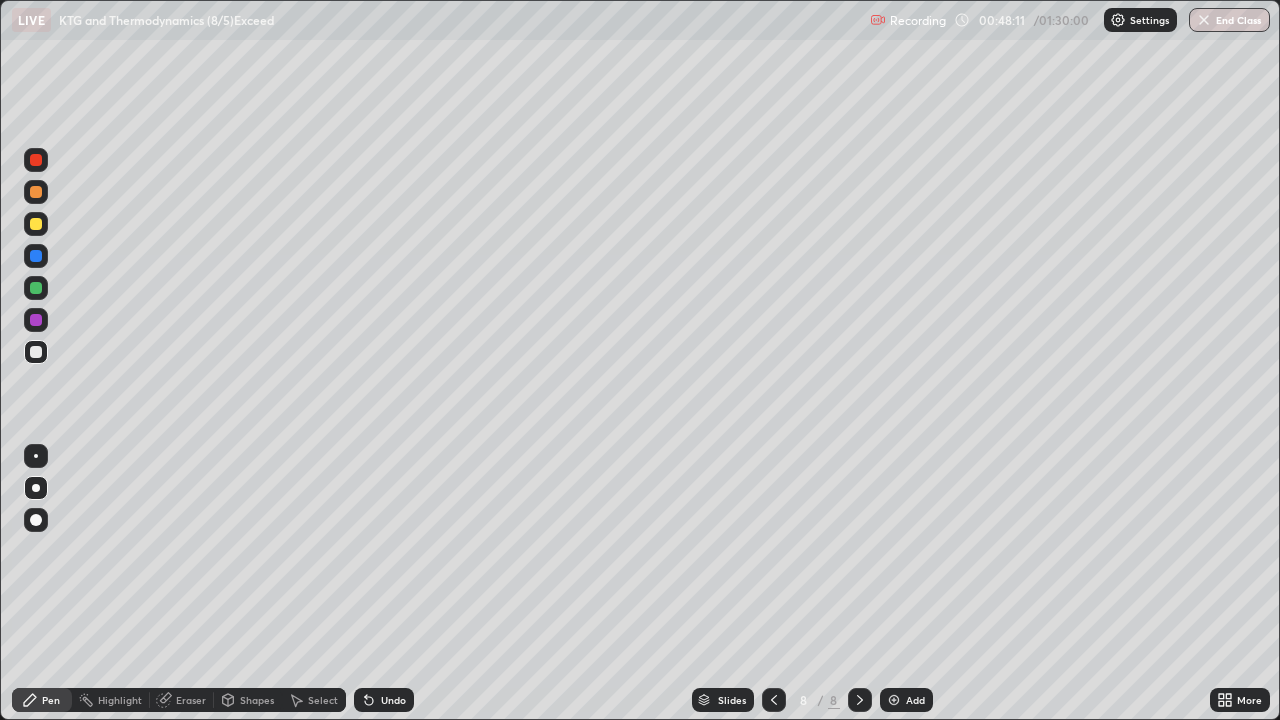 click at bounding box center (894, 700) 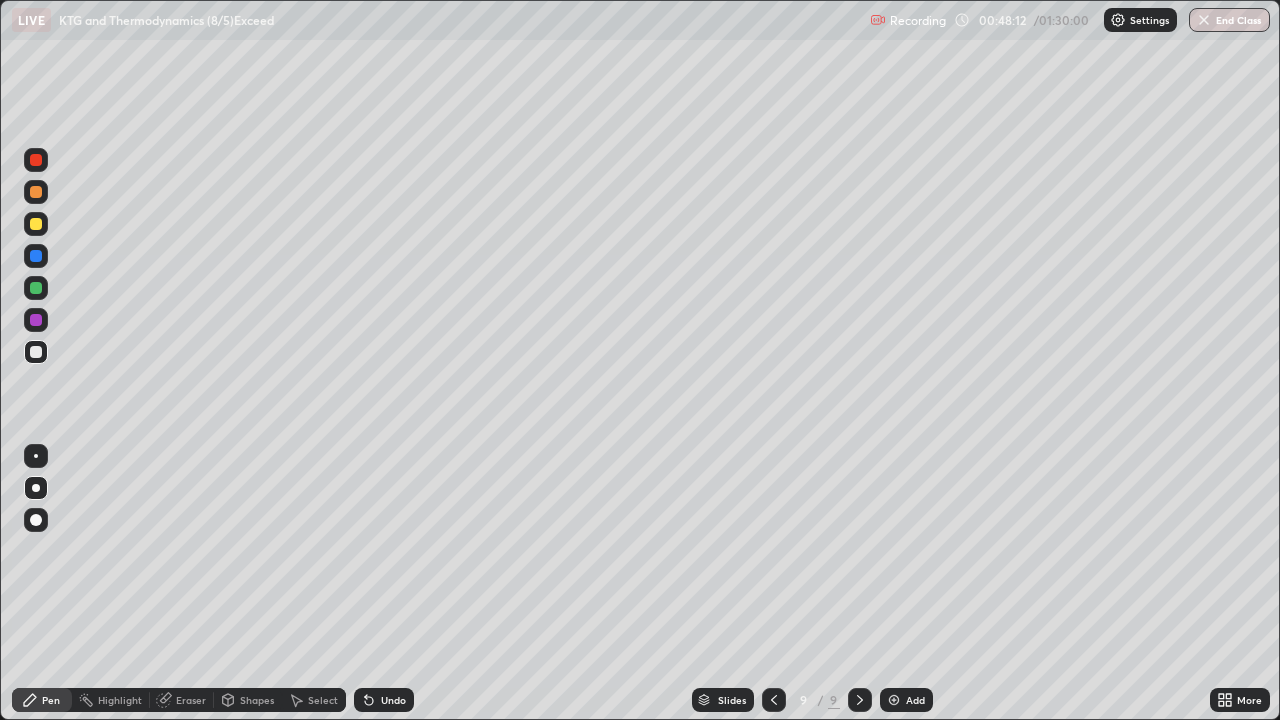 click at bounding box center [36, 224] 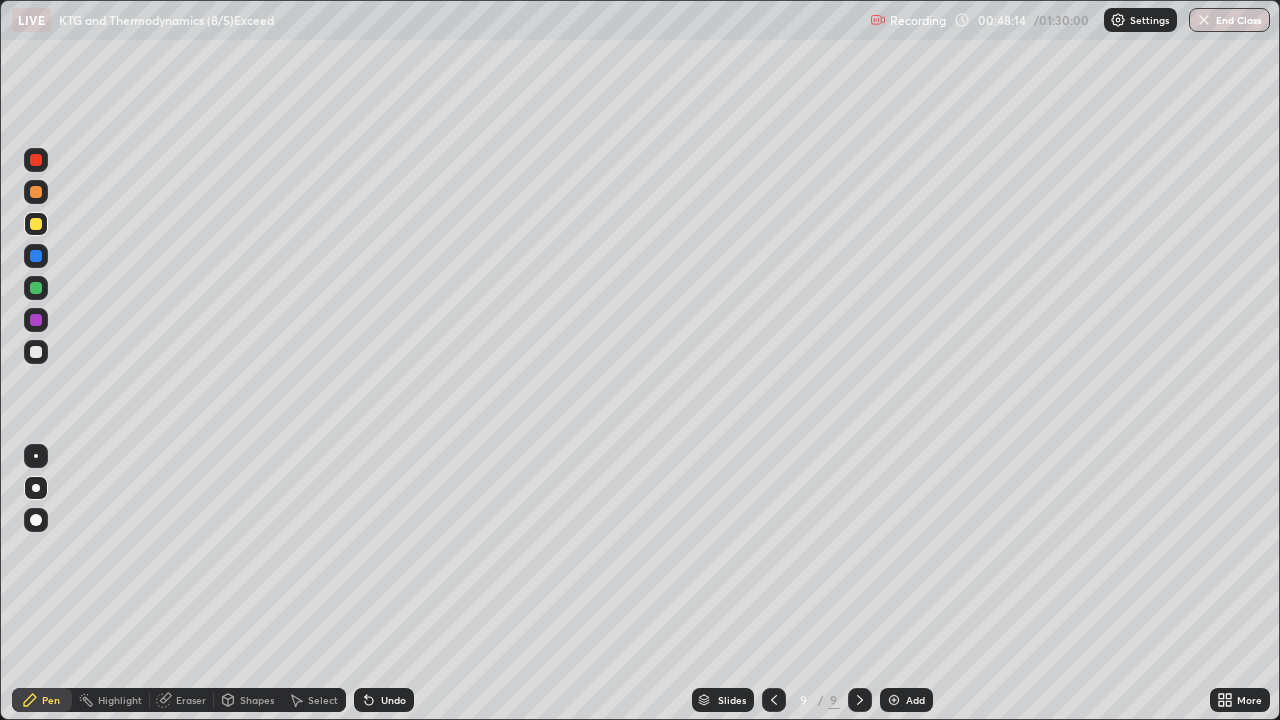 click 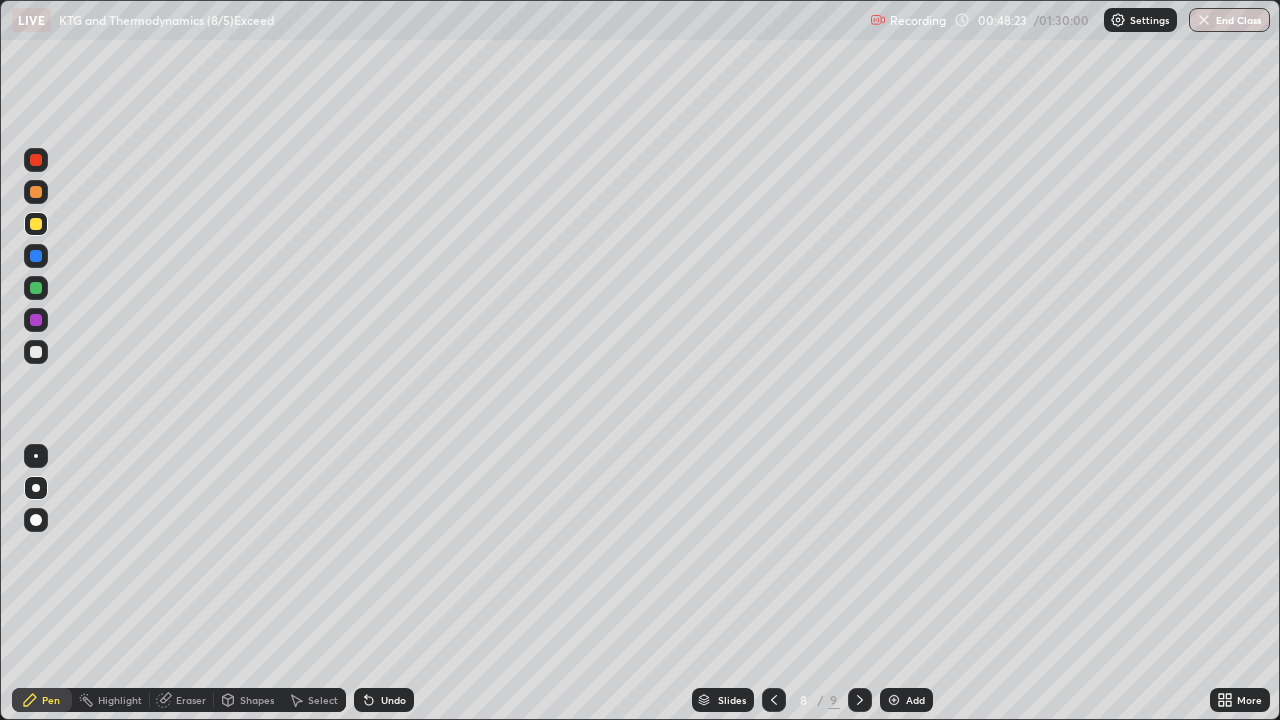 click 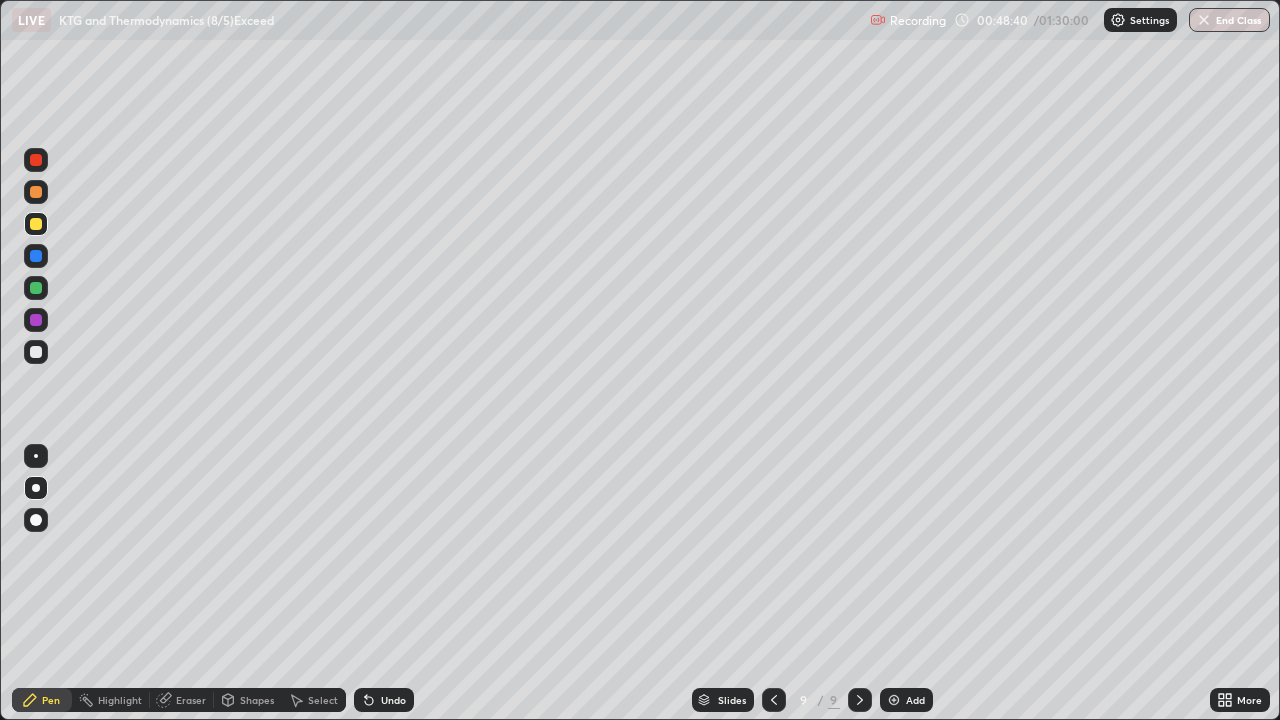click at bounding box center [36, 352] 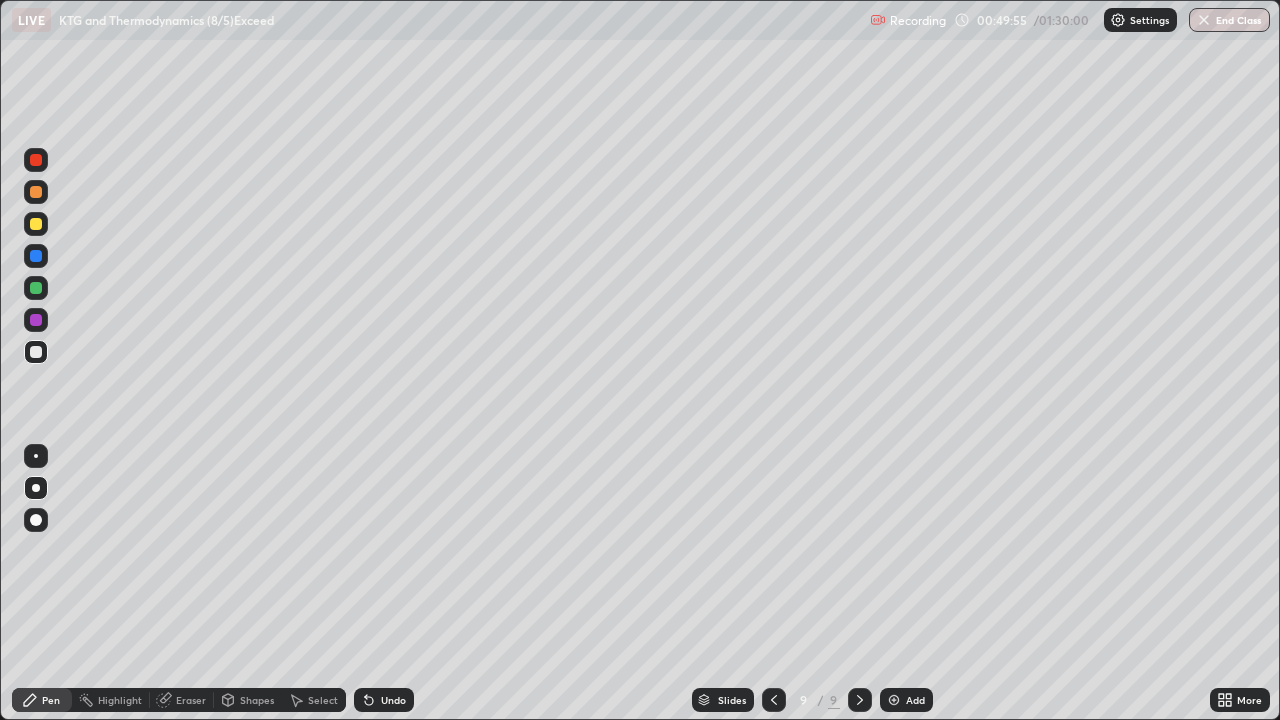 click at bounding box center [36, 352] 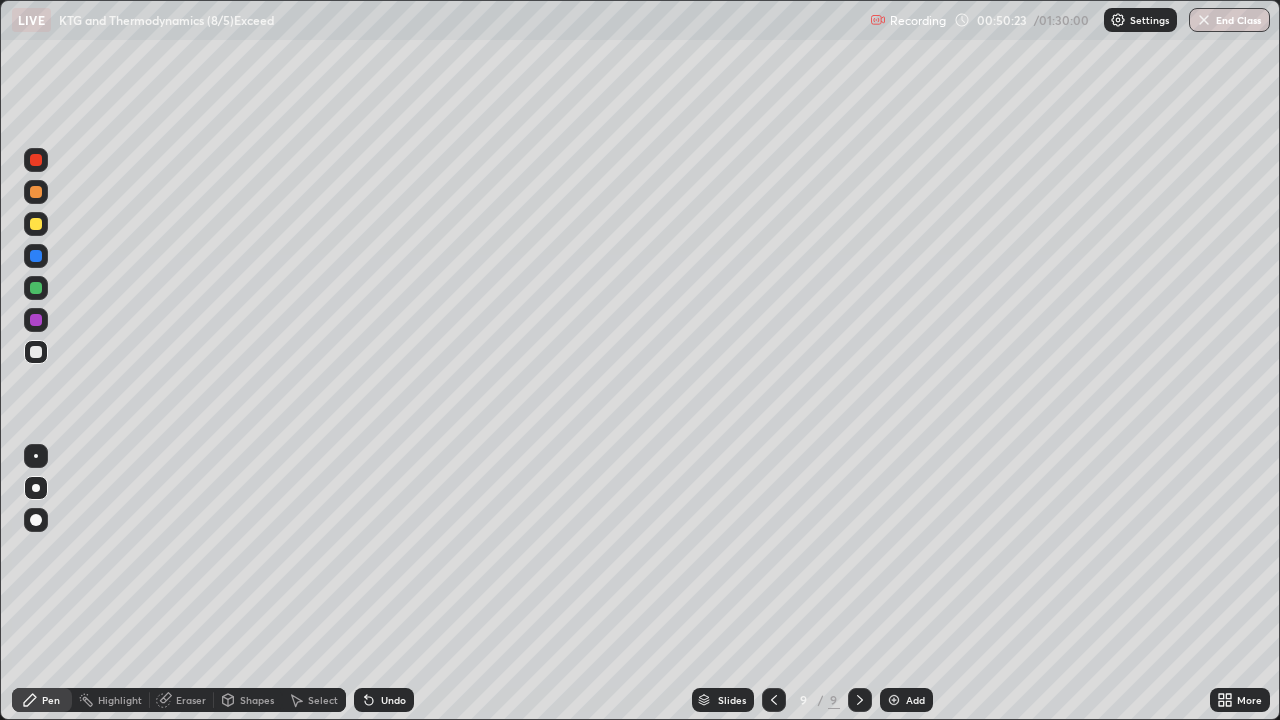 click on "Setting up your live class" at bounding box center (640, 360) 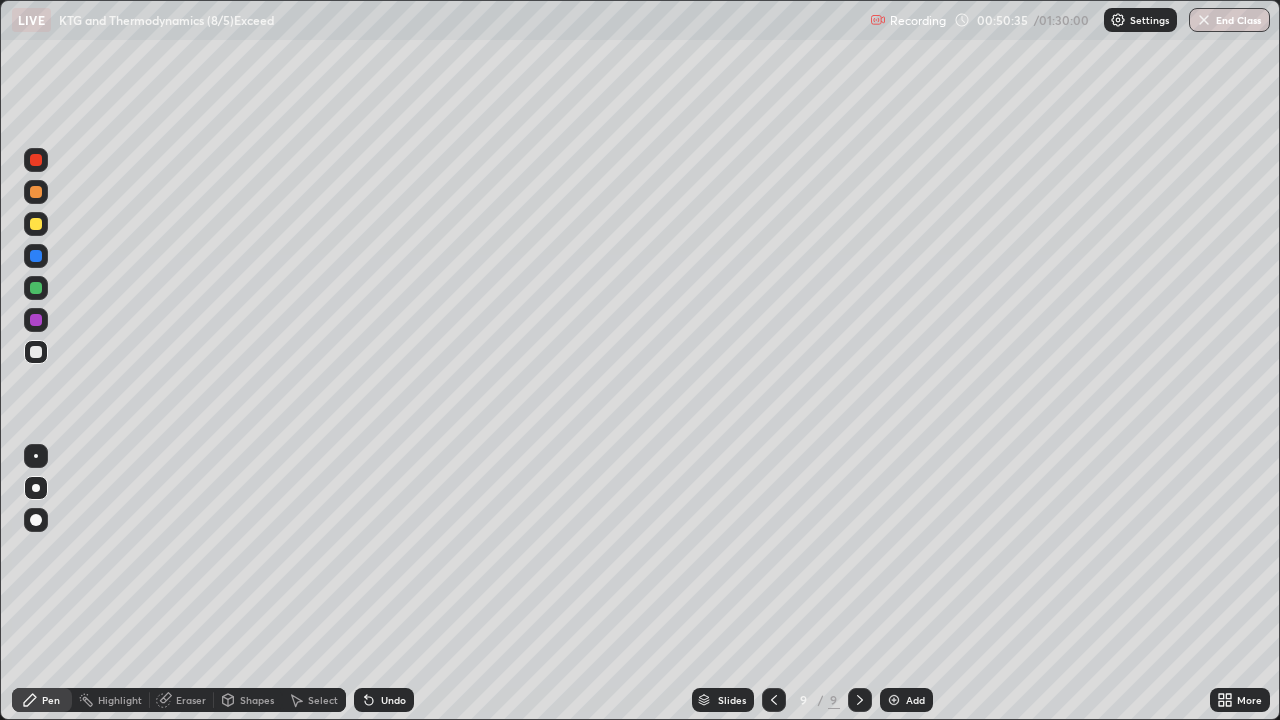 click at bounding box center [36, 352] 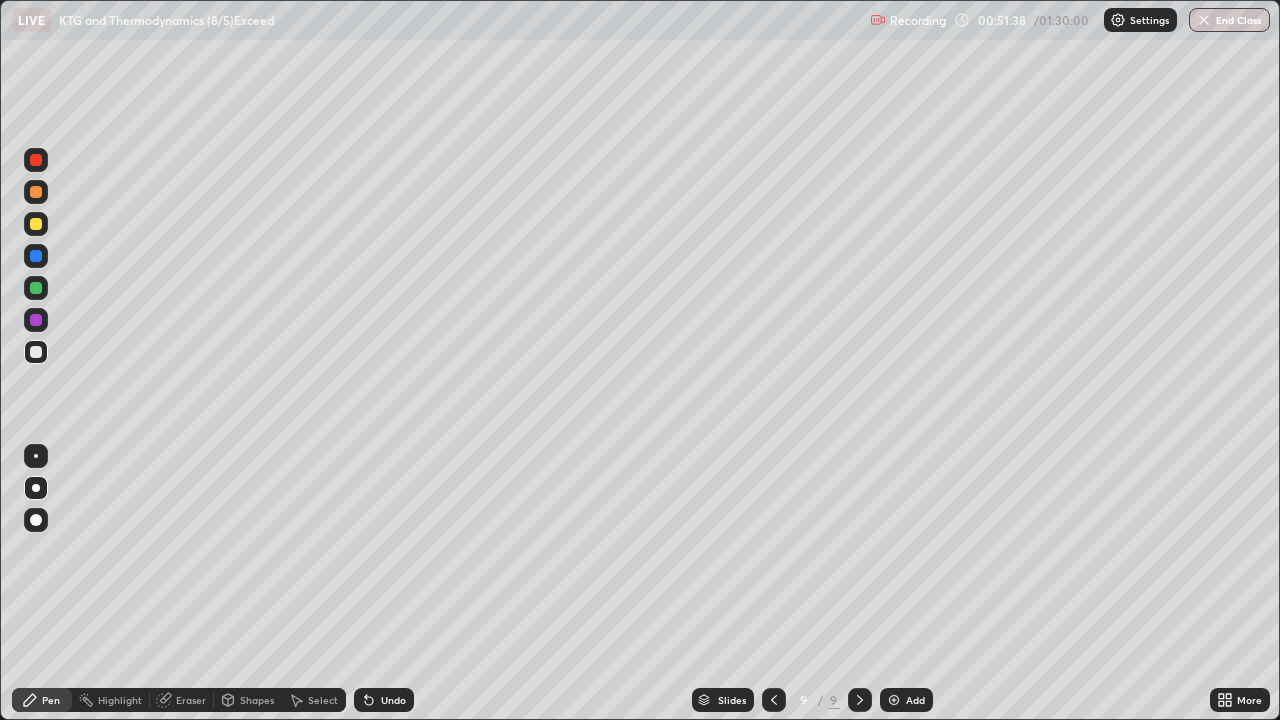 click at bounding box center [774, 700] 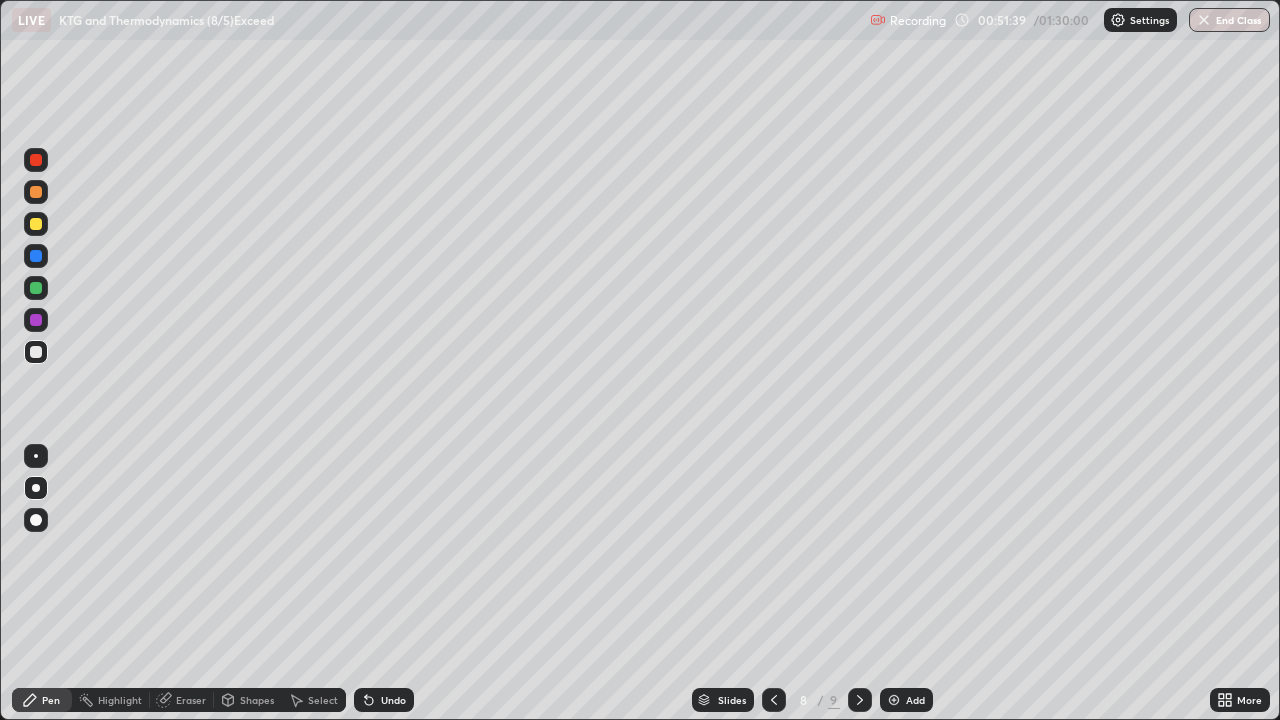 click 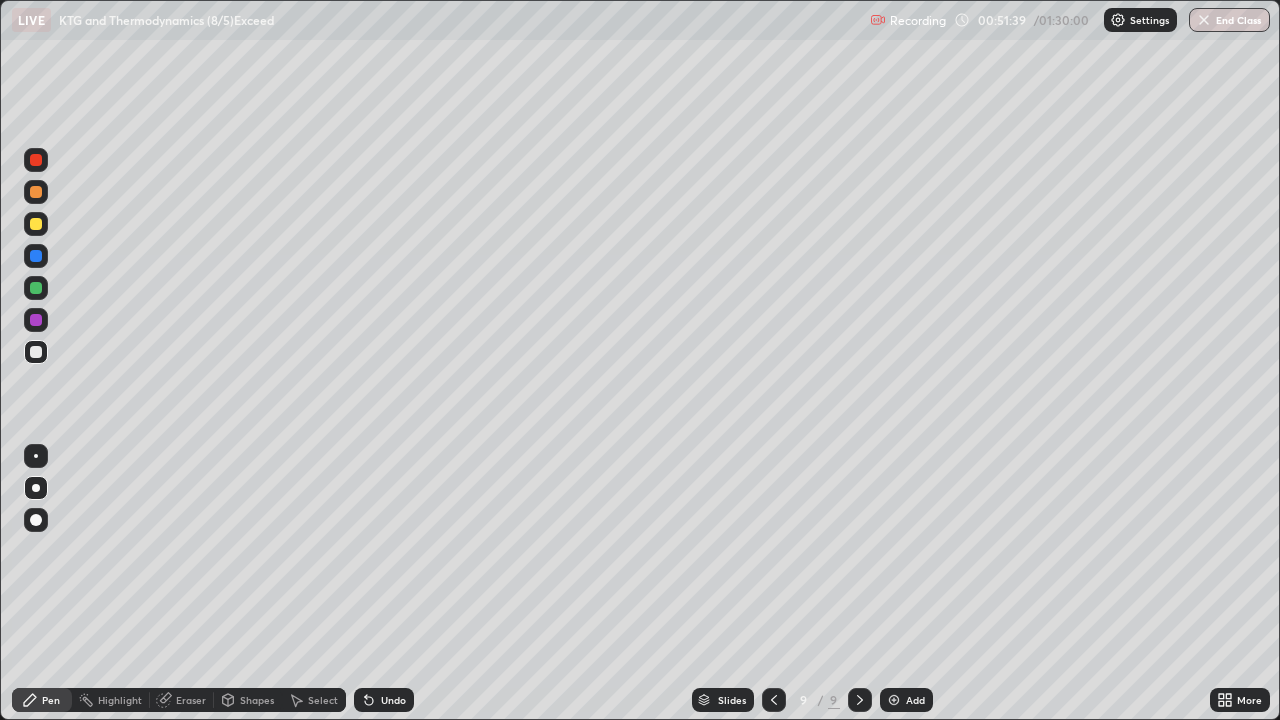 click at bounding box center (894, 700) 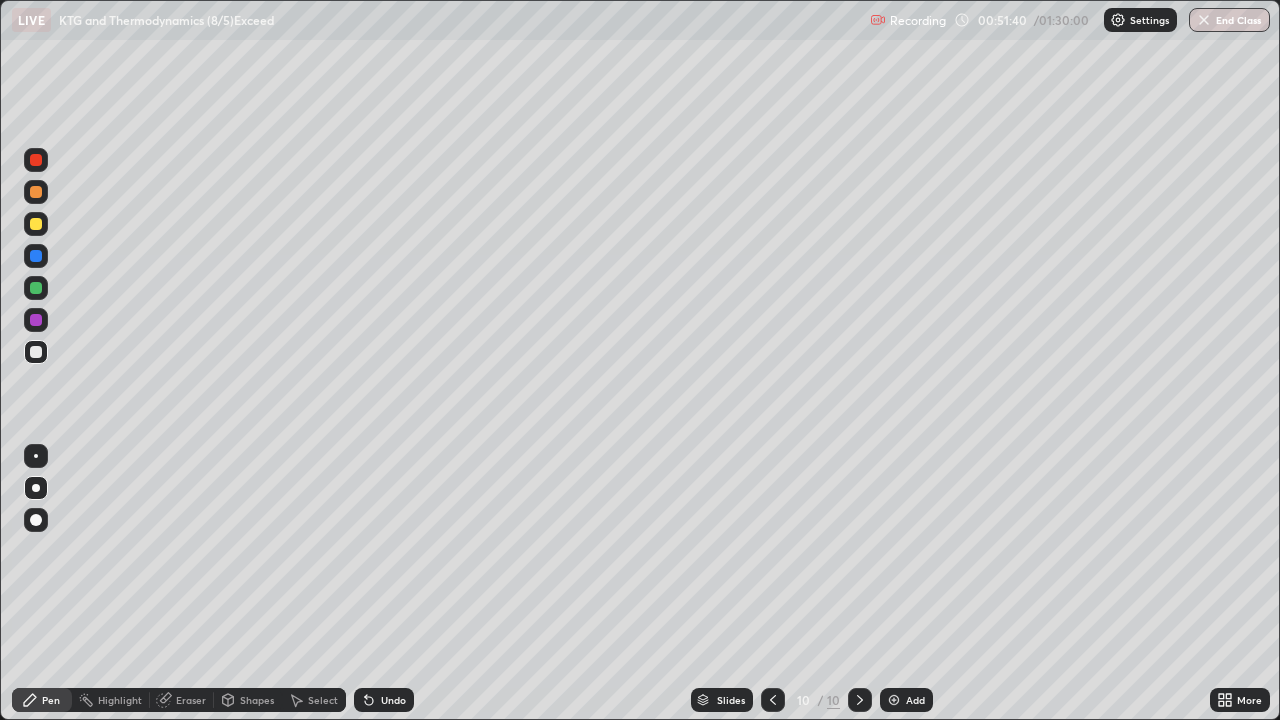 click at bounding box center [36, 224] 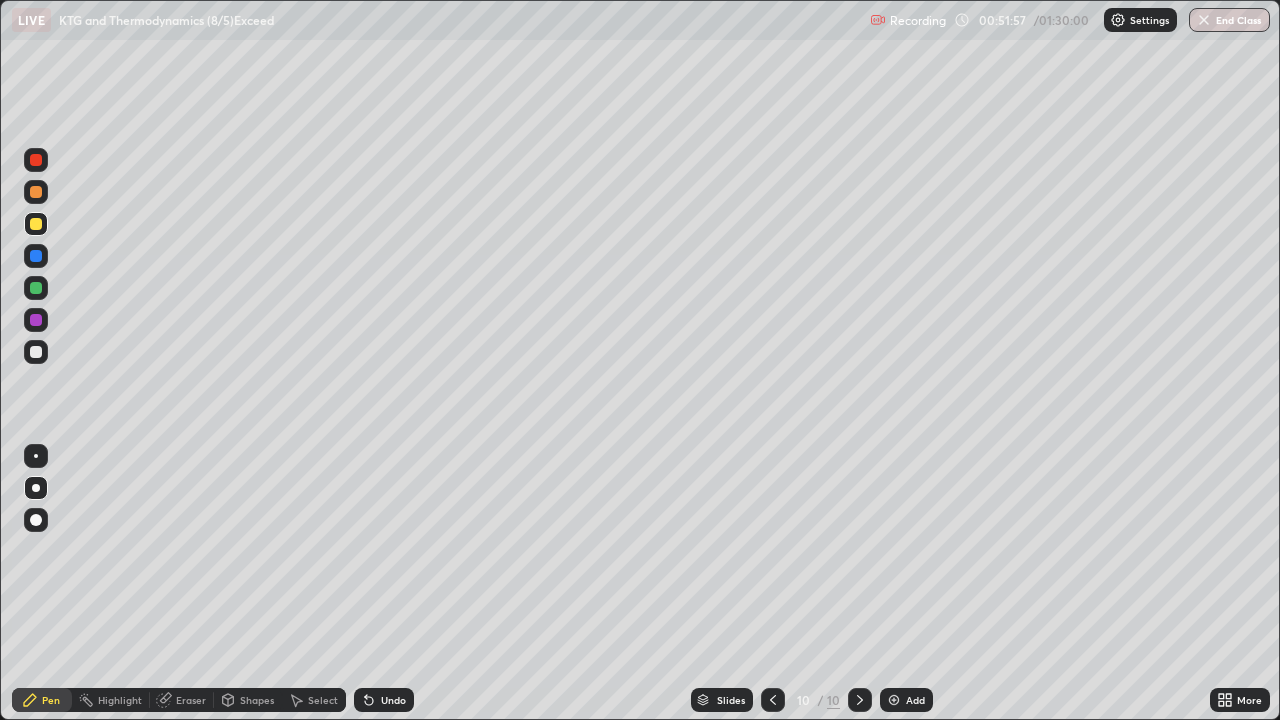 click at bounding box center (36, 224) 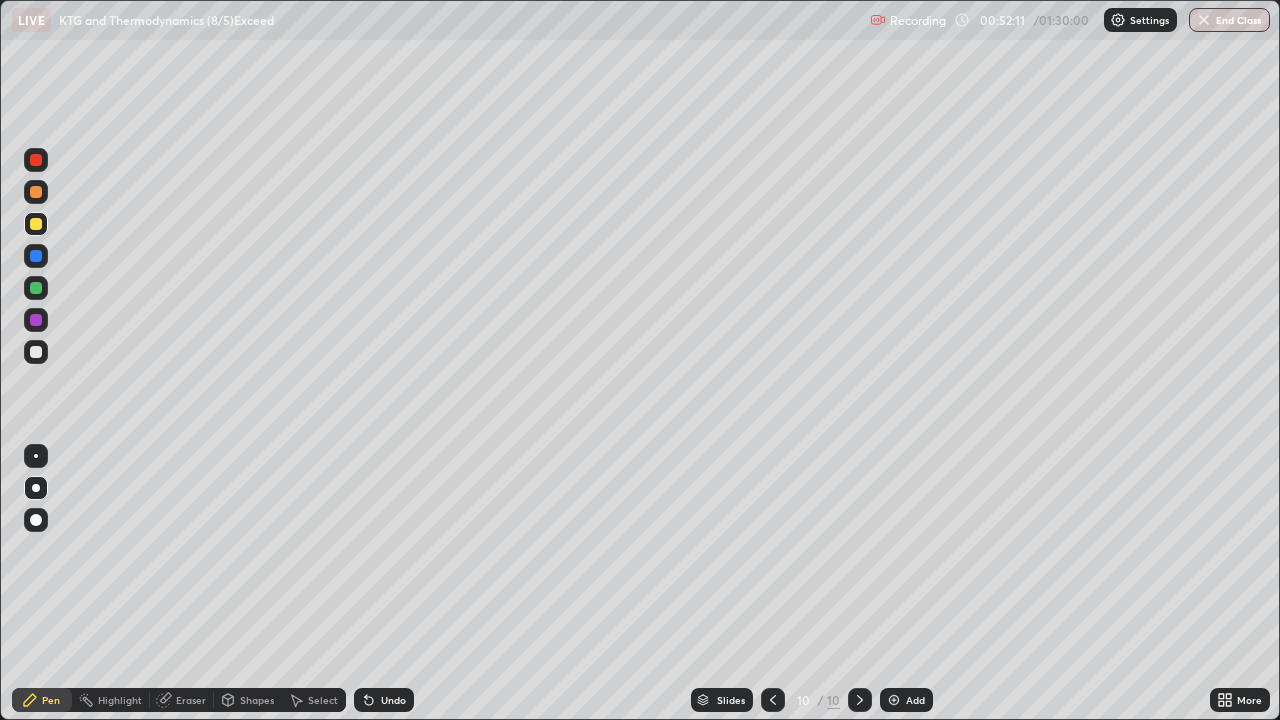 click at bounding box center (36, 288) 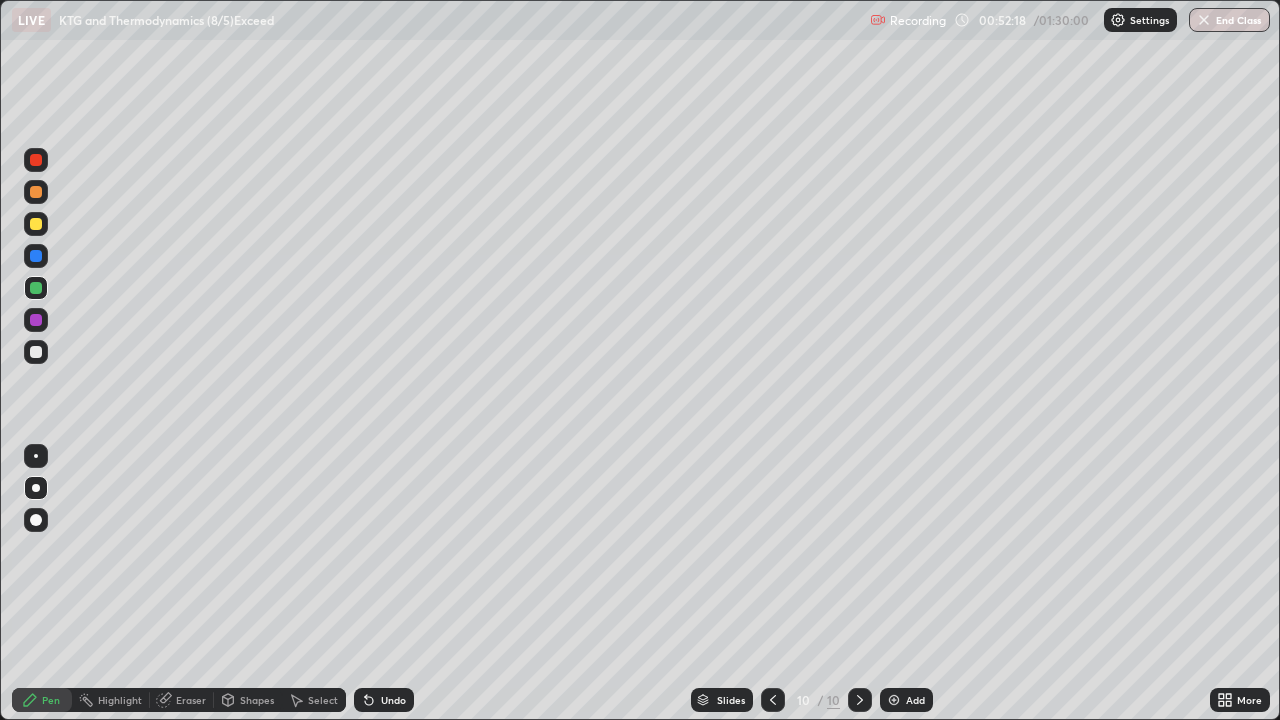 click on "Shapes" at bounding box center (257, 700) 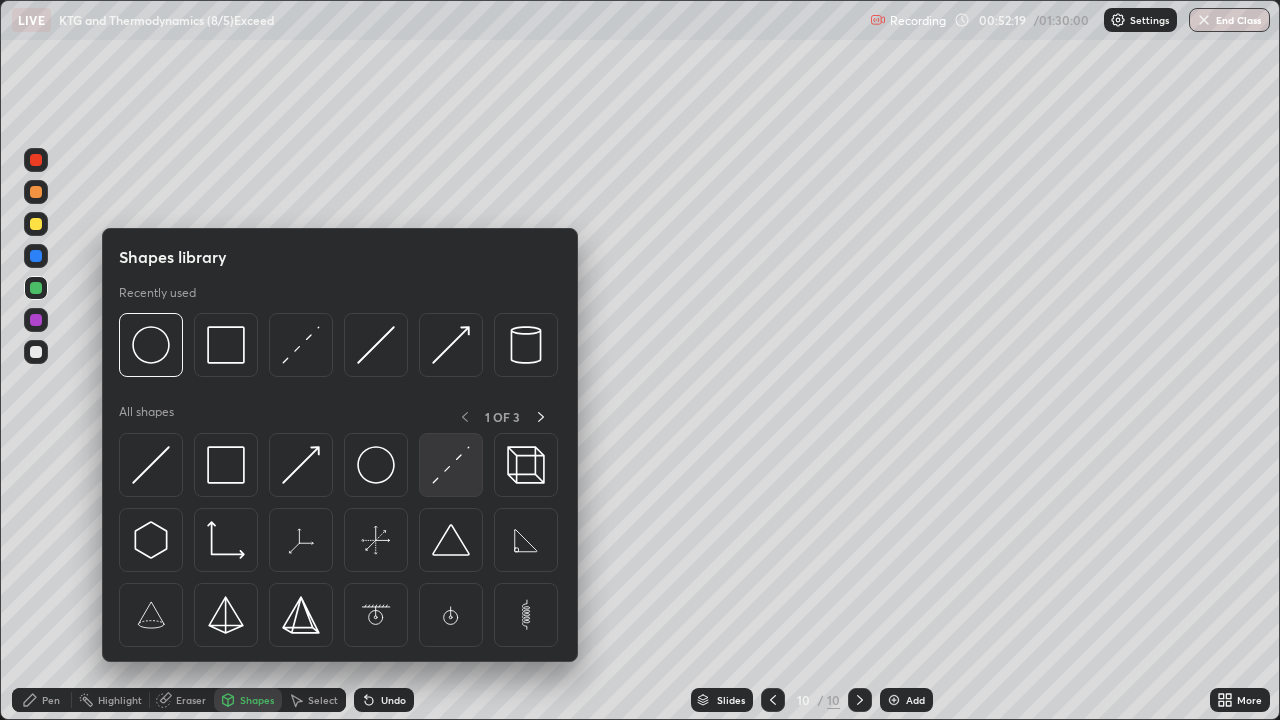 click at bounding box center (451, 465) 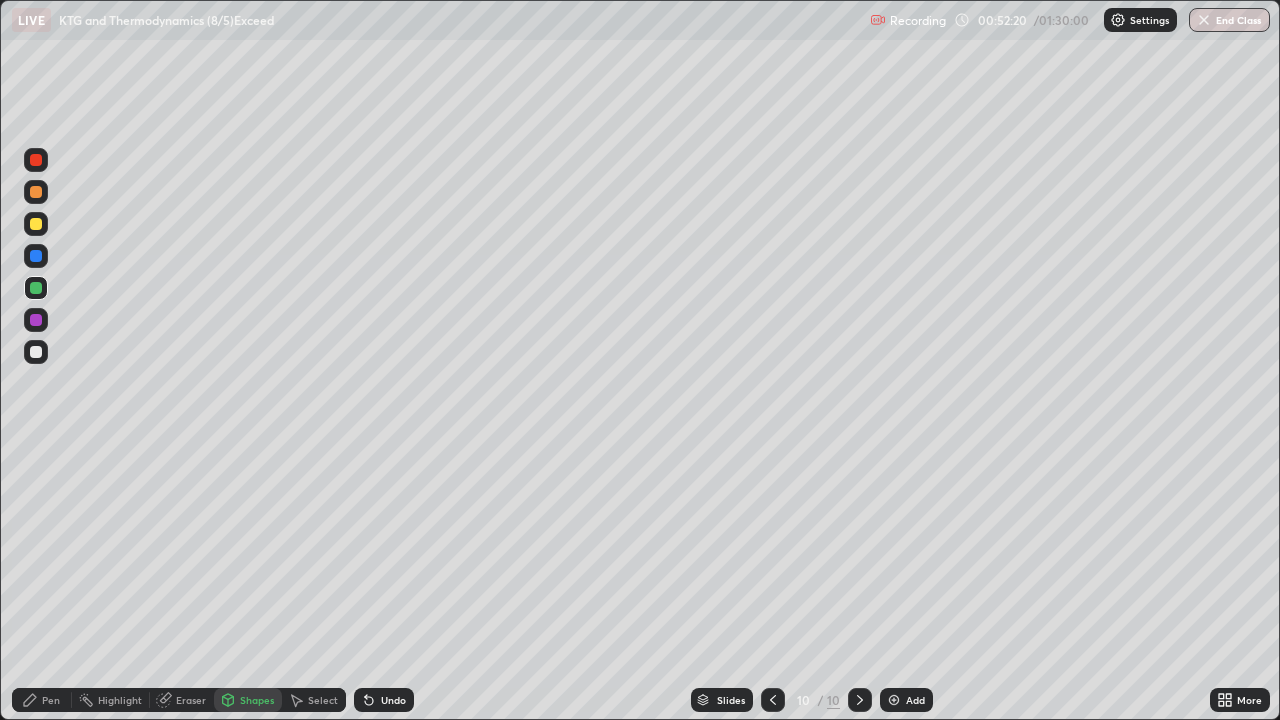 click at bounding box center (36, 224) 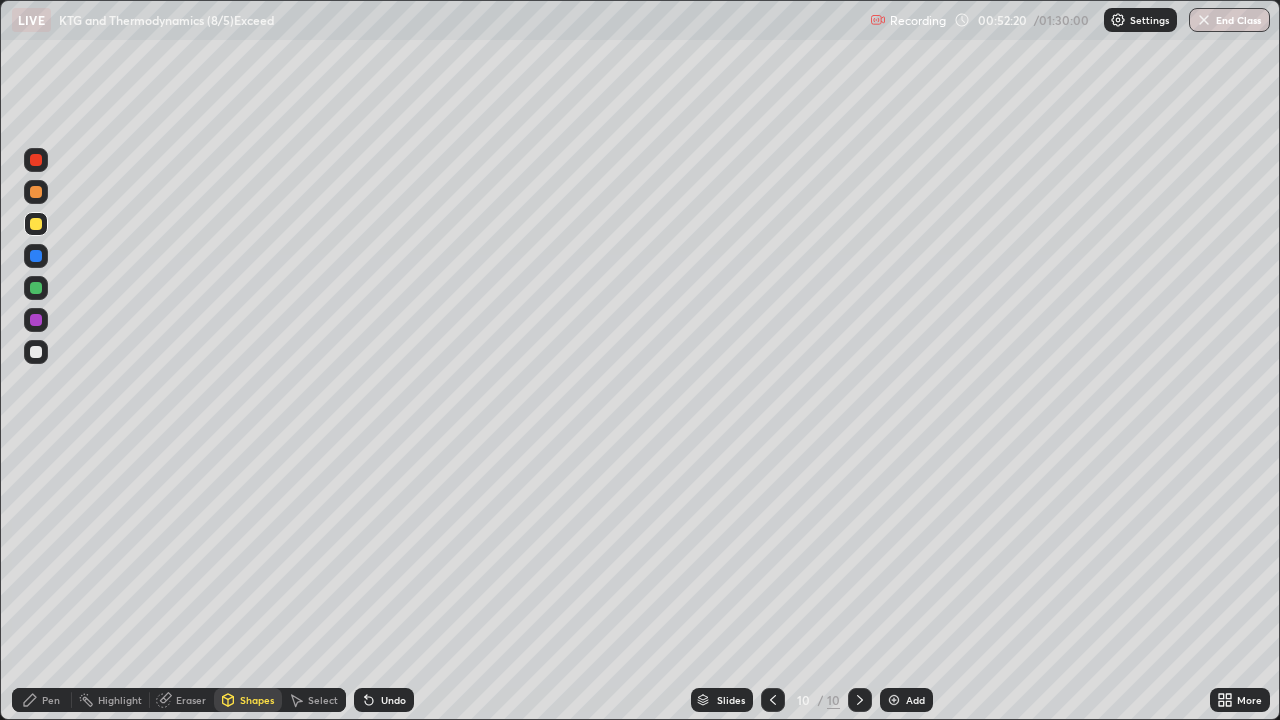 click at bounding box center [36, 192] 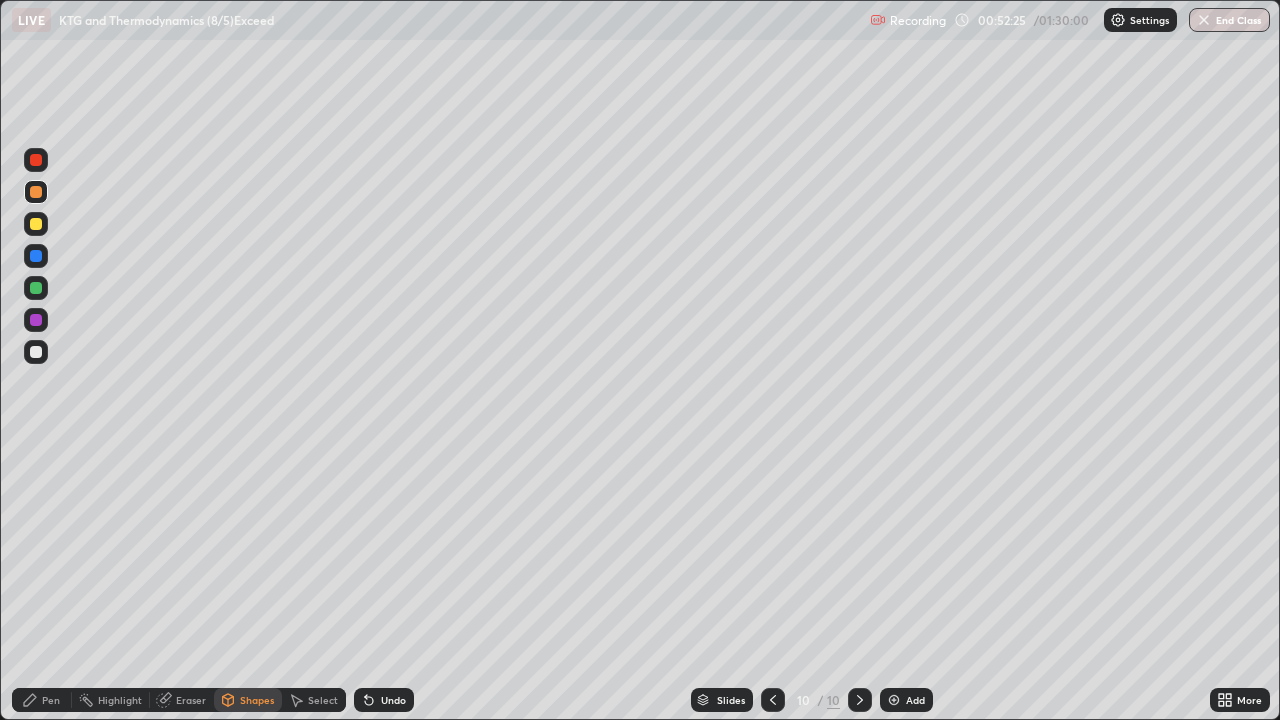 click on "Pen" at bounding box center [51, 700] 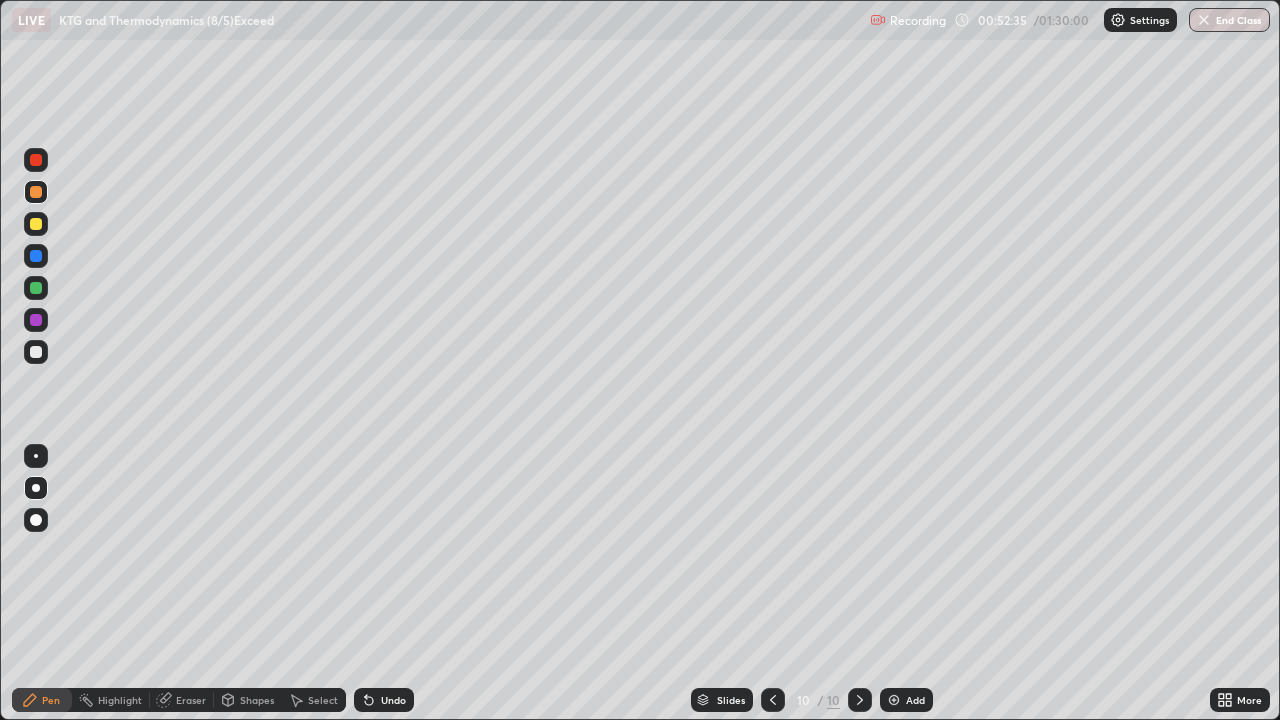 click at bounding box center (36, 352) 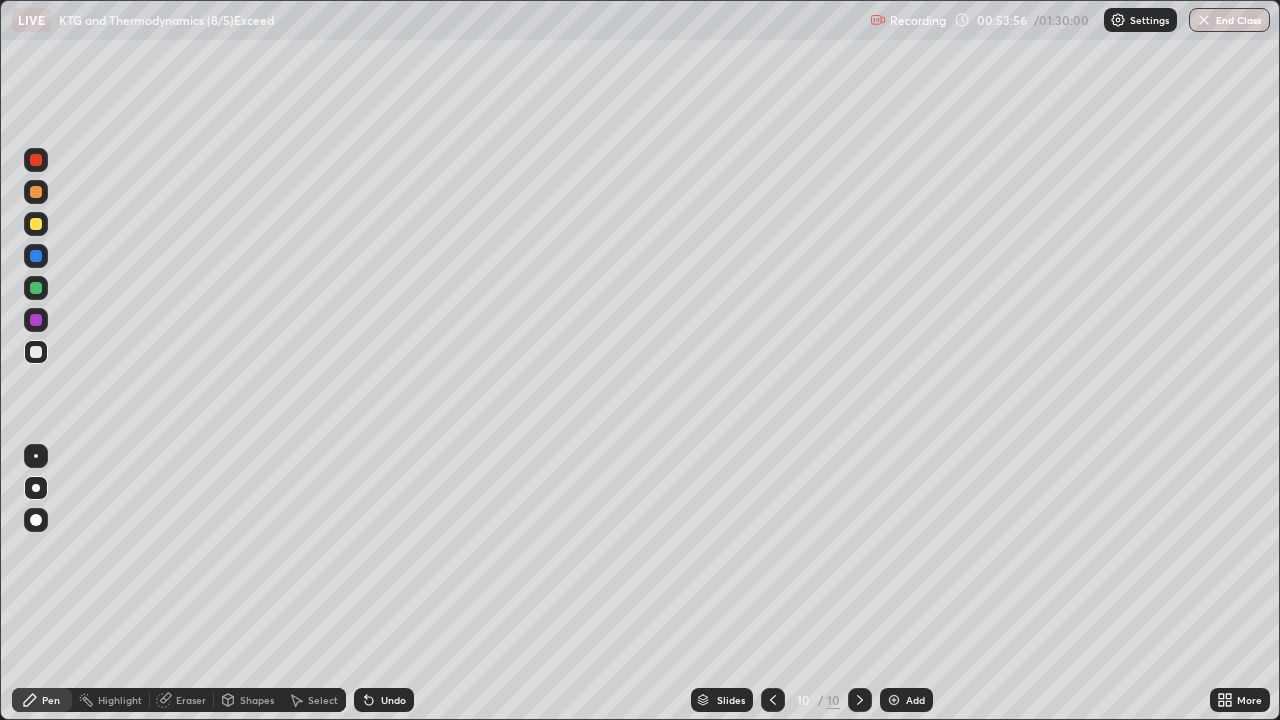 click at bounding box center [36, 288] 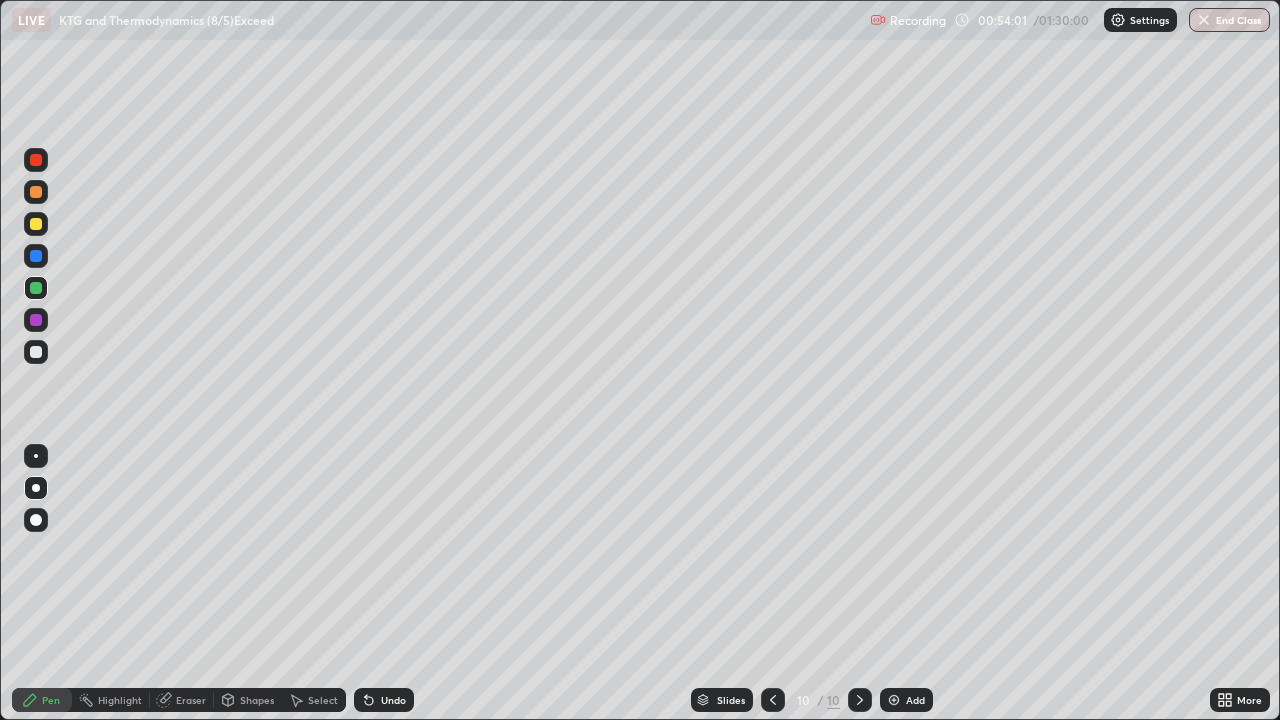 click at bounding box center [36, 352] 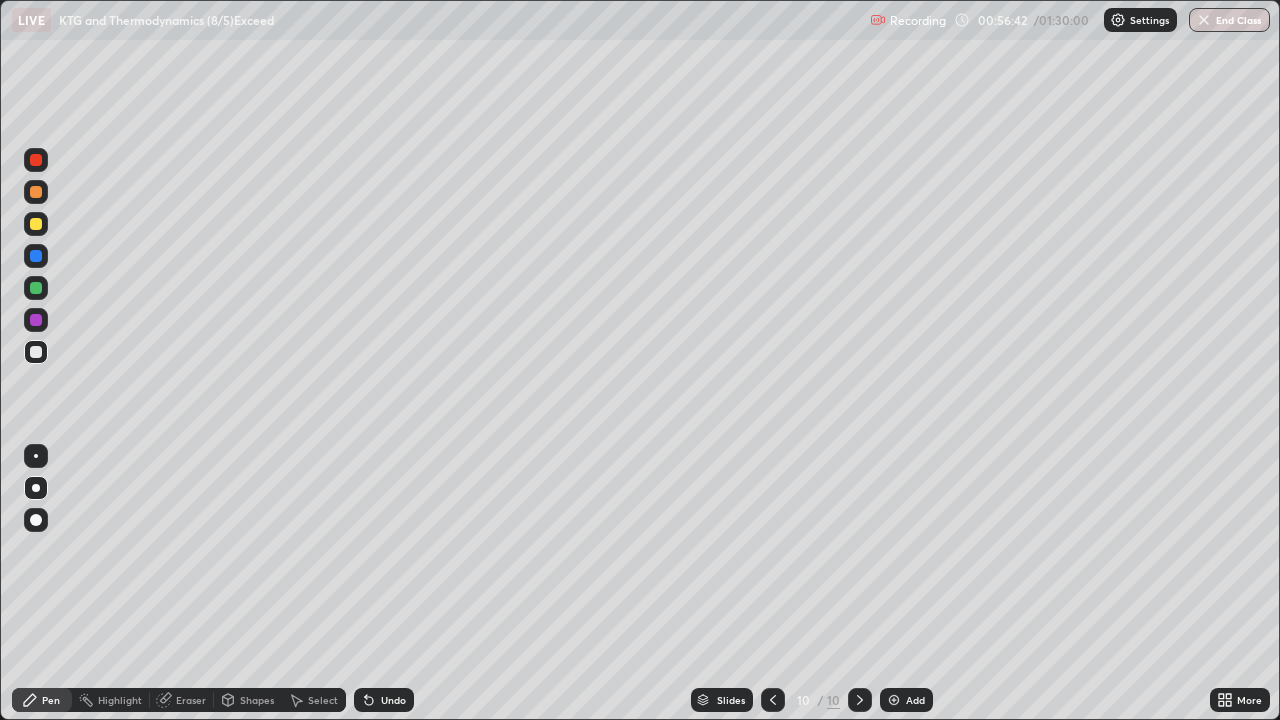 click at bounding box center [36, 288] 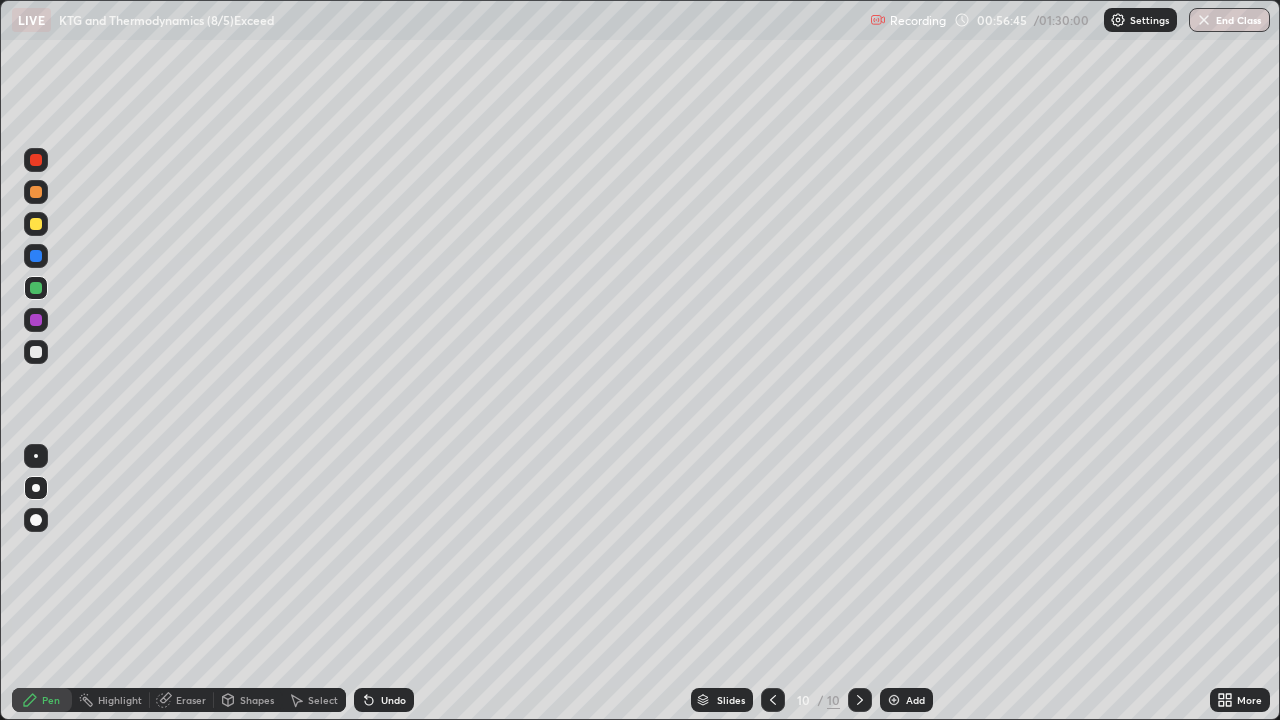 click at bounding box center (36, 352) 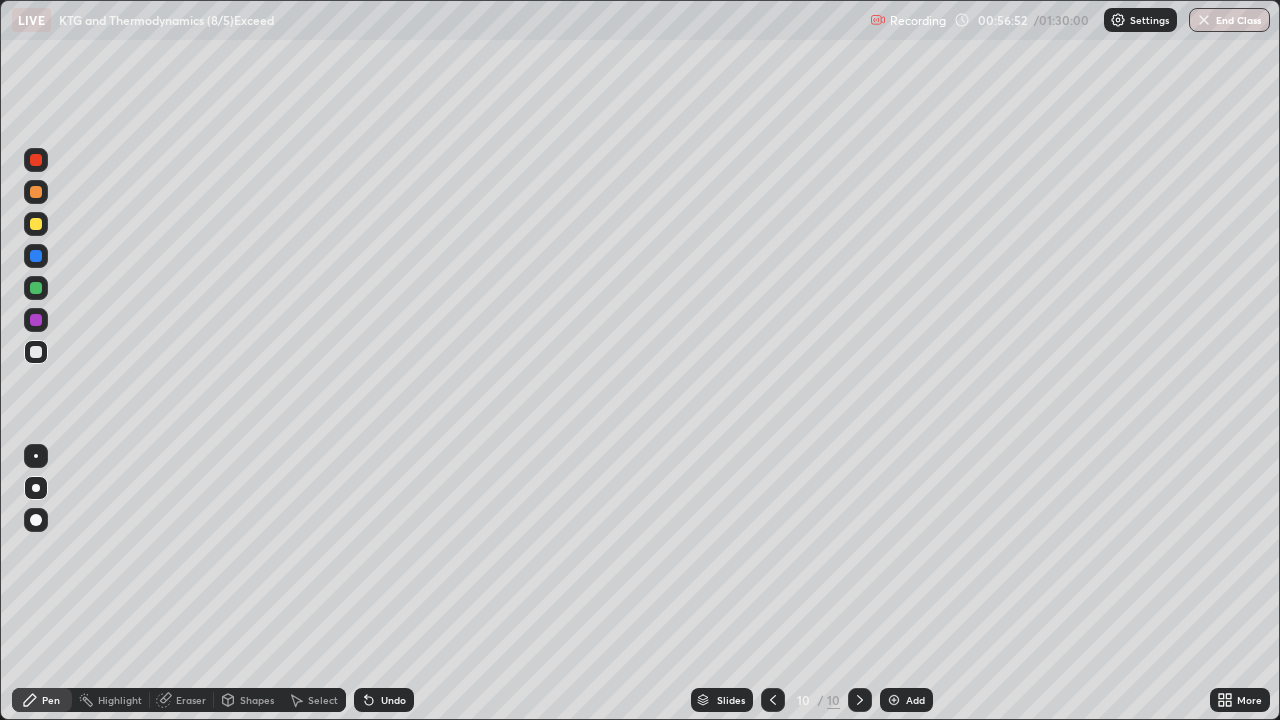 click at bounding box center [36, 320] 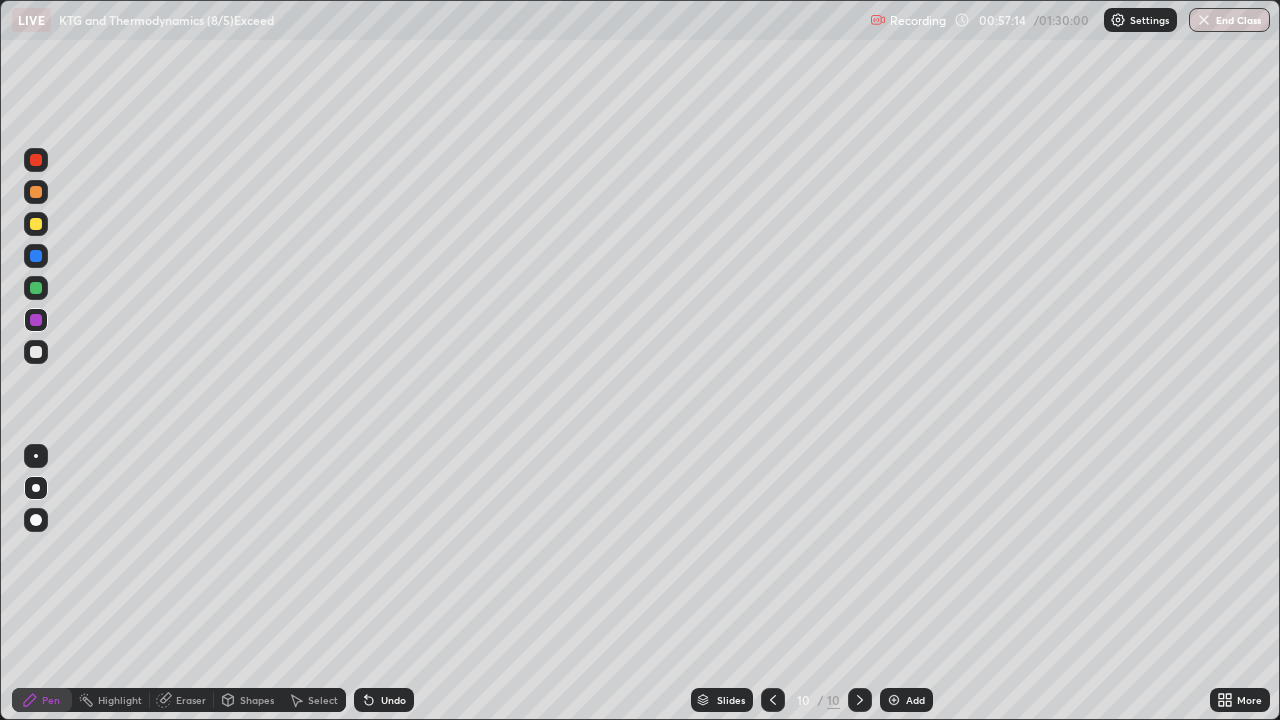 click at bounding box center [36, 352] 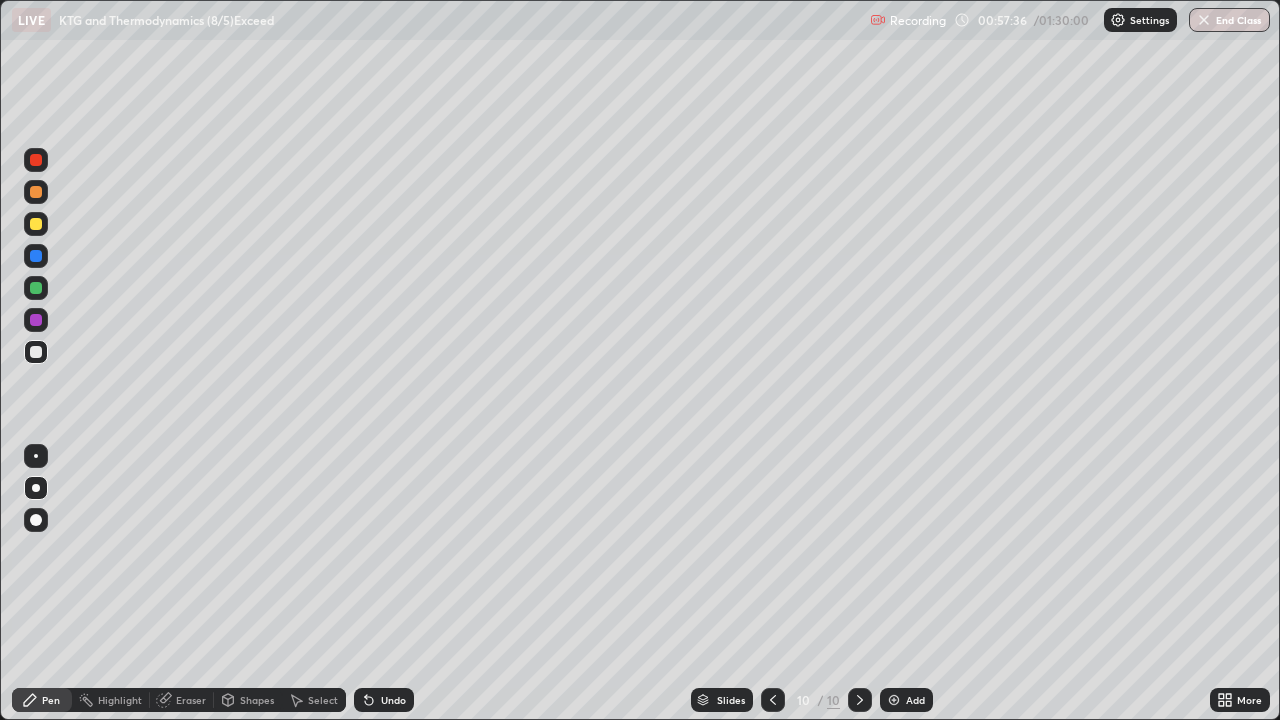 click on "Eraser" at bounding box center [191, 700] 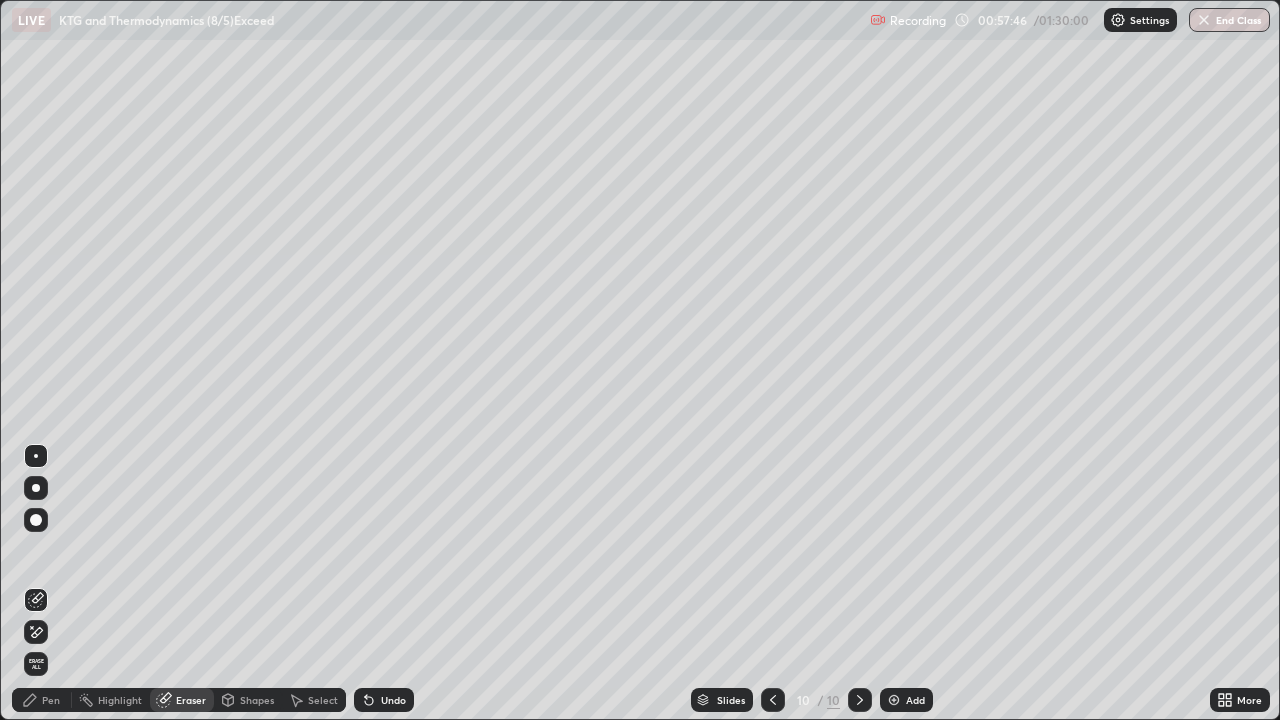 click on "Pen" at bounding box center [42, 700] 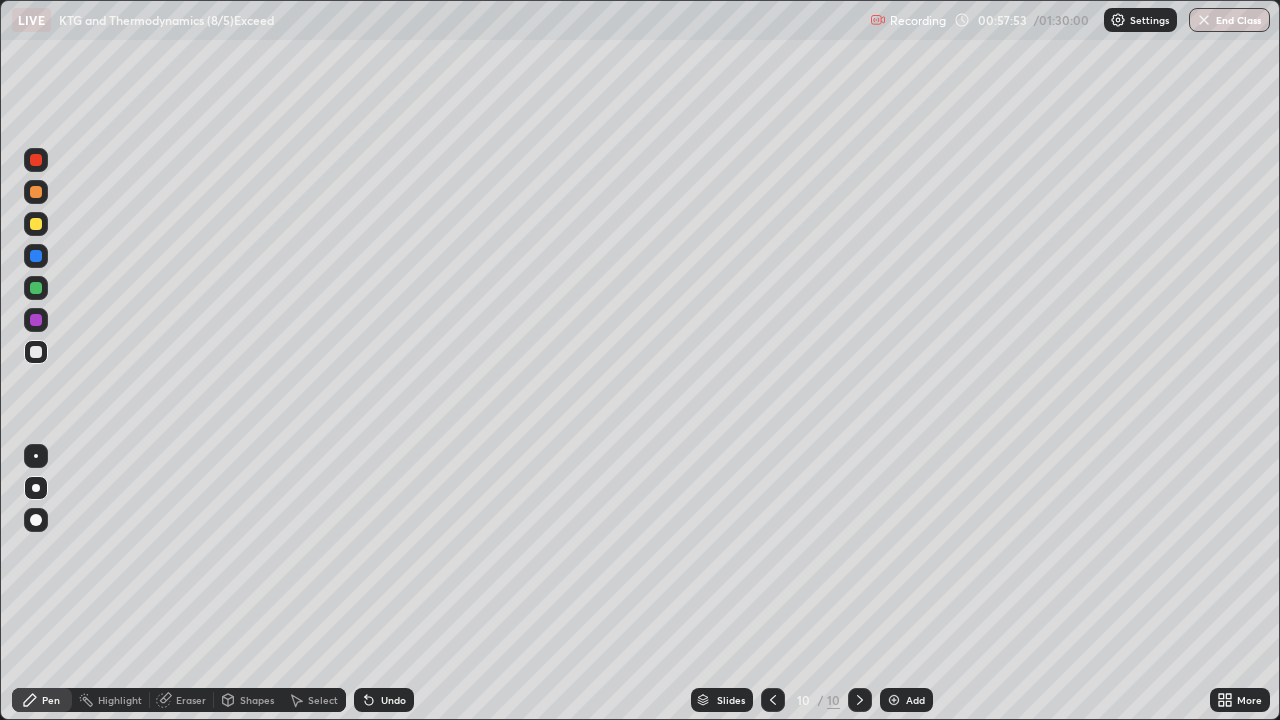 click at bounding box center (36, 288) 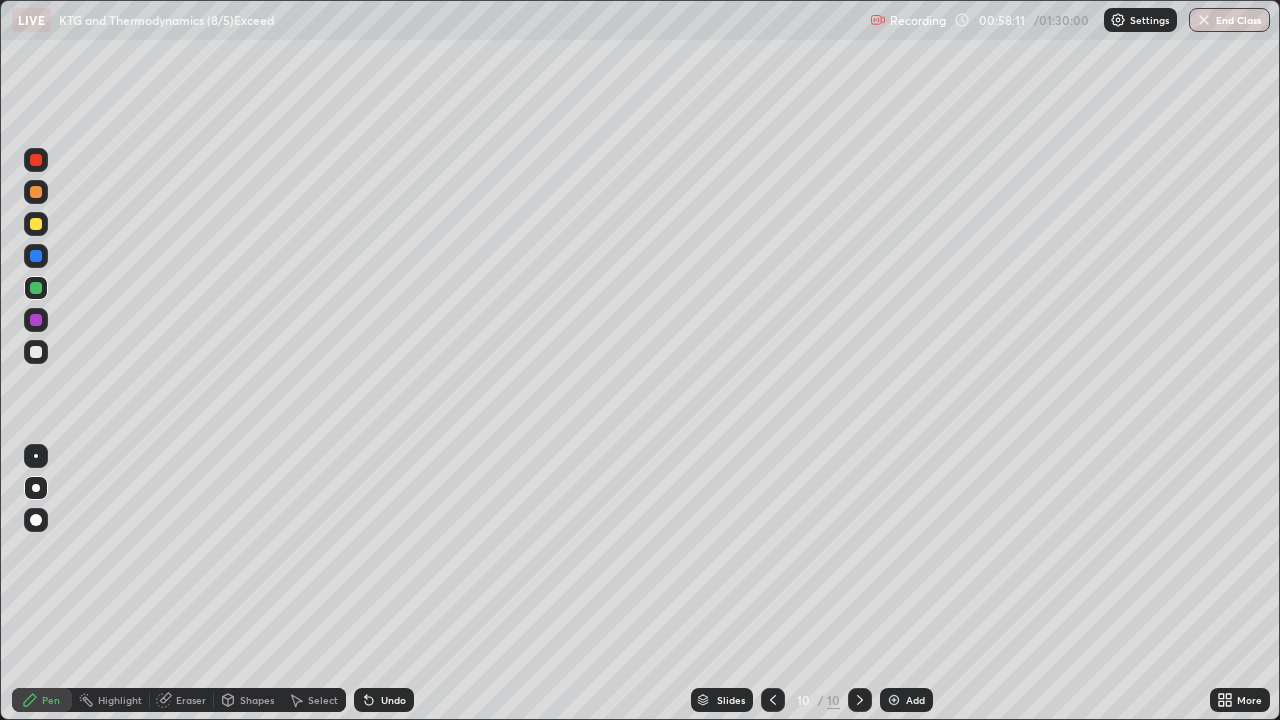 click at bounding box center (36, 352) 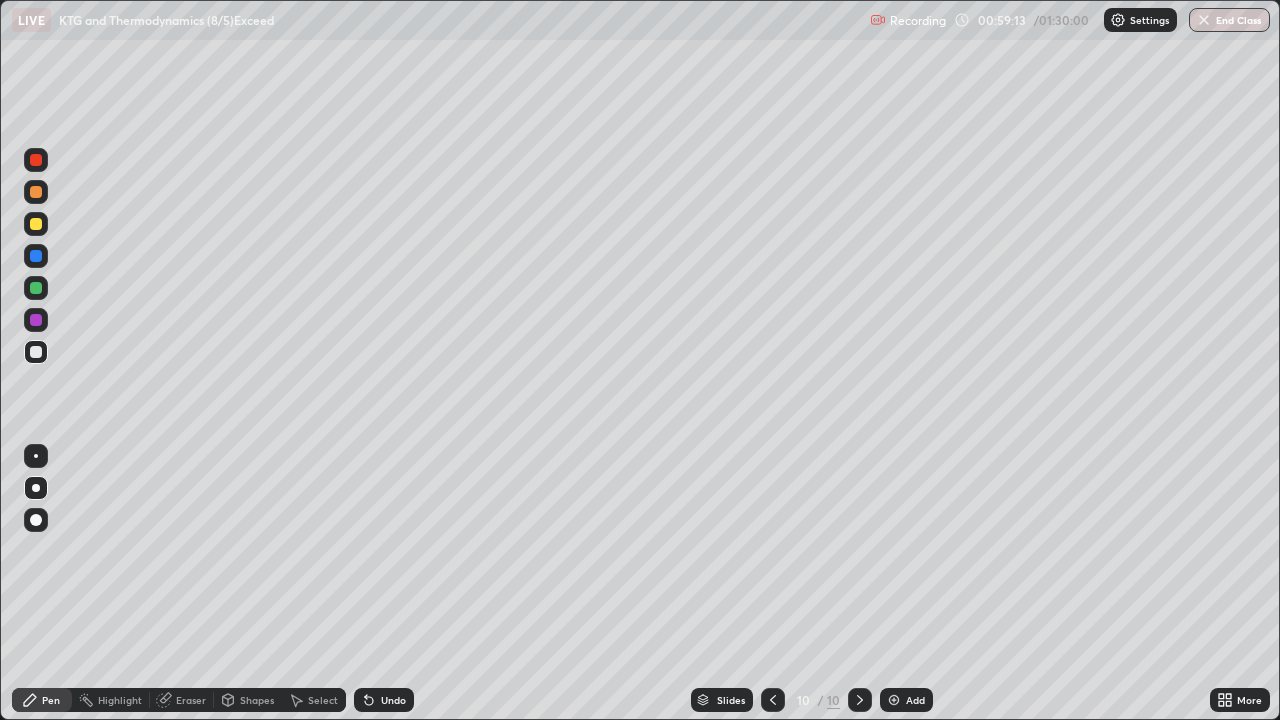 click at bounding box center (36, 288) 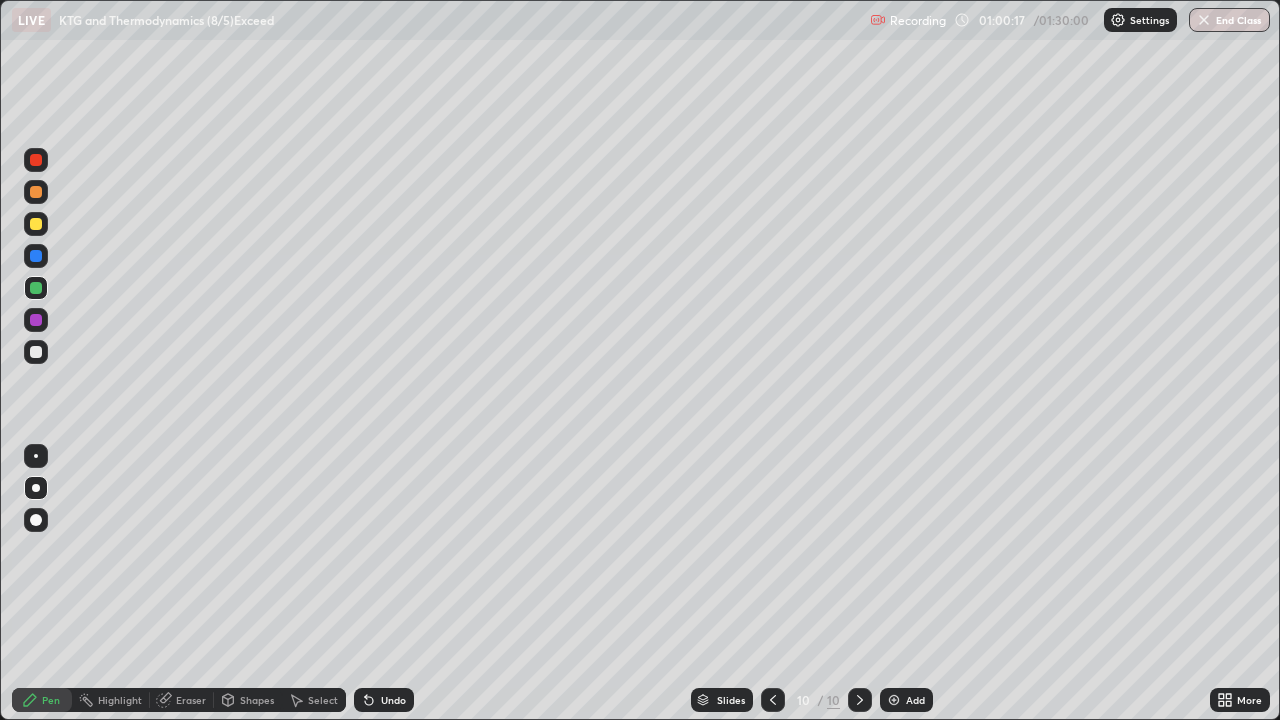 click at bounding box center [894, 700] 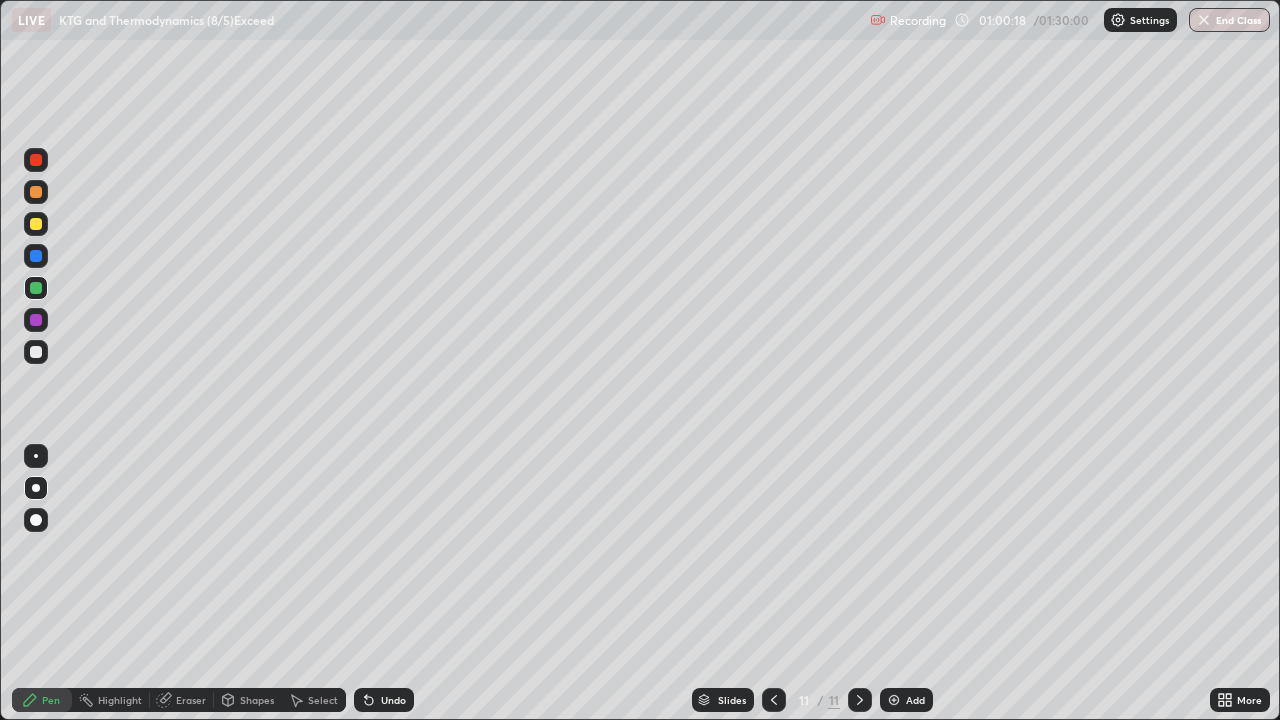 click at bounding box center (36, 224) 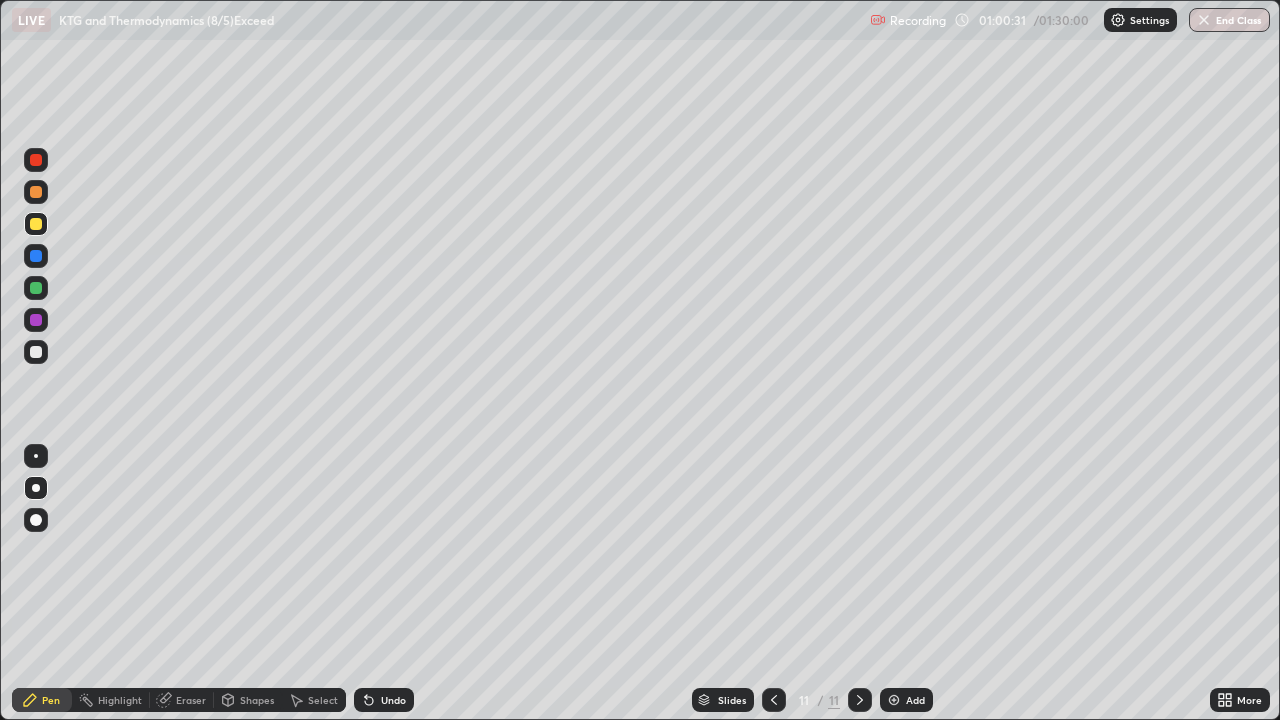 click on "Shapes" at bounding box center (248, 700) 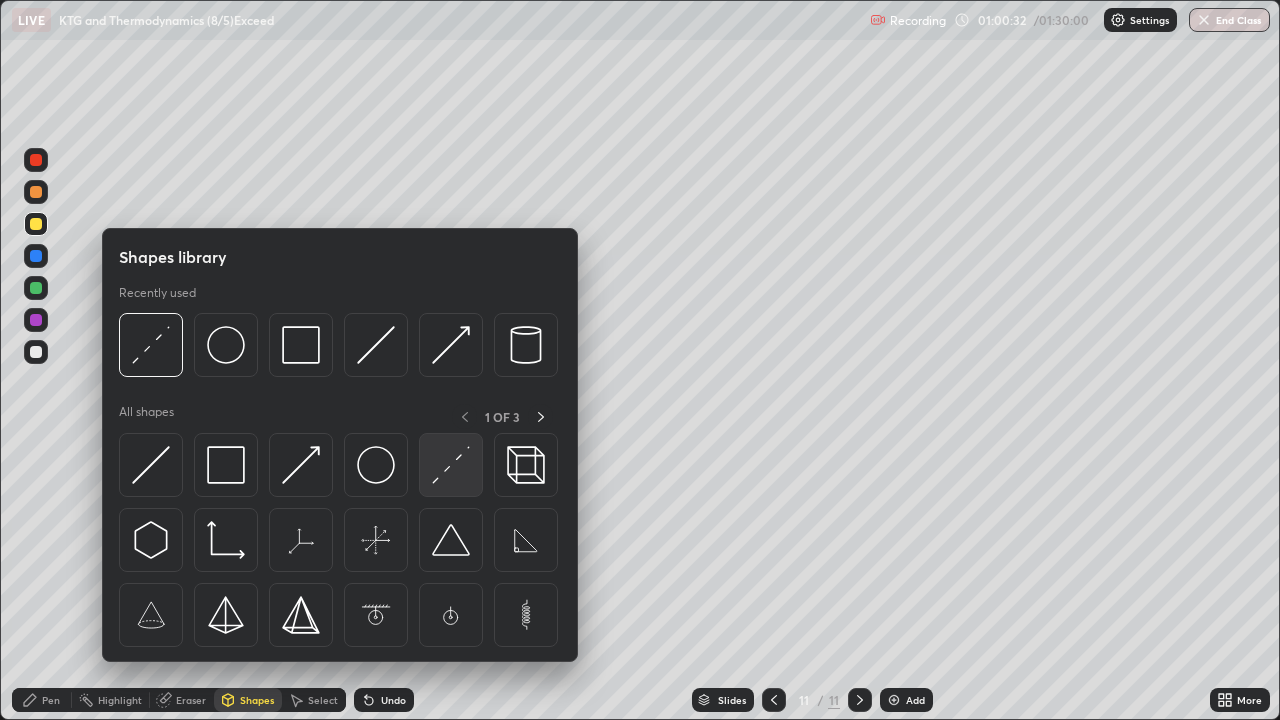 click at bounding box center (451, 465) 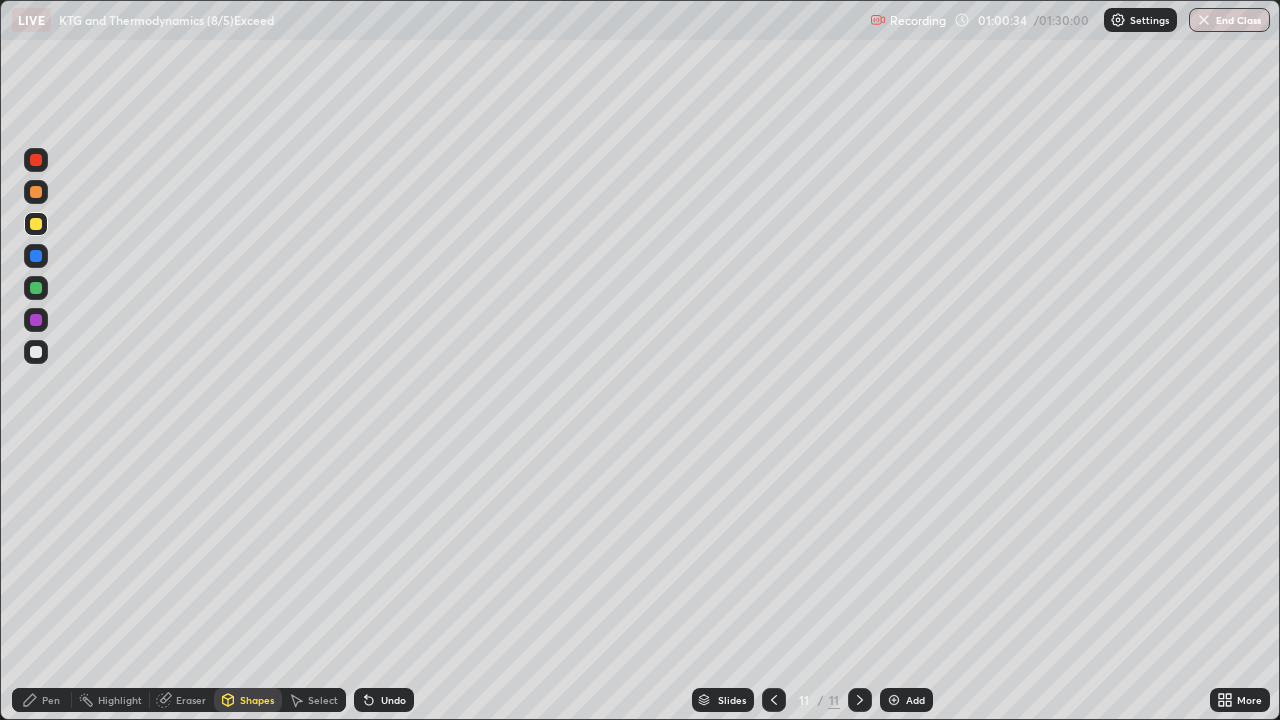click on "Shapes" at bounding box center [248, 700] 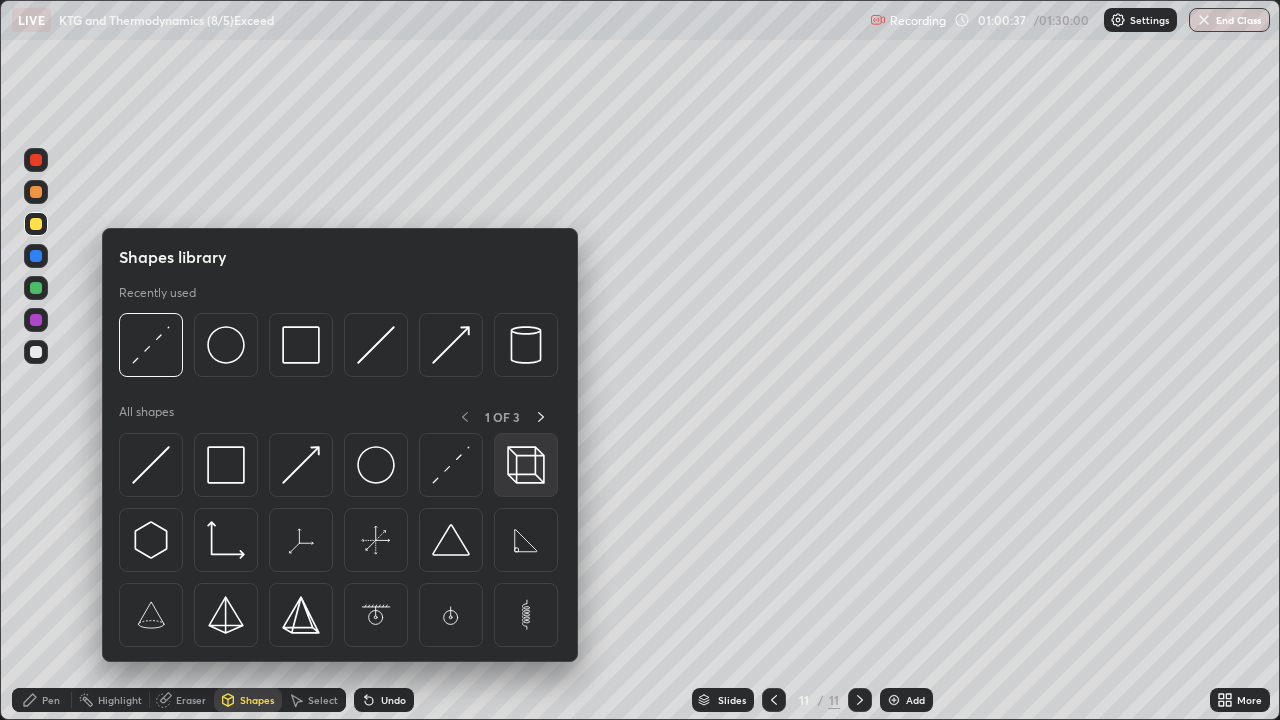 click at bounding box center [526, 465] 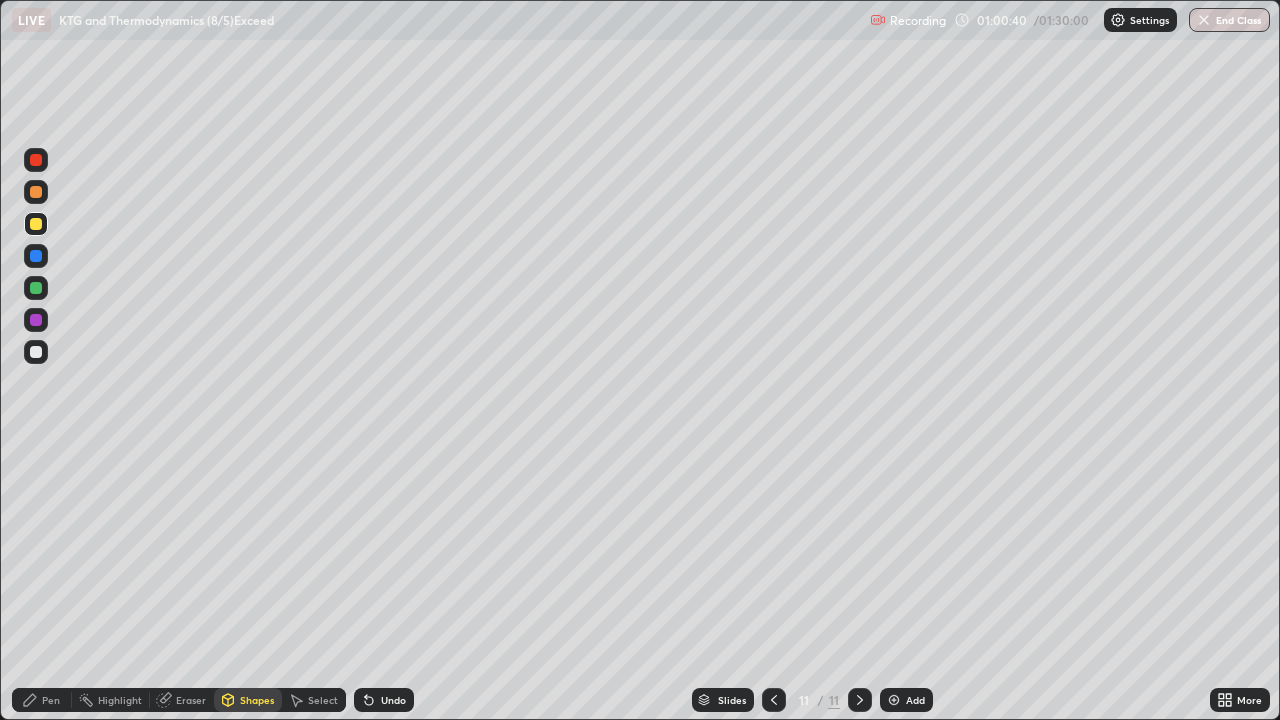click on "Shapes" at bounding box center [257, 700] 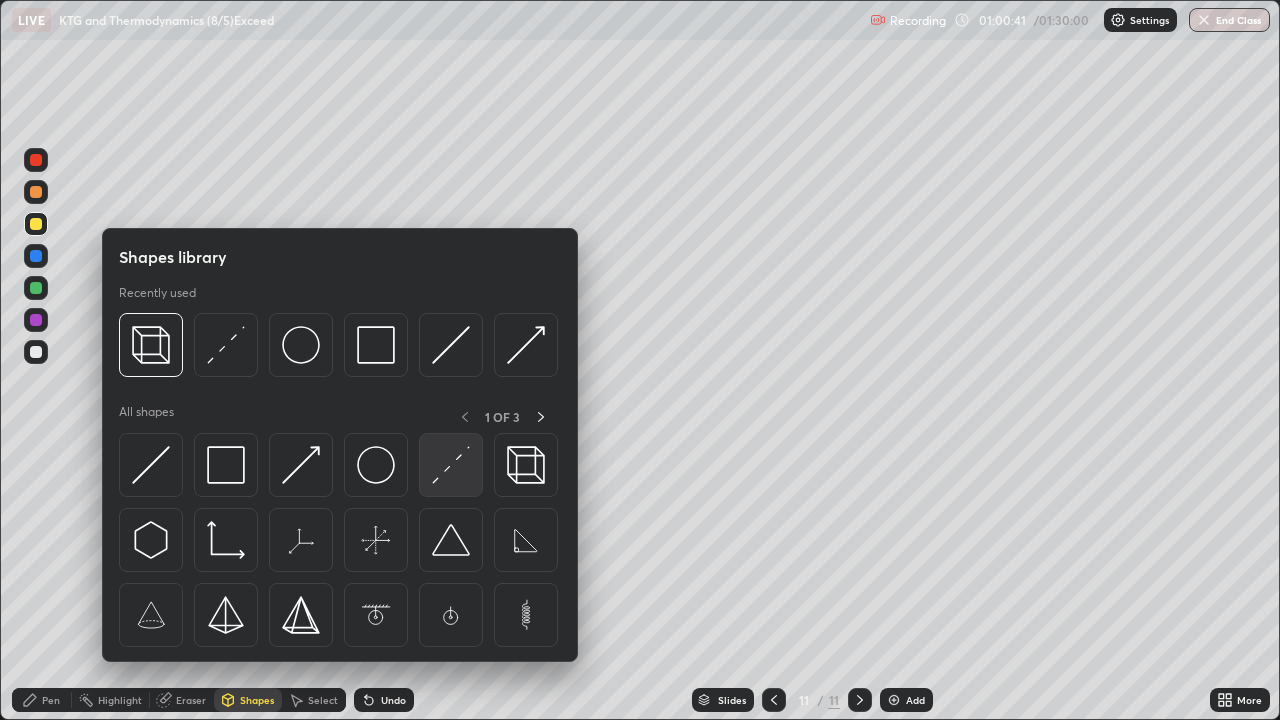 click at bounding box center [451, 465] 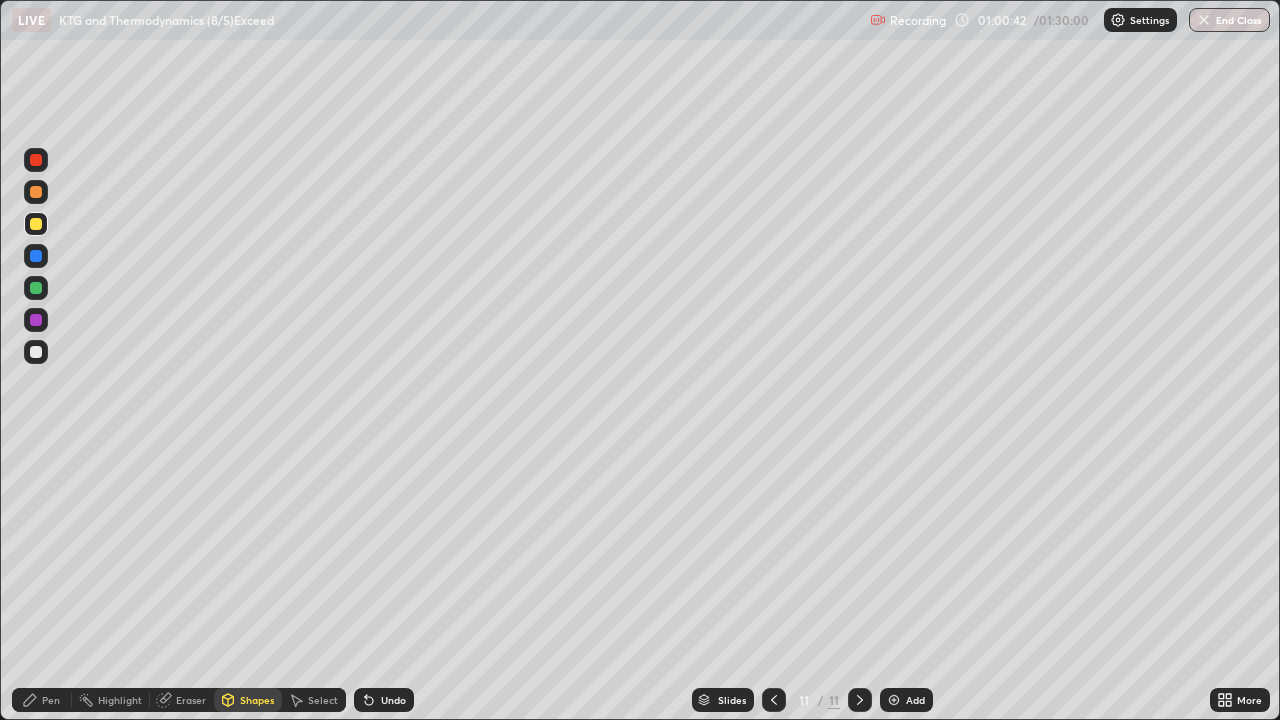 click at bounding box center (36, 192) 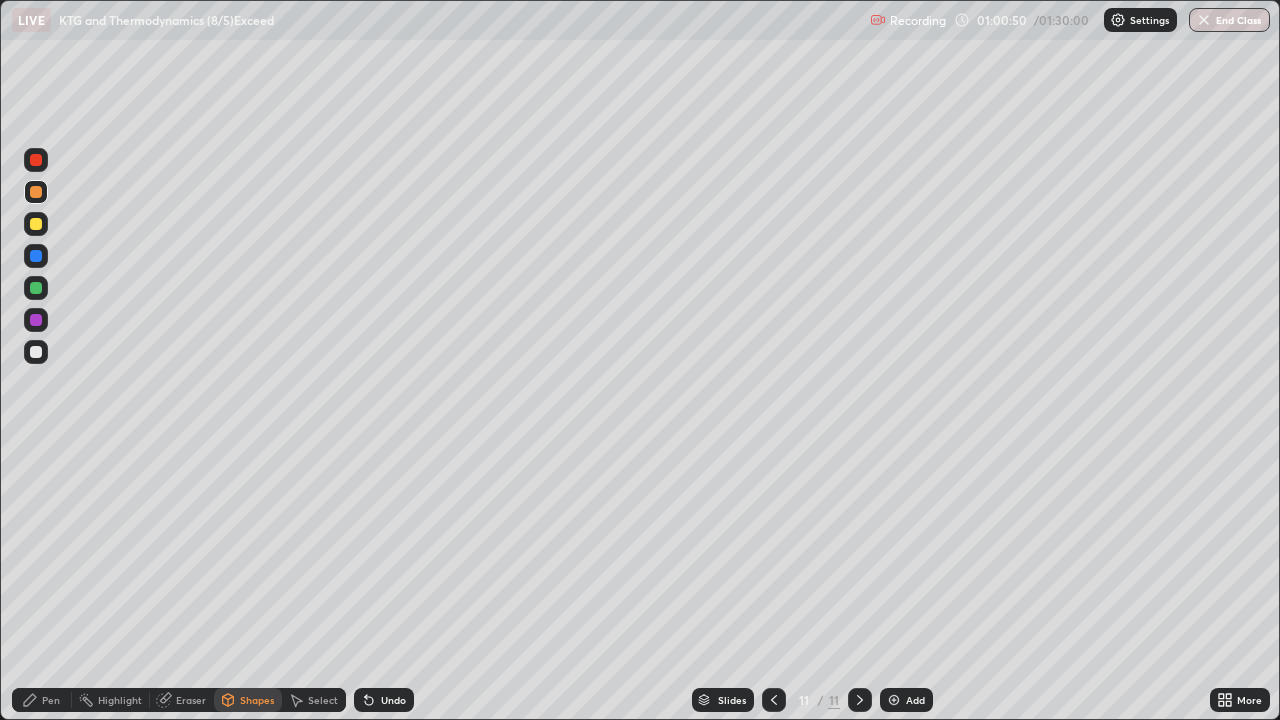 click on "Pen" at bounding box center [51, 700] 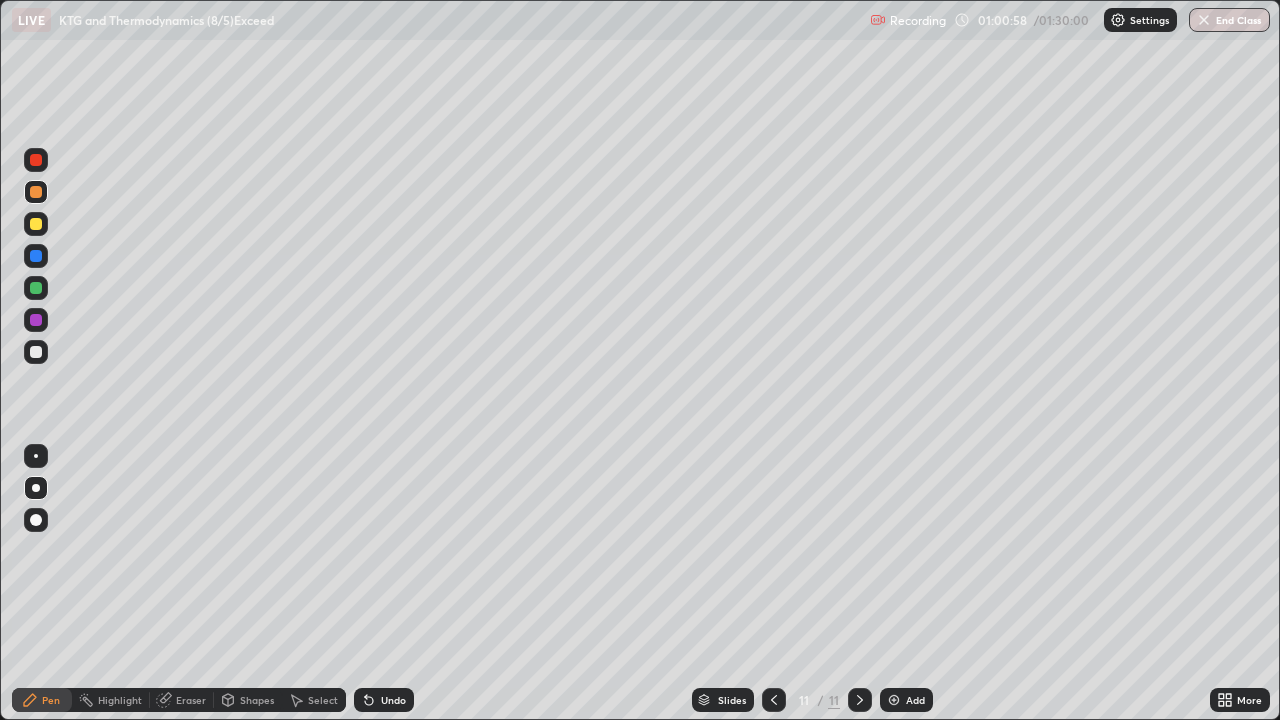 click at bounding box center (36, 224) 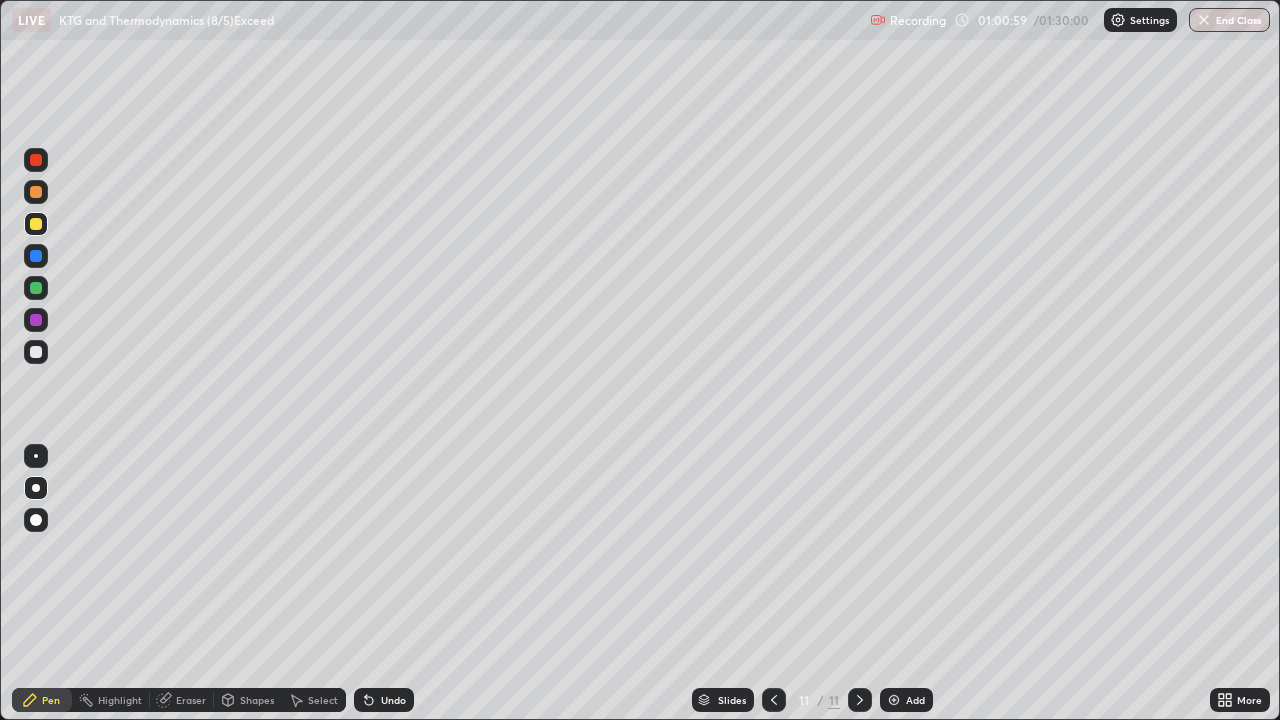click at bounding box center (36, 456) 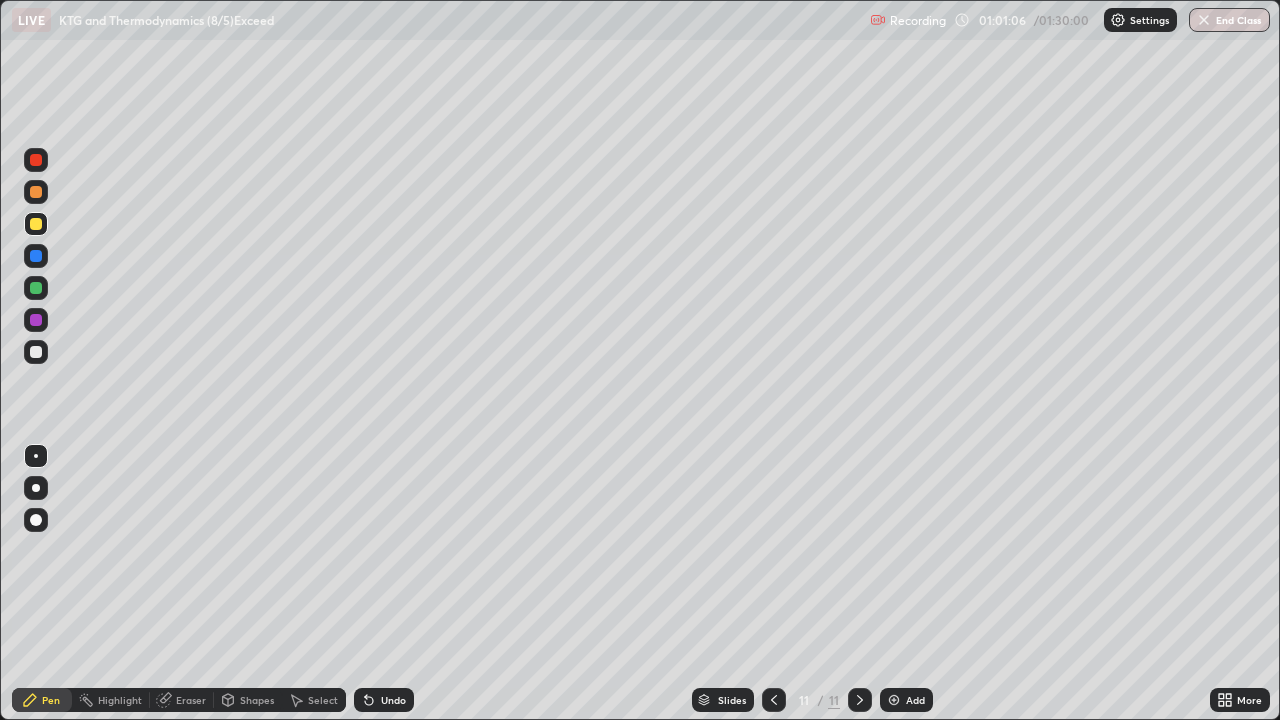 click at bounding box center (36, 352) 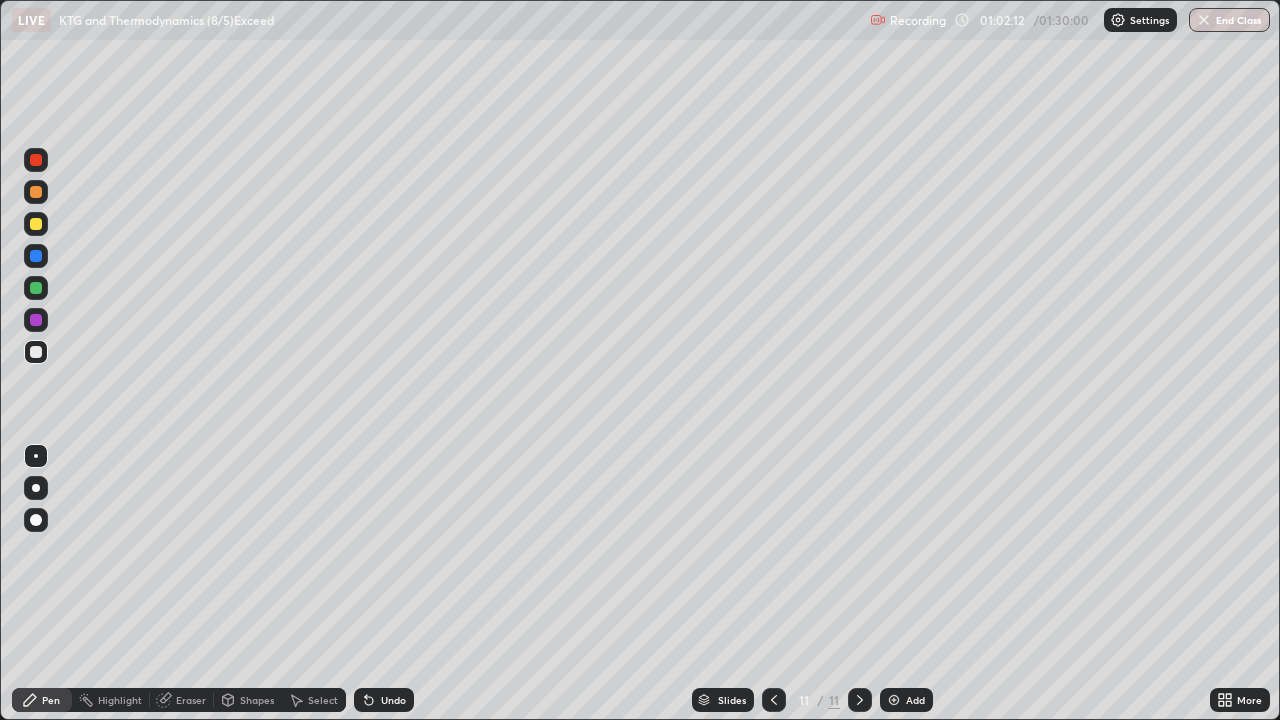 click at bounding box center [36, 488] 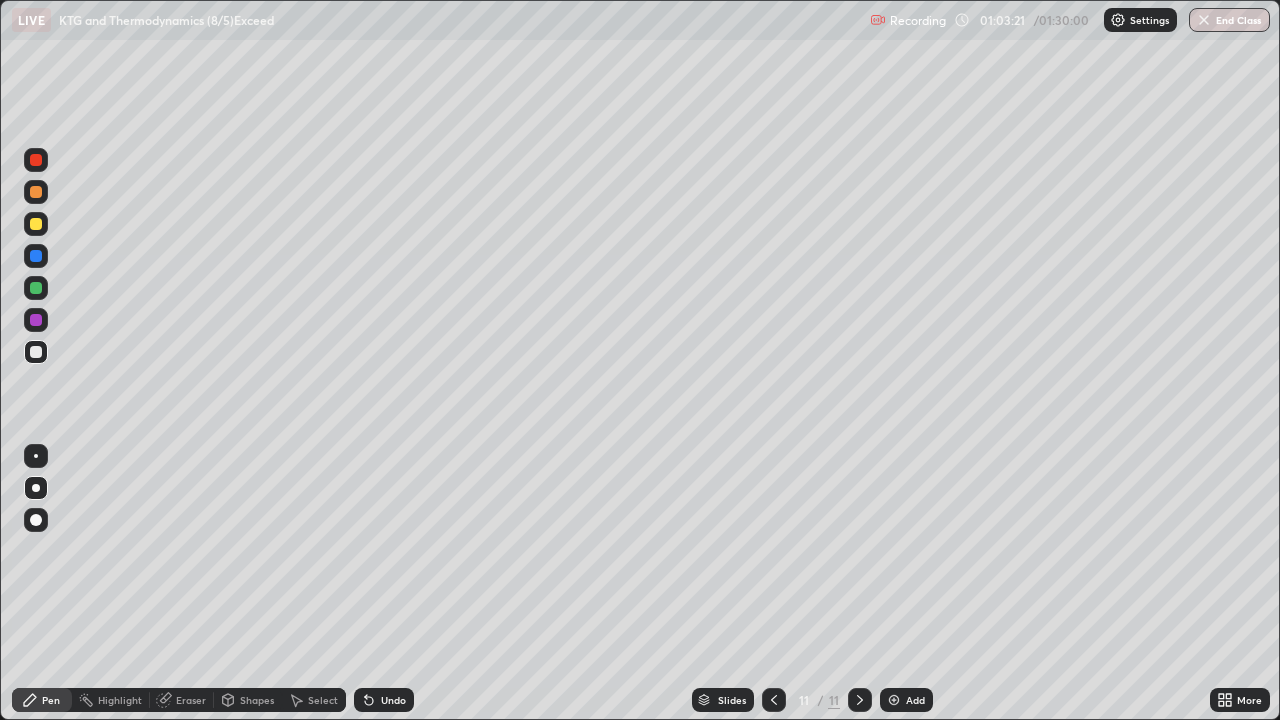 click 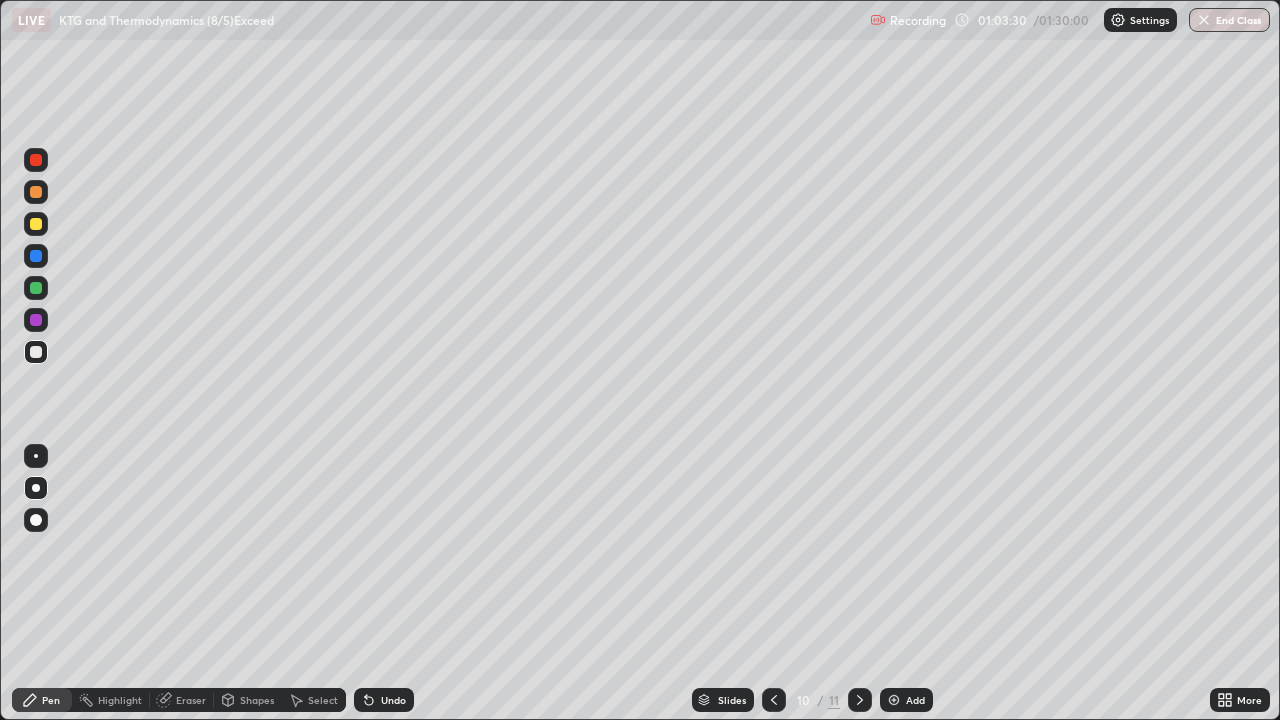 click 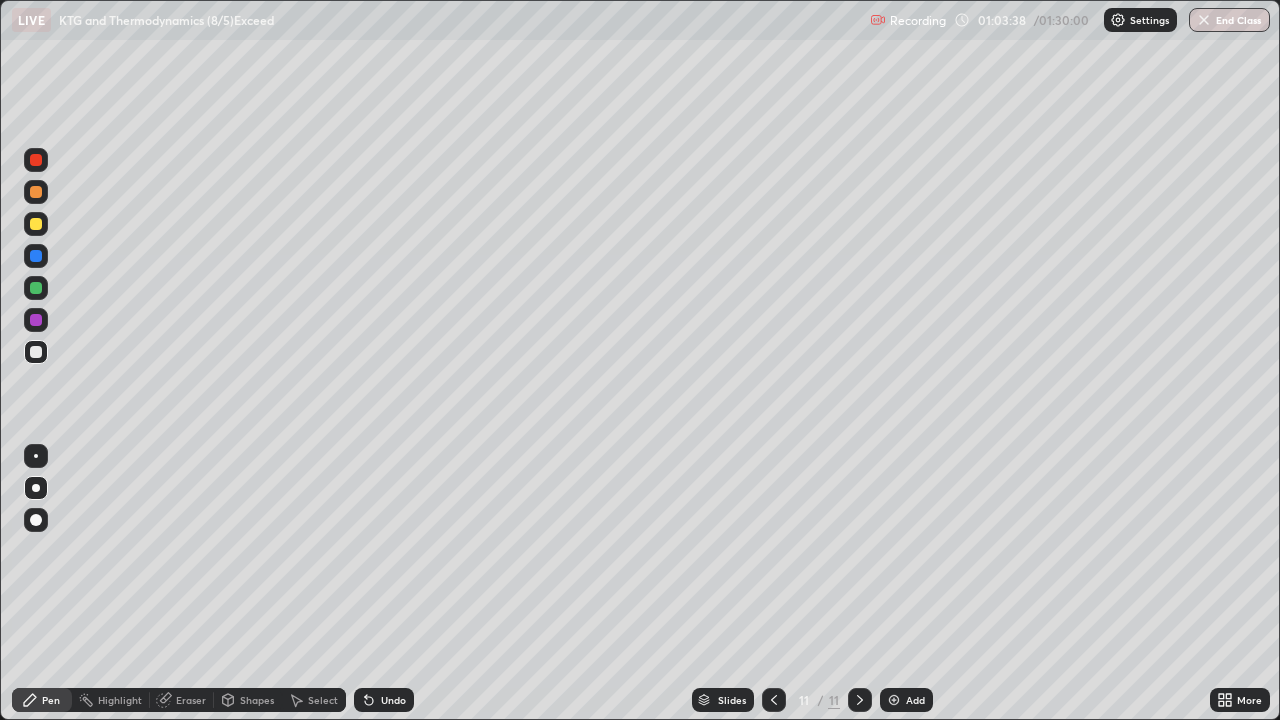 click at bounding box center [36, 288] 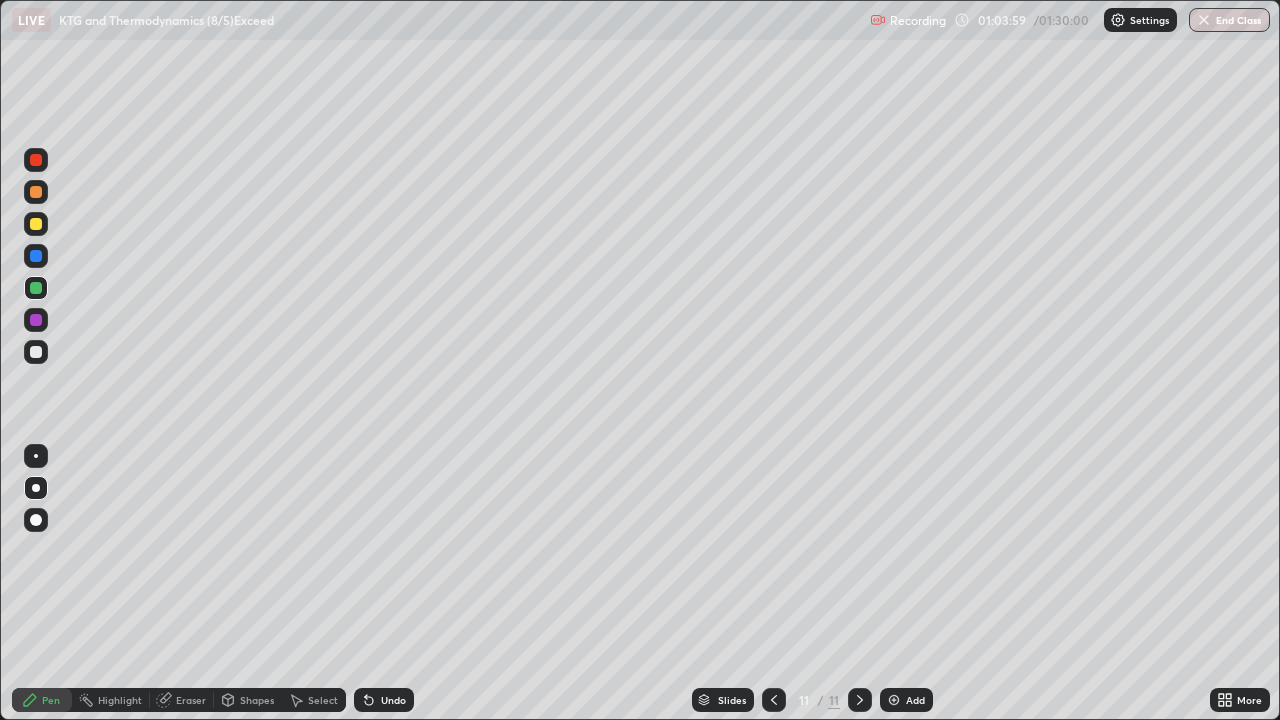 click at bounding box center (36, 352) 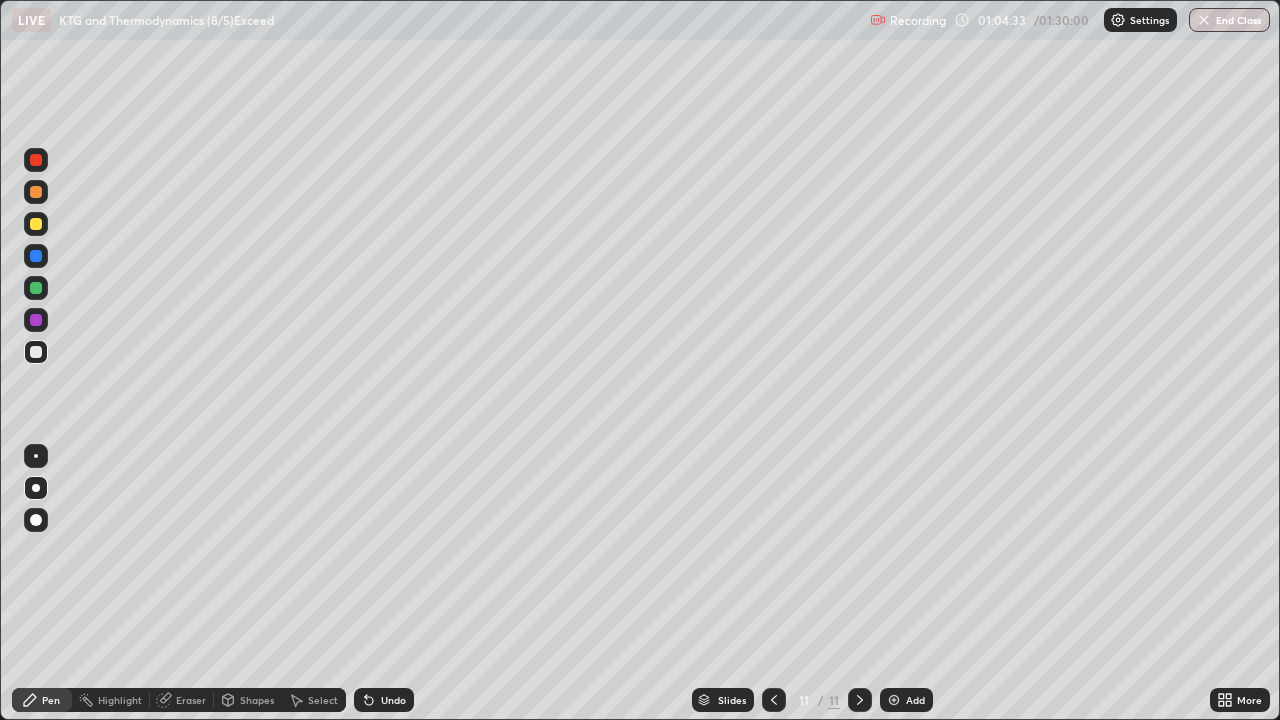 click at bounding box center [36, 288] 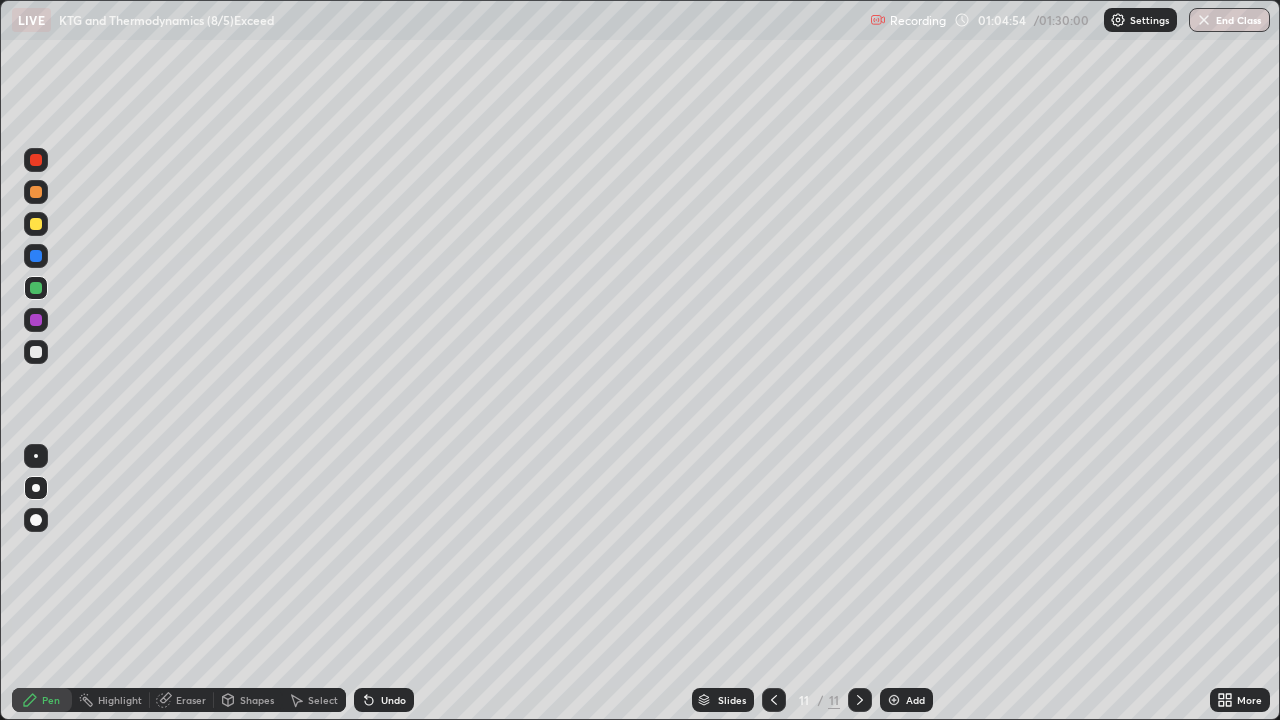 click at bounding box center [36, 352] 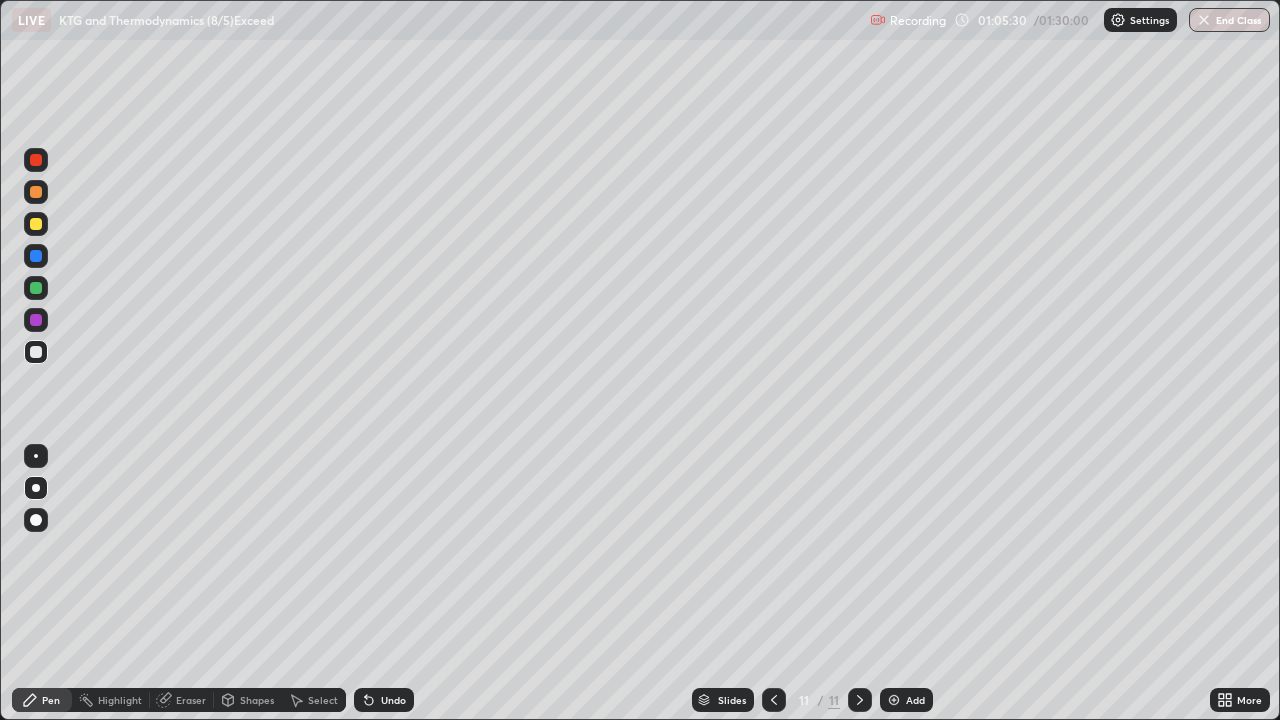 click at bounding box center (36, 288) 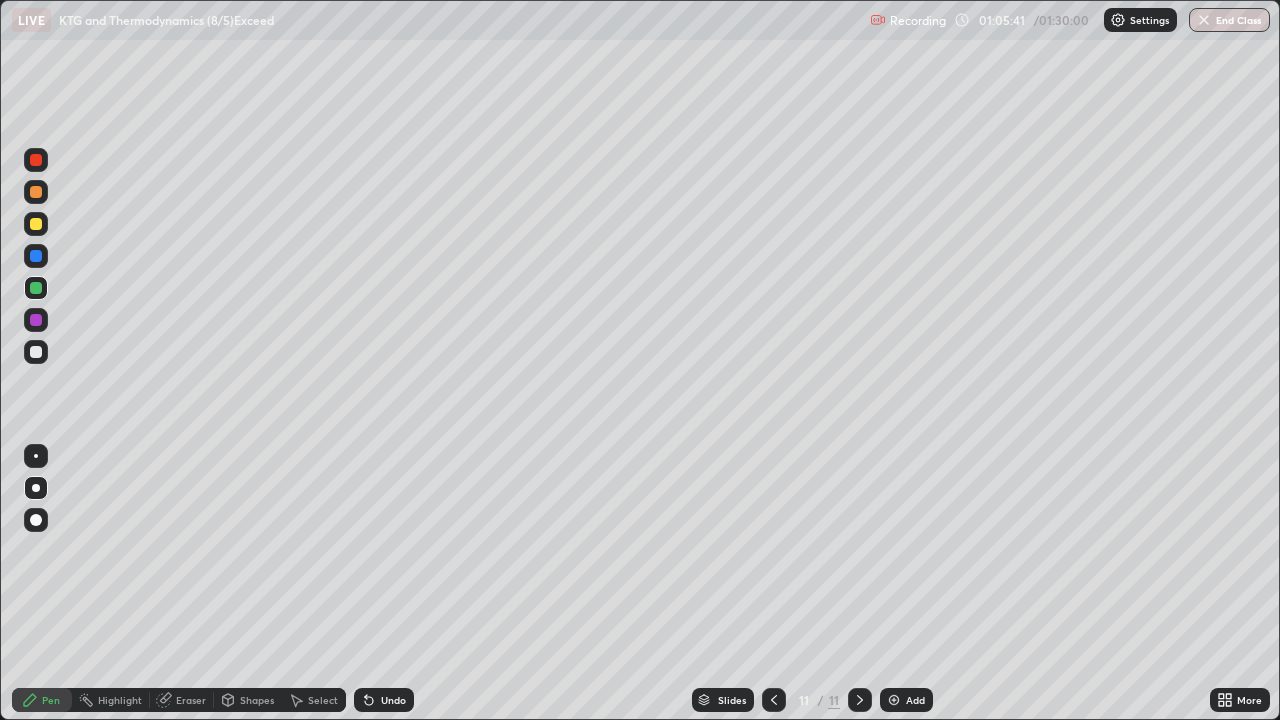 click at bounding box center [36, 320] 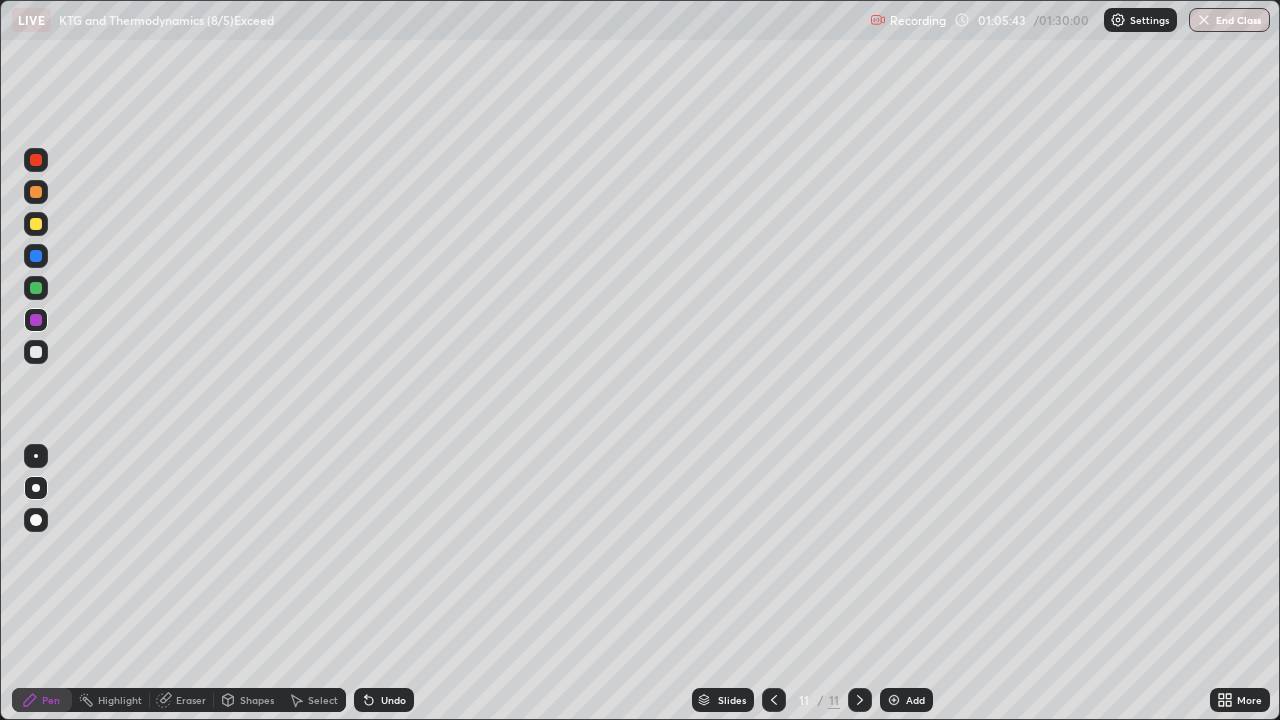 click at bounding box center [36, 288] 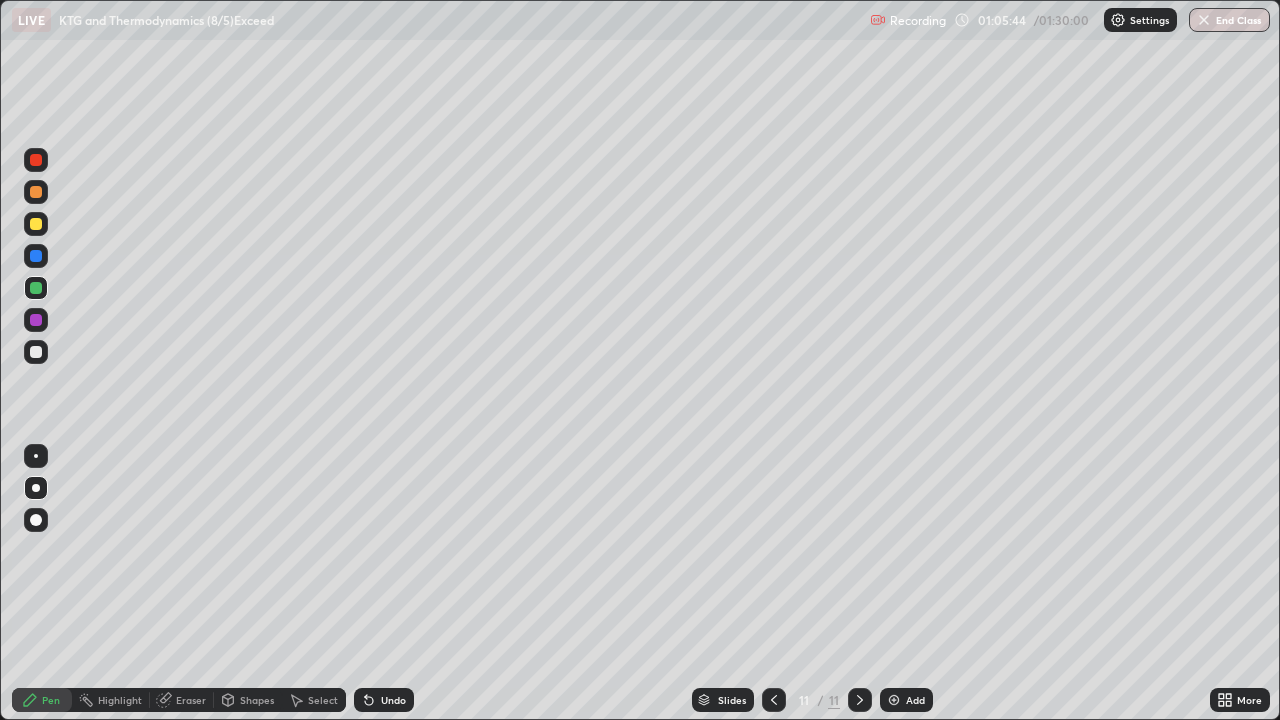 click at bounding box center (36, 256) 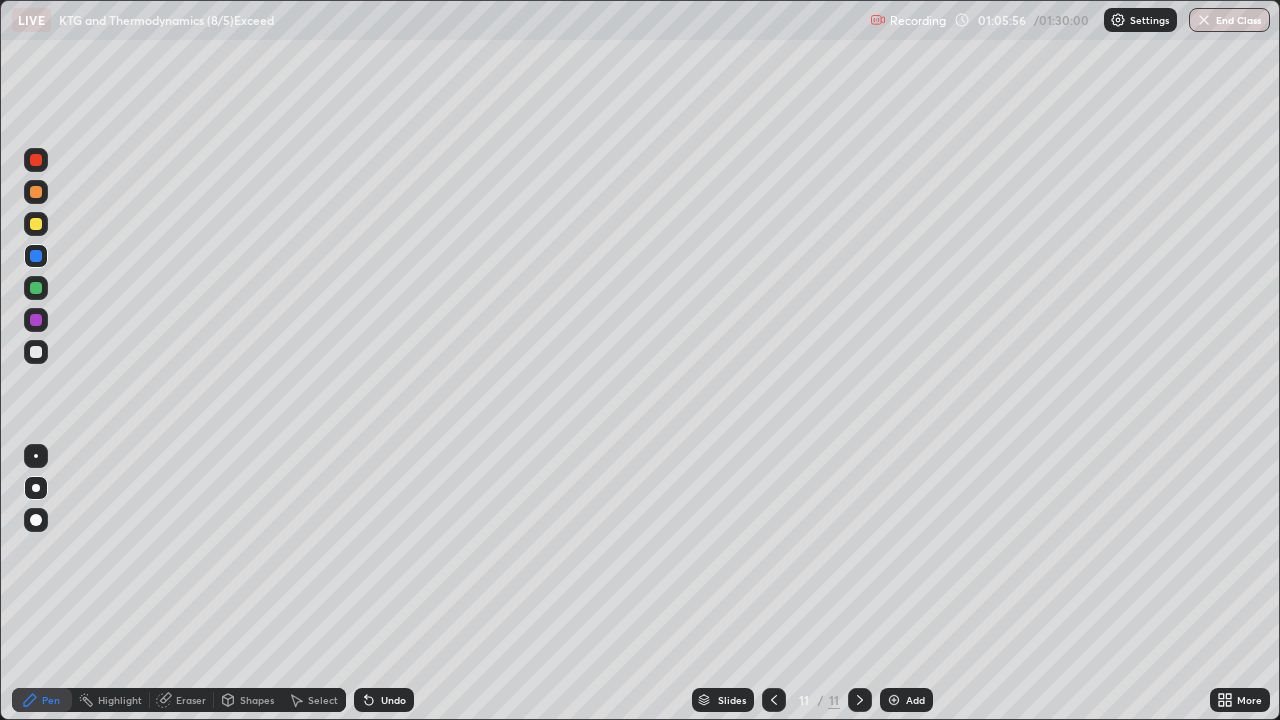 click at bounding box center [36, 352] 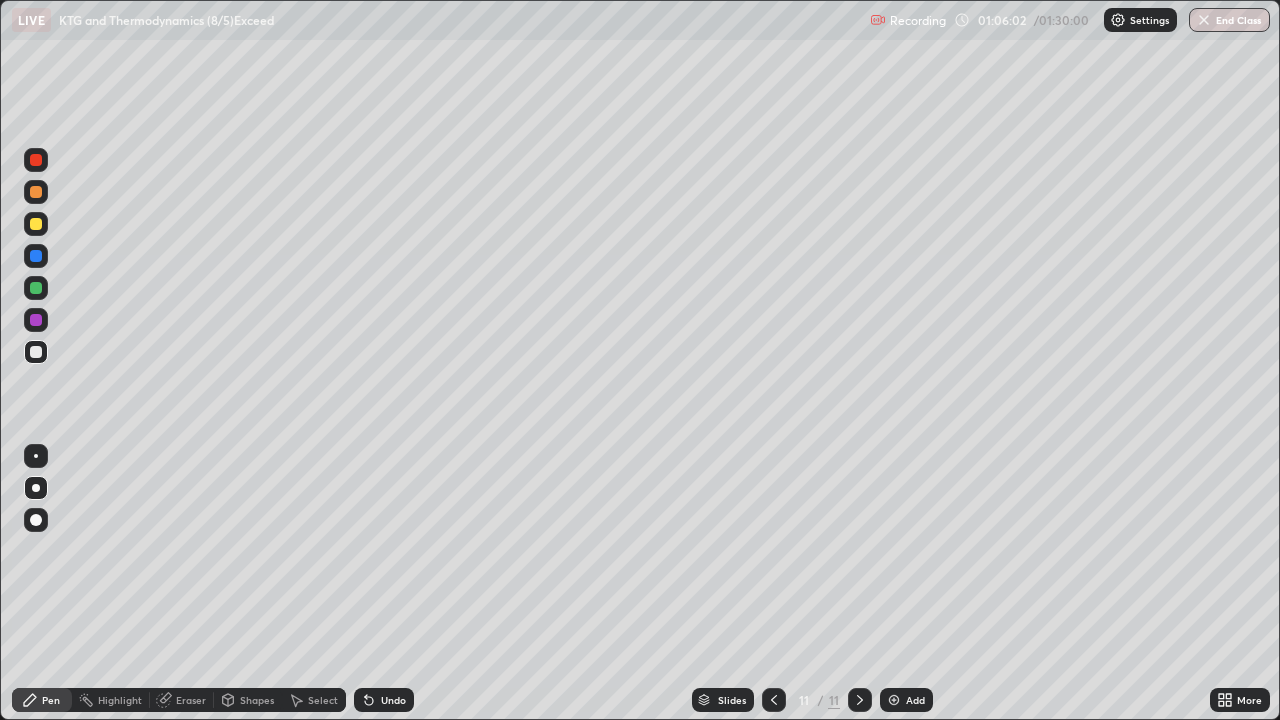 click at bounding box center [36, 320] 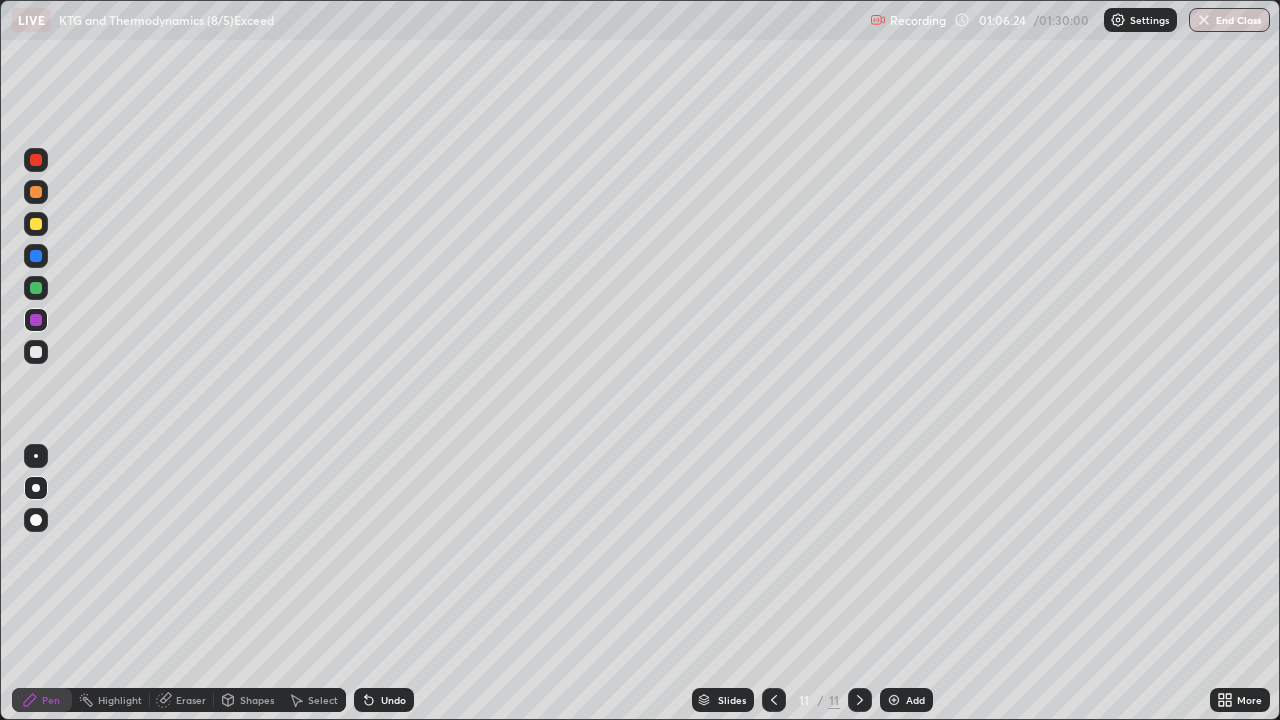 click at bounding box center [36, 352] 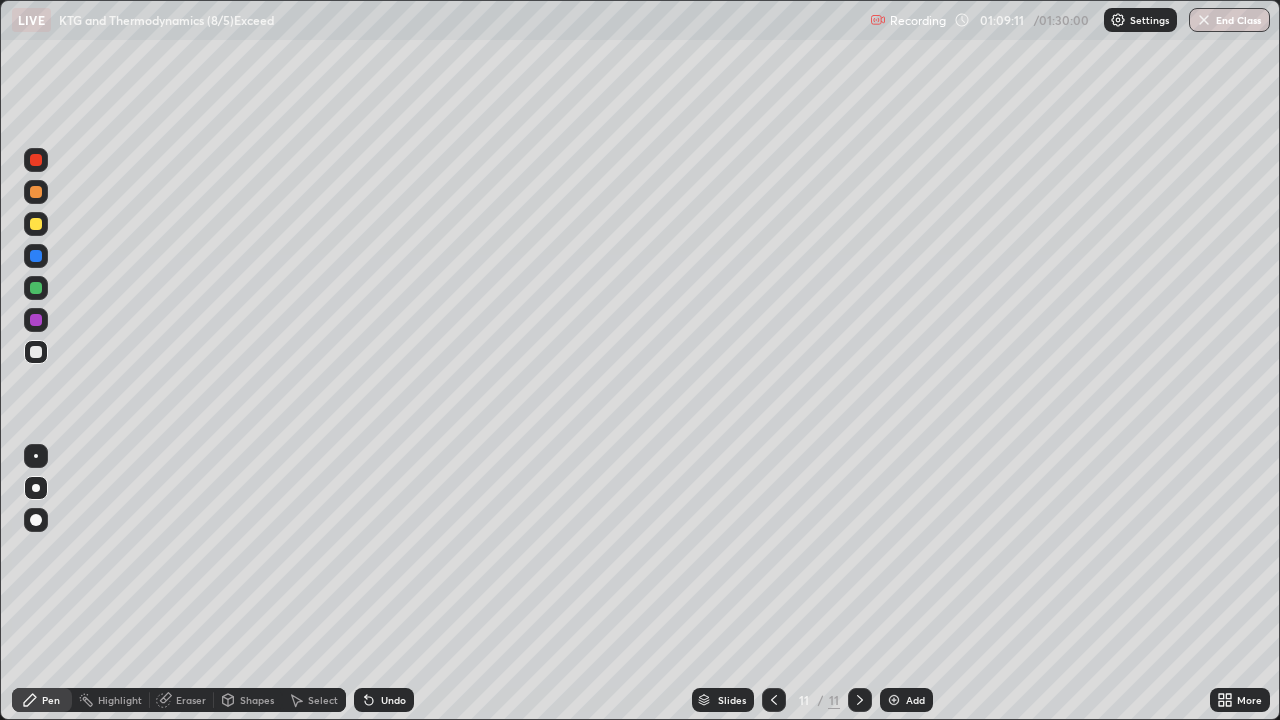 click 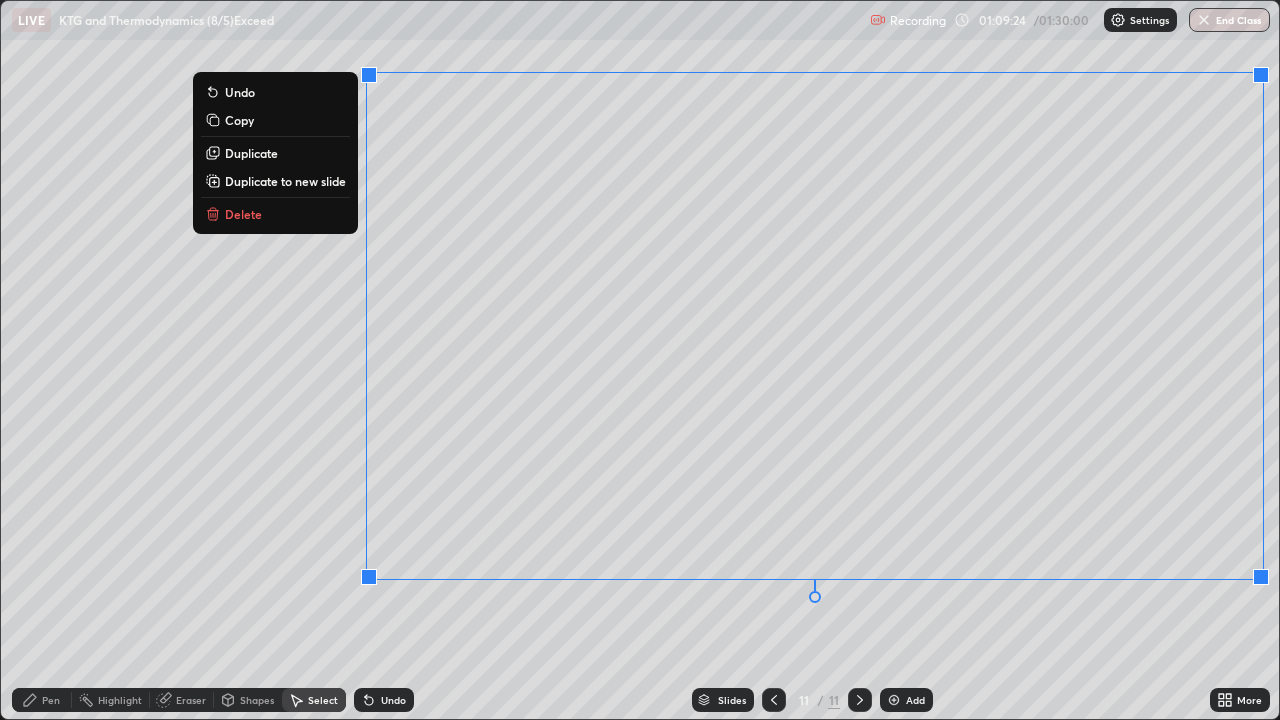 click on "0 ° Undo Copy Duplicate Duplicate to new slide Delete" at bounding box center [640, 360] 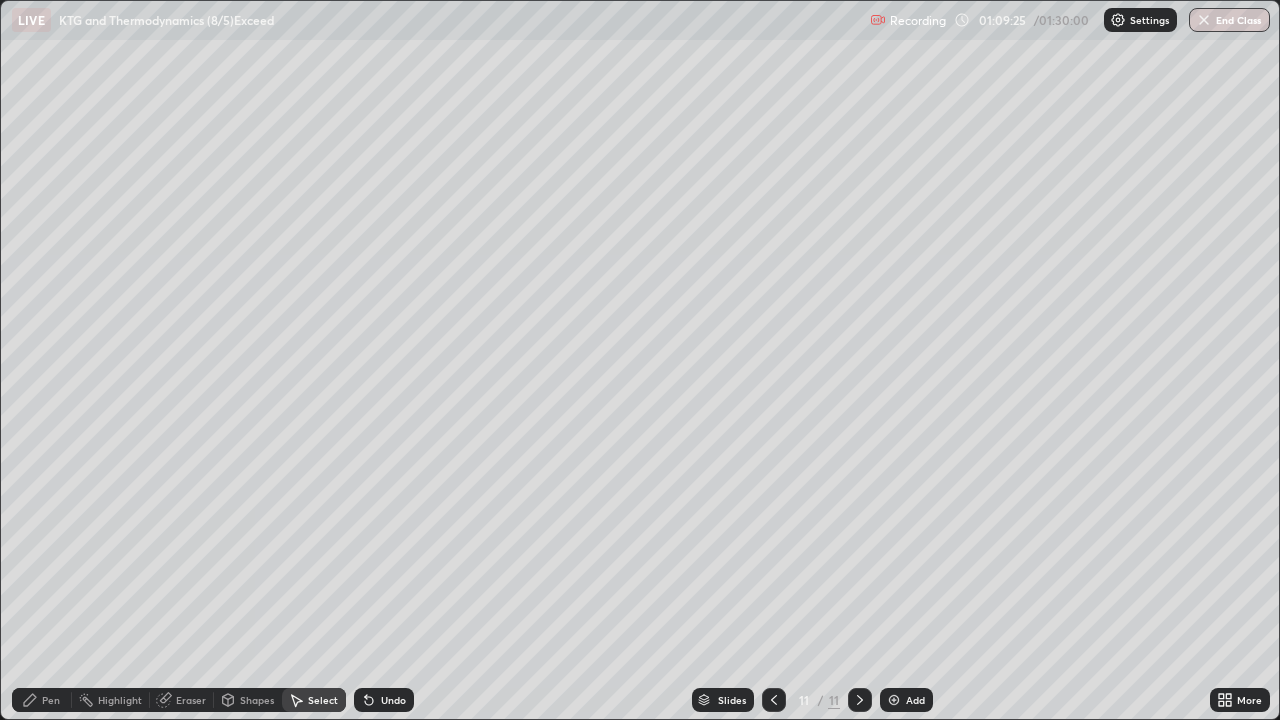 click 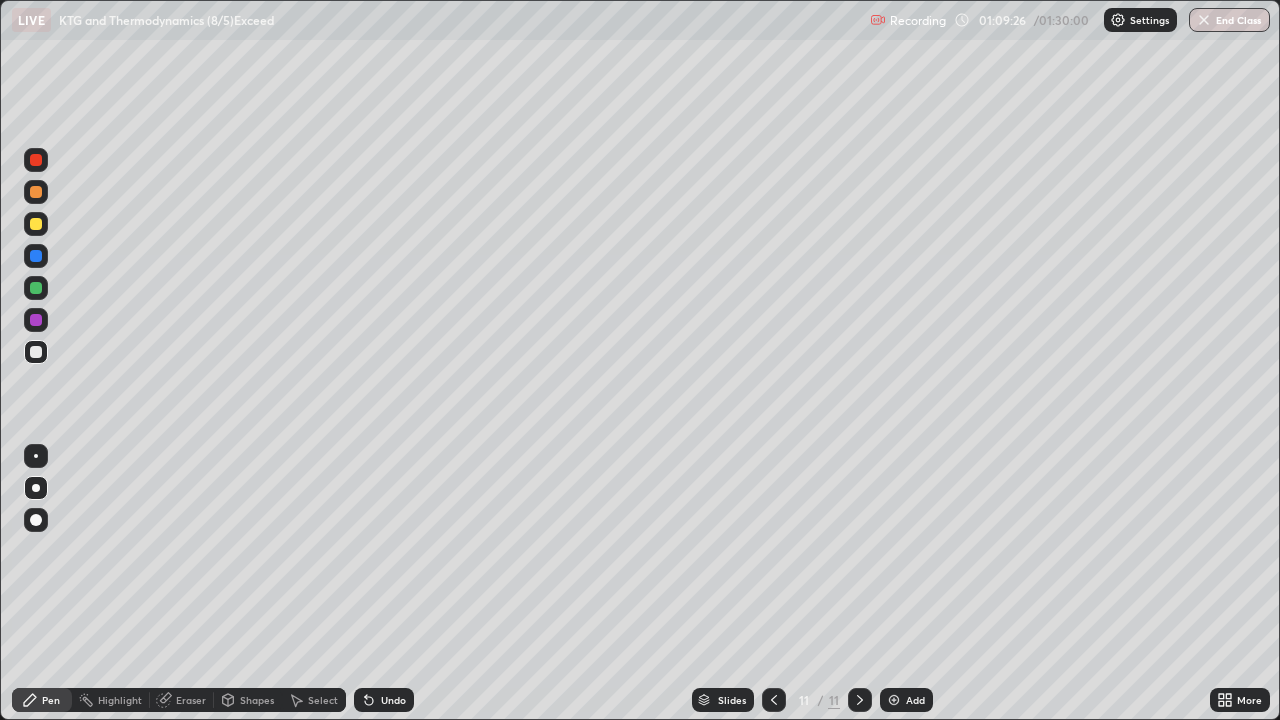 click at bounding box center [36, 320] 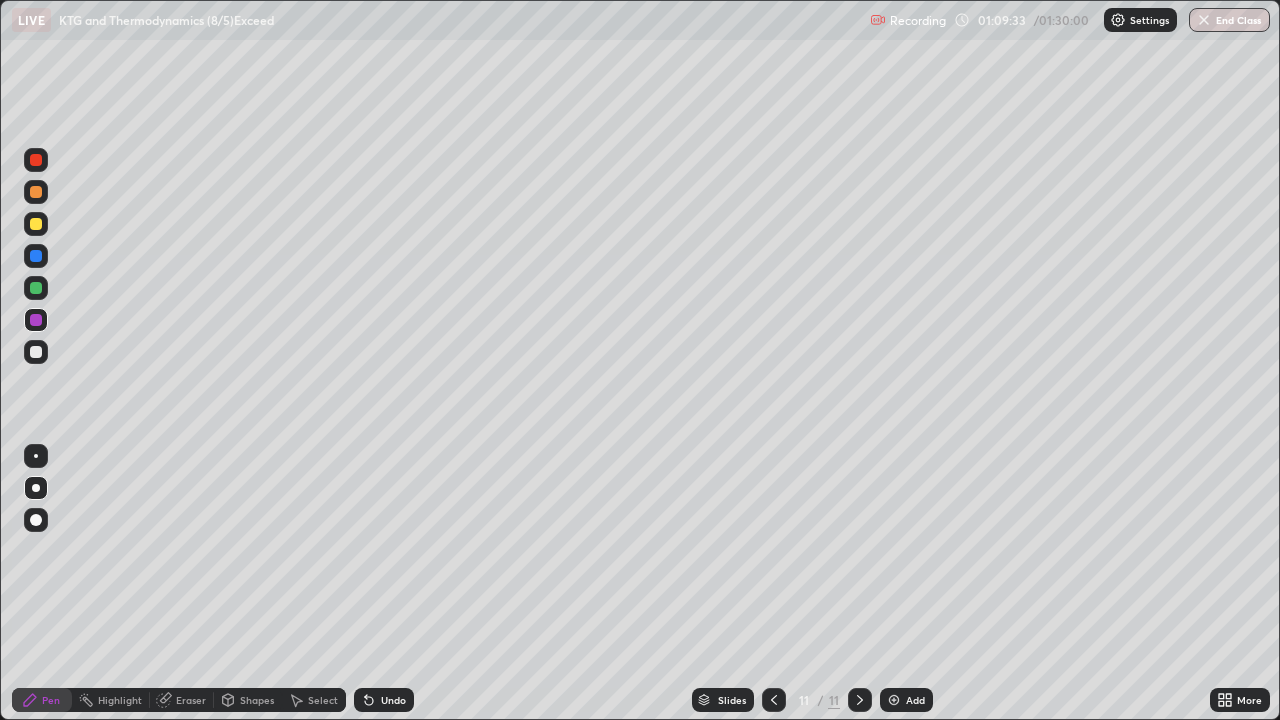 click at bounding box center [36, 288] 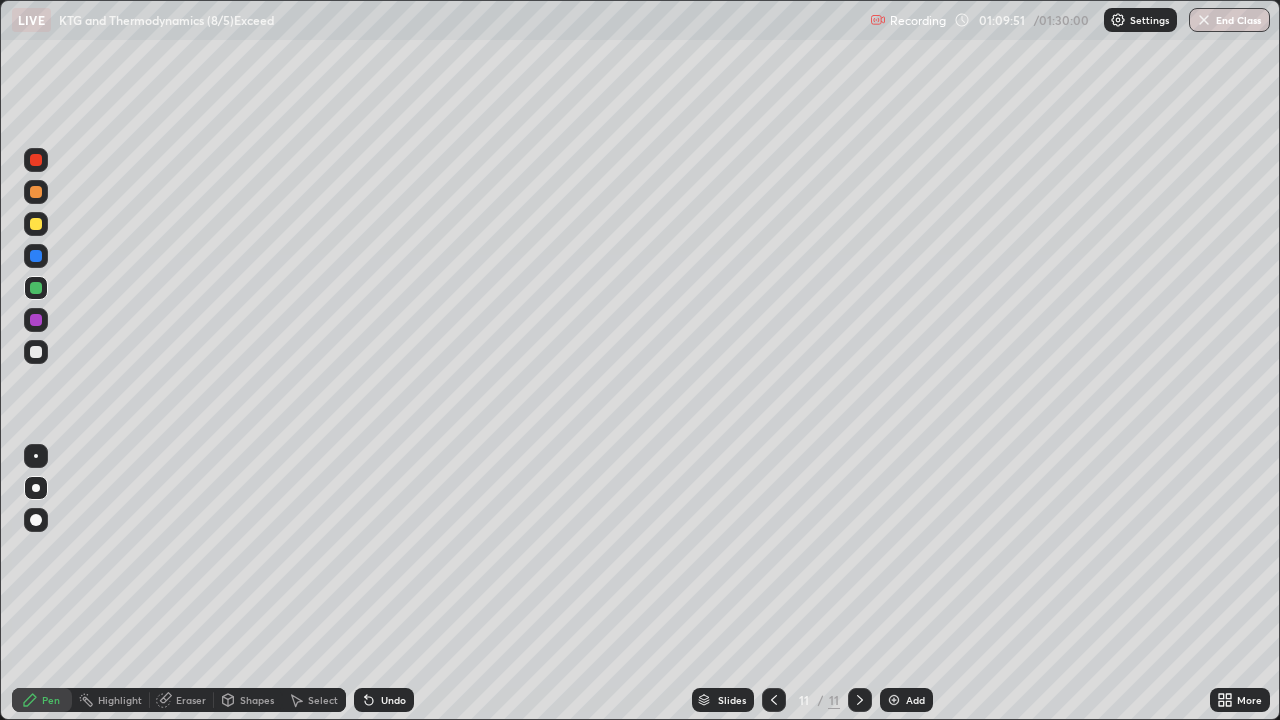 click at bounding box center [36, 320] 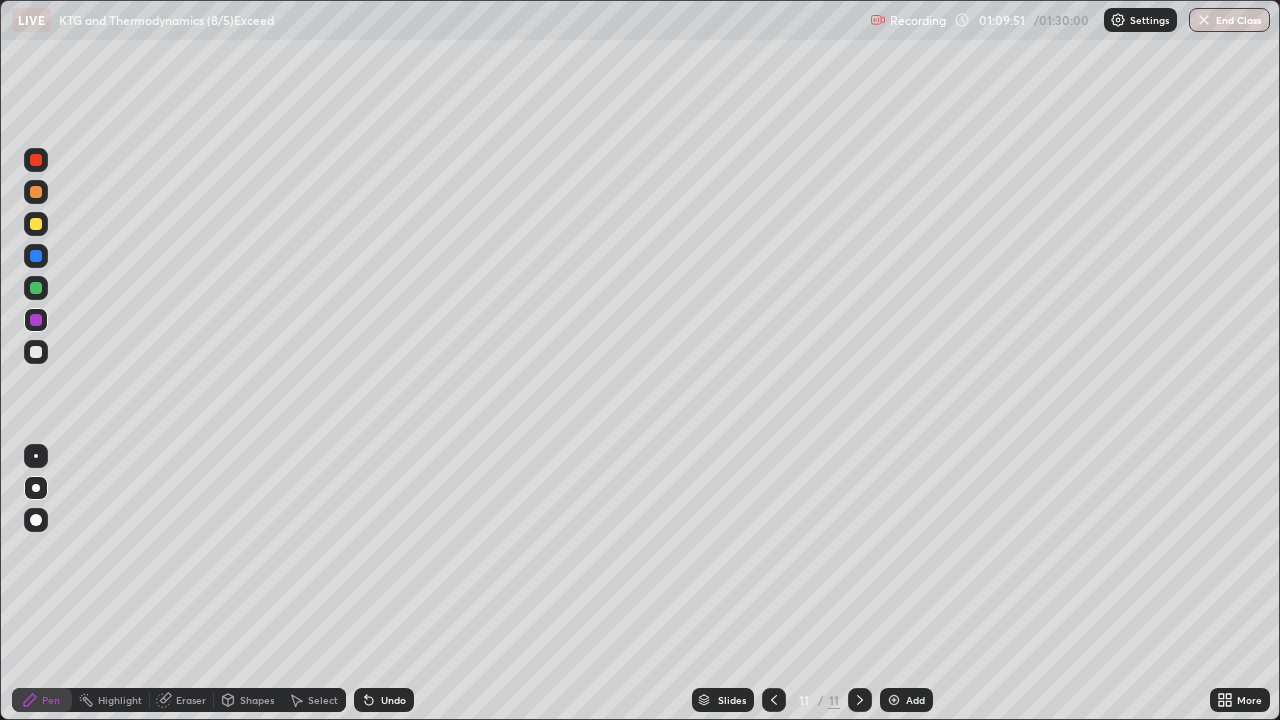 click at bounding box center [36, 352] 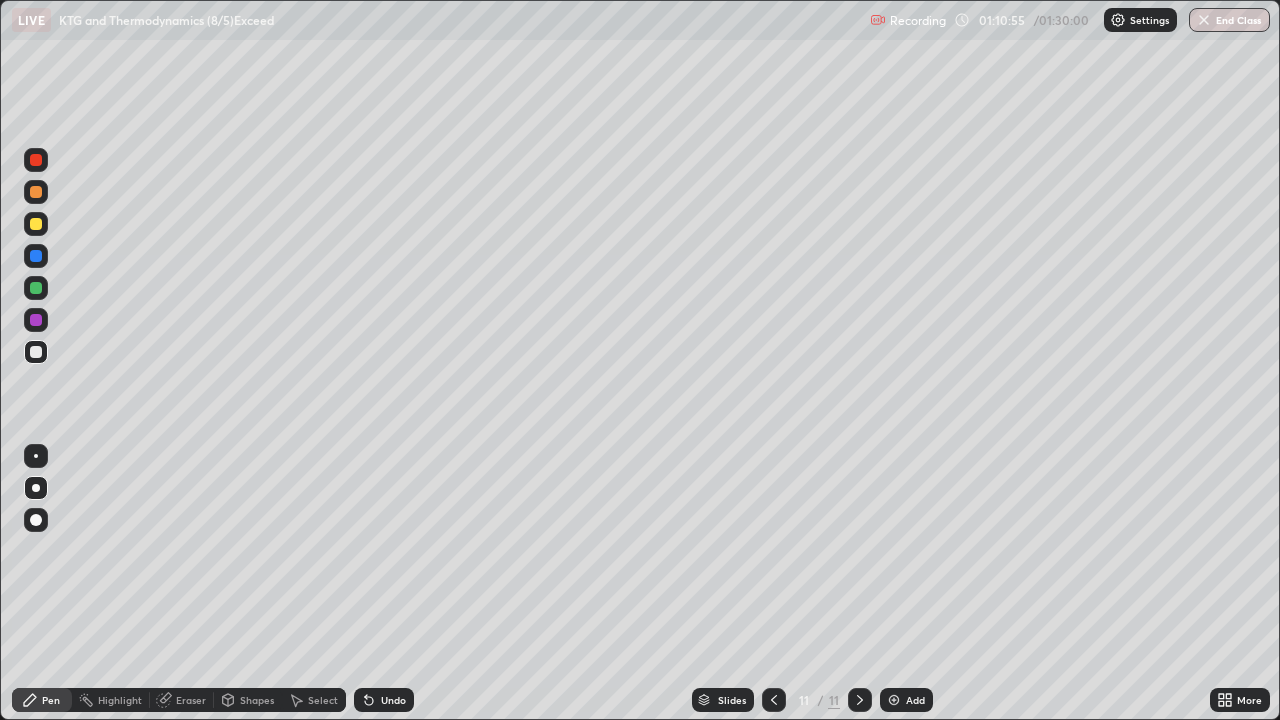 click on "Eraser" at bounding box center (182, 700) 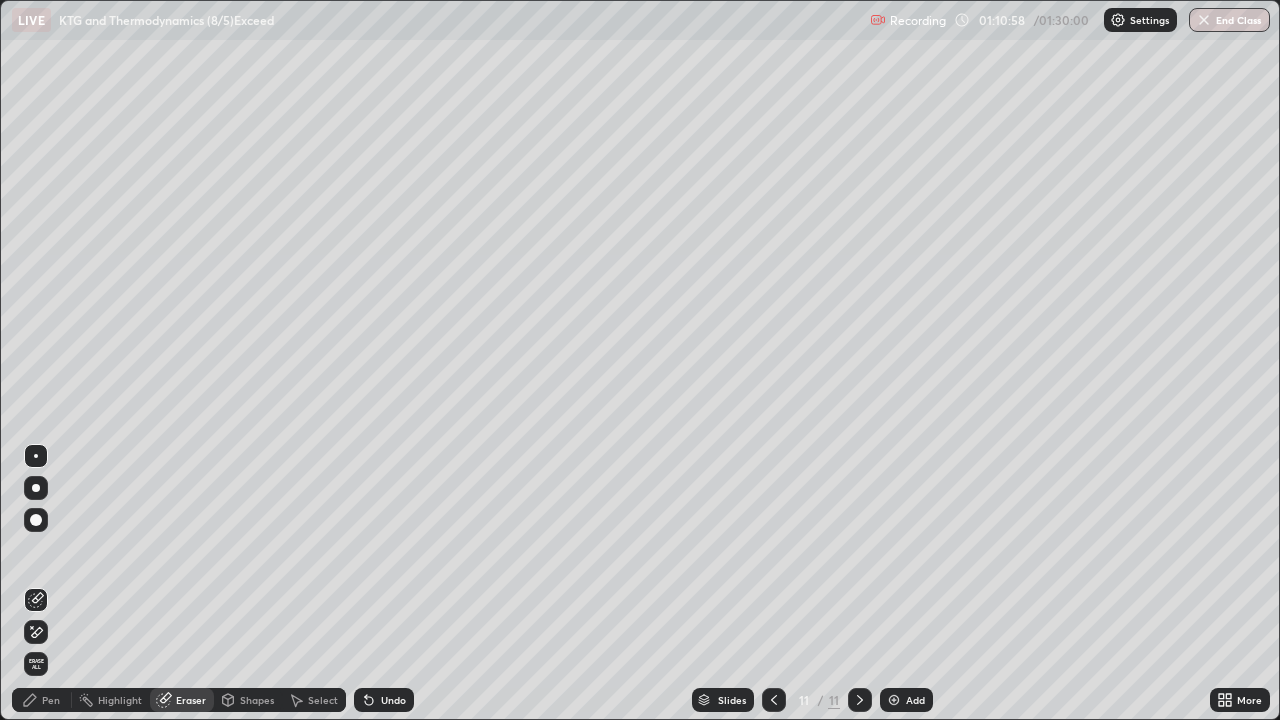 click on "Pen" at bounding box center (51, 700) 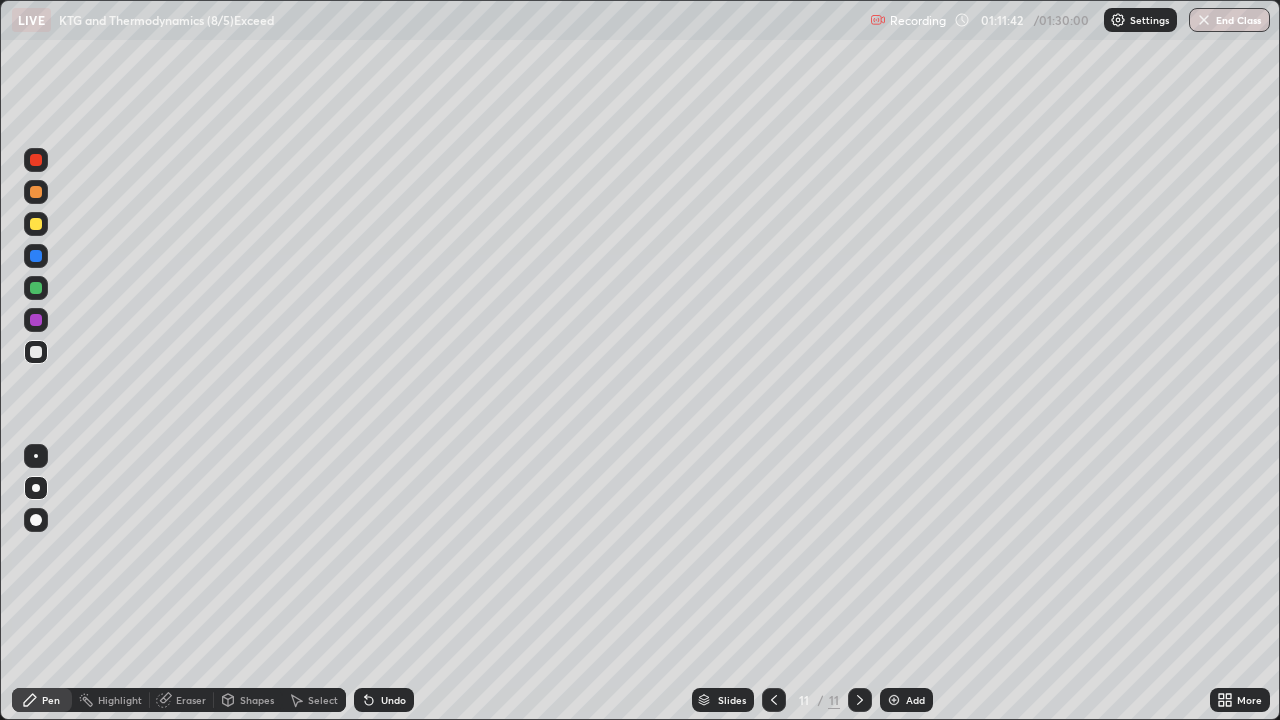 click at bounding box center (894, 700) 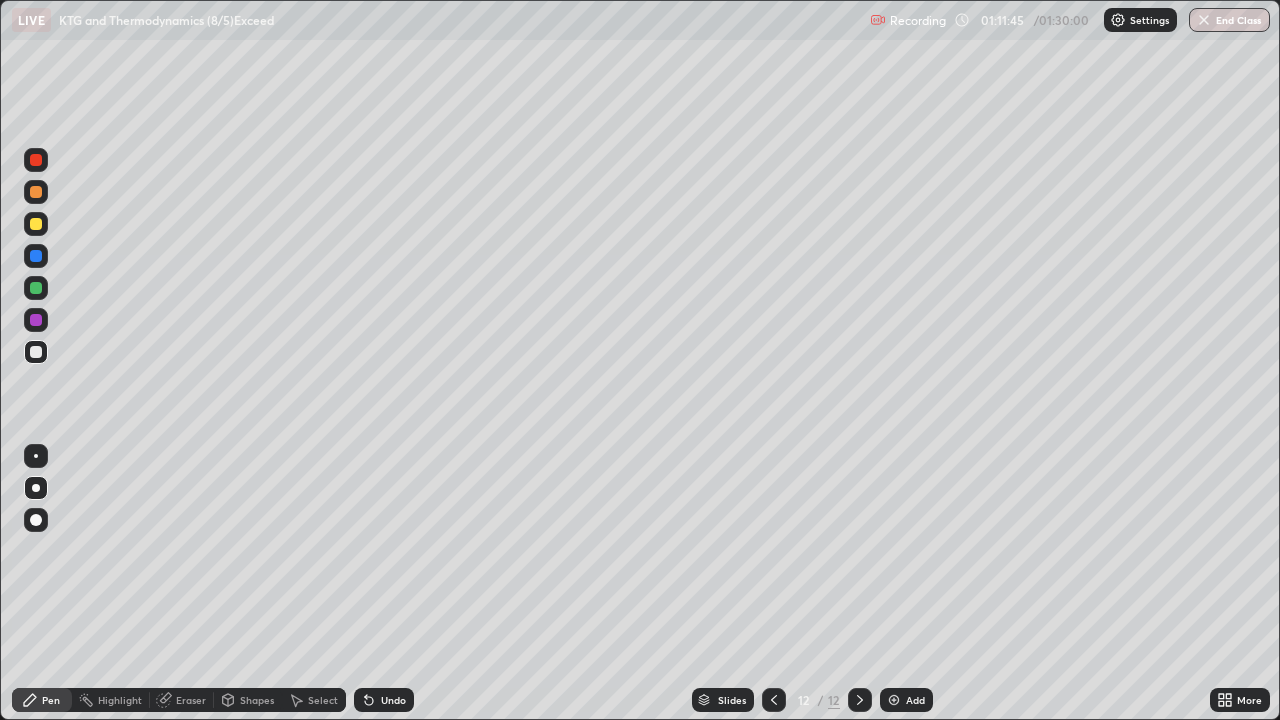 click 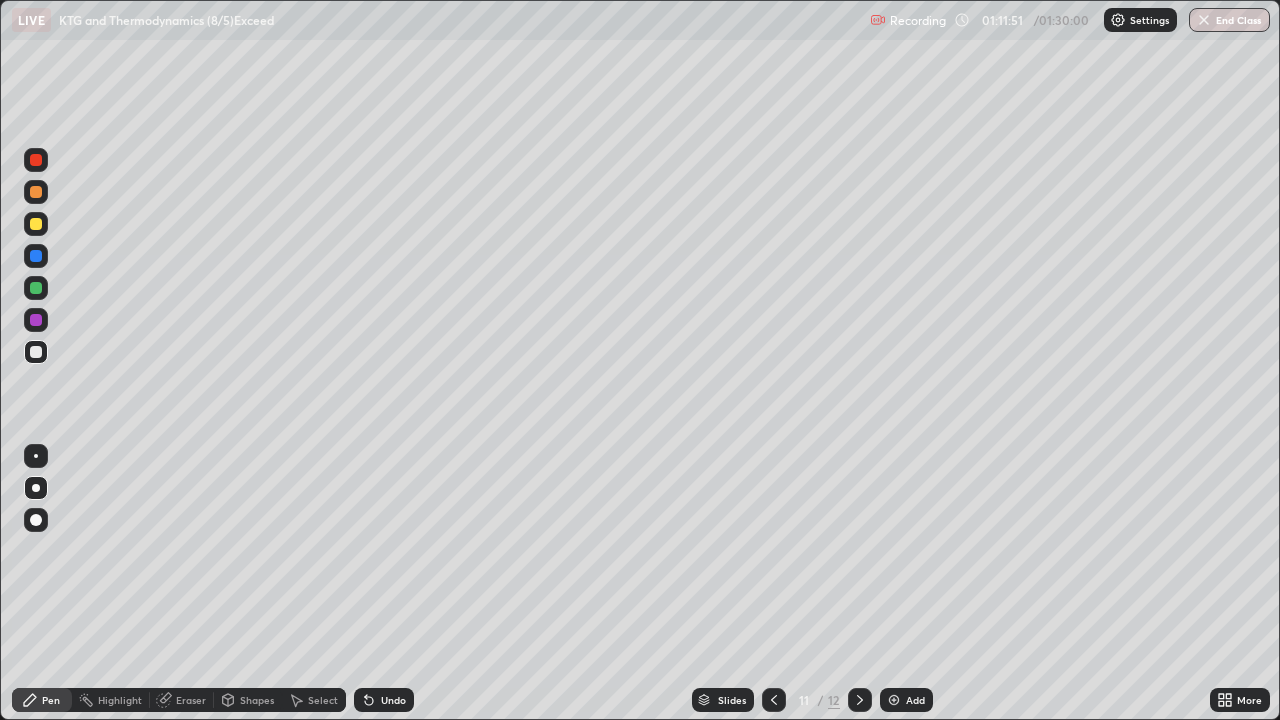 click 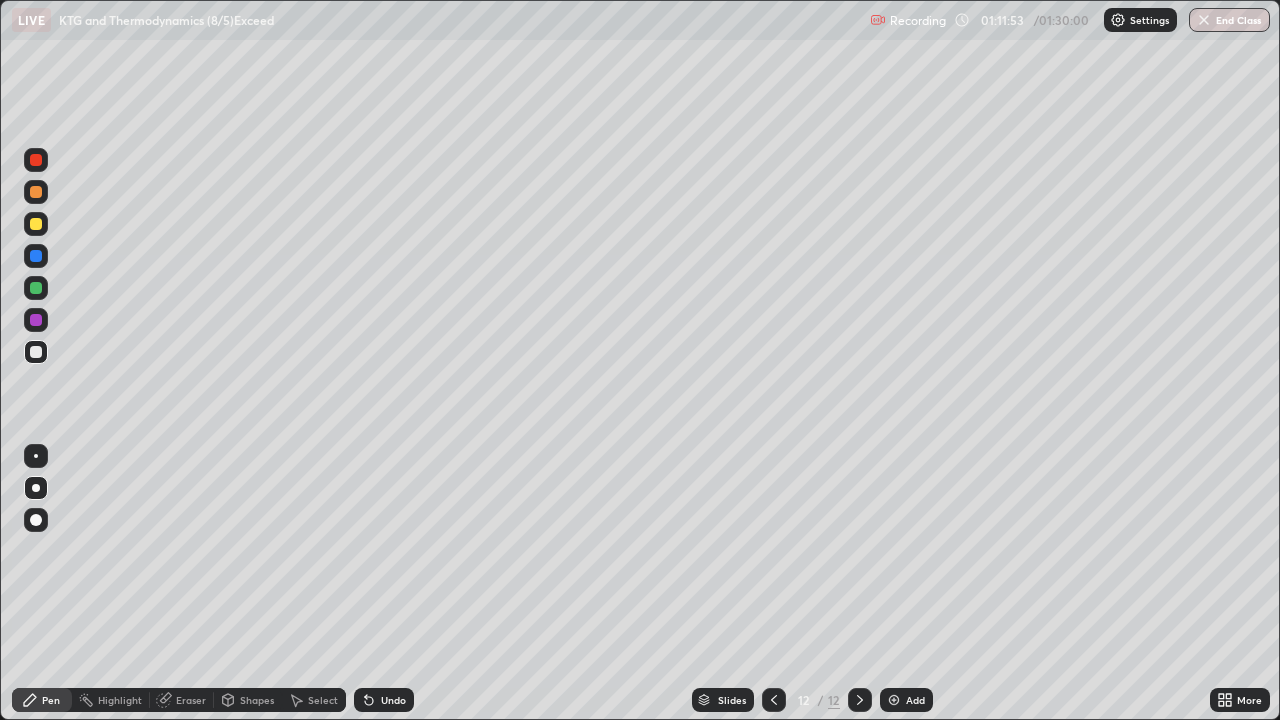 click at bounding box center [36, 224] 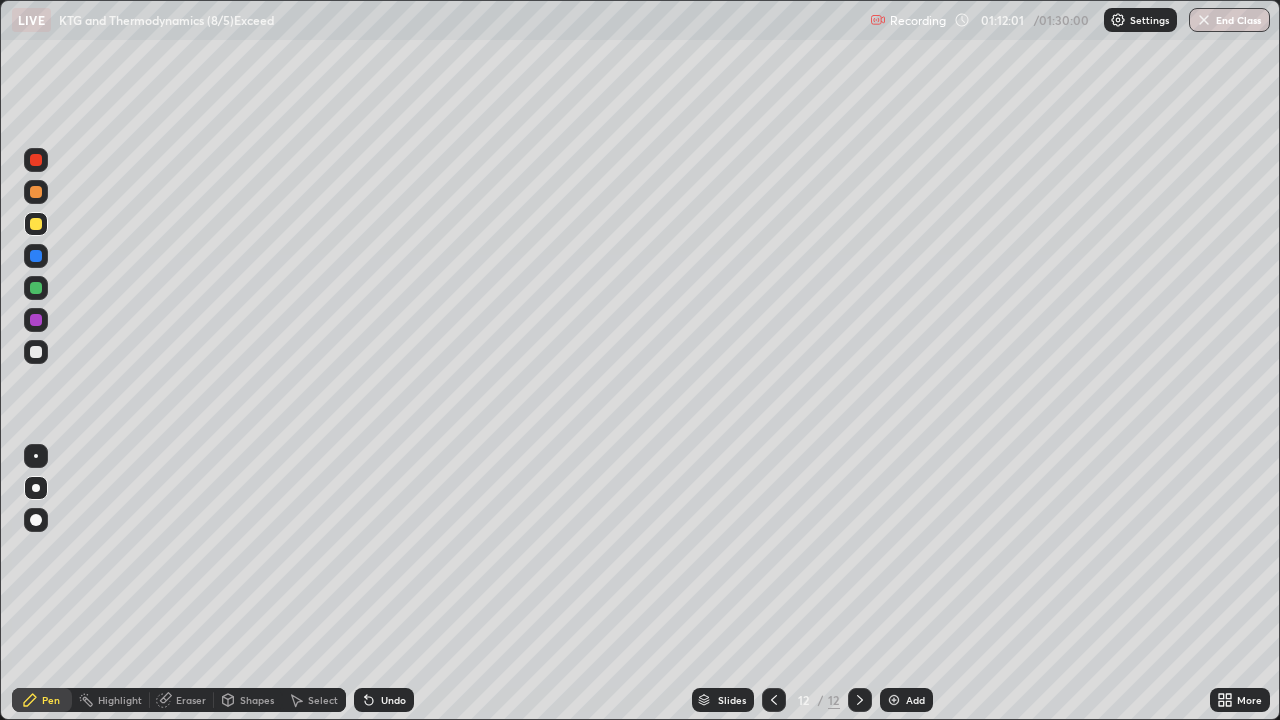 click at bounding box center (36, 352) 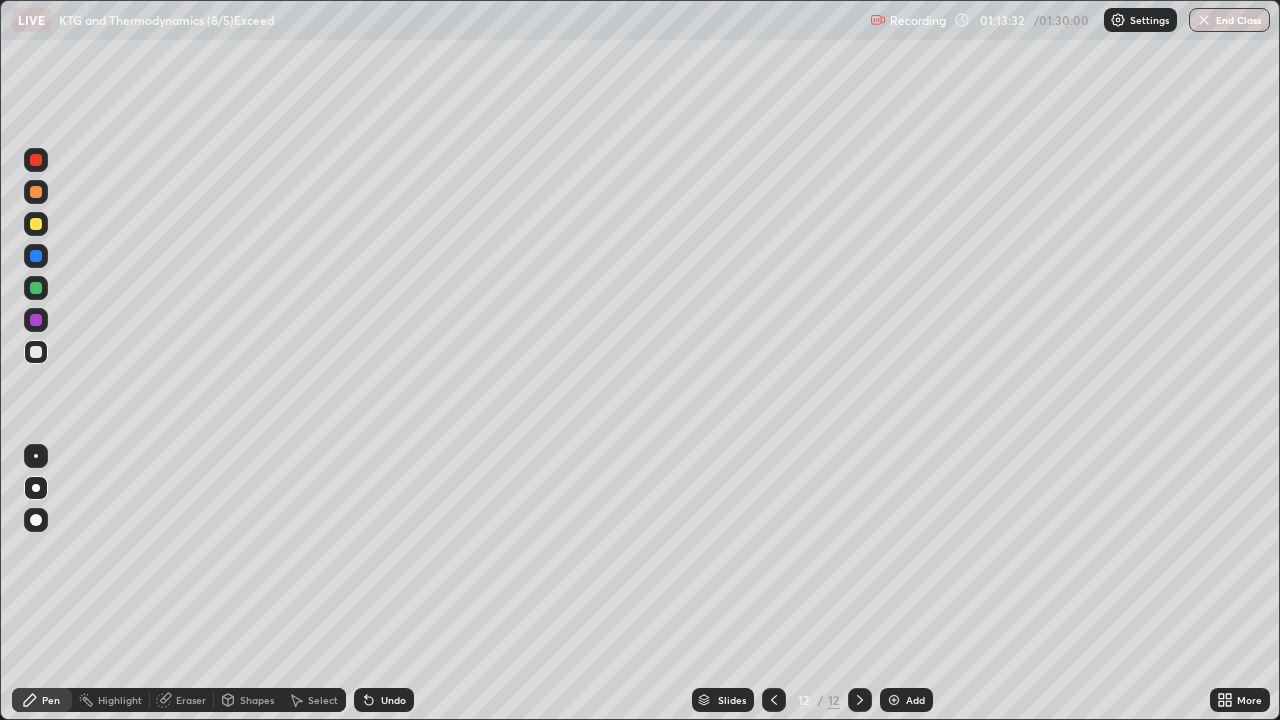 click on "Select" at bounding box center [314, 700] 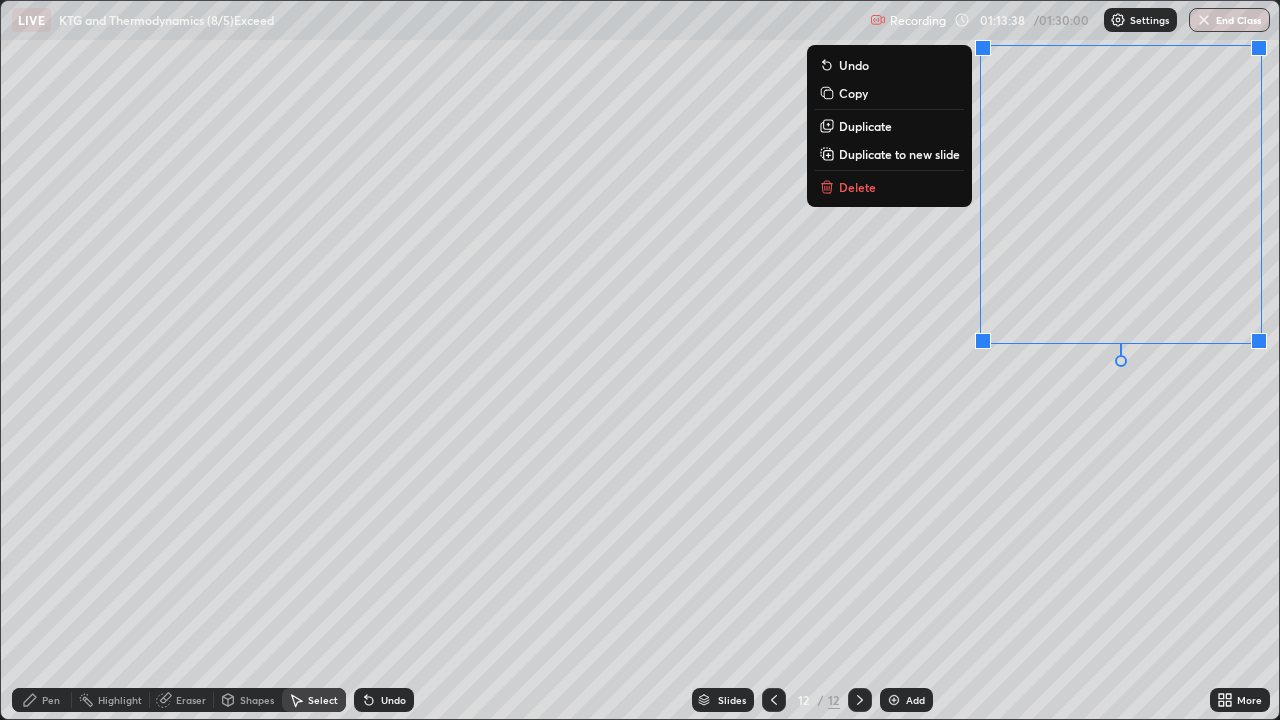 click on "0 ° Undo Copy Duplicate Duplicate to new slide Delete" at bounding box center [640, 360] 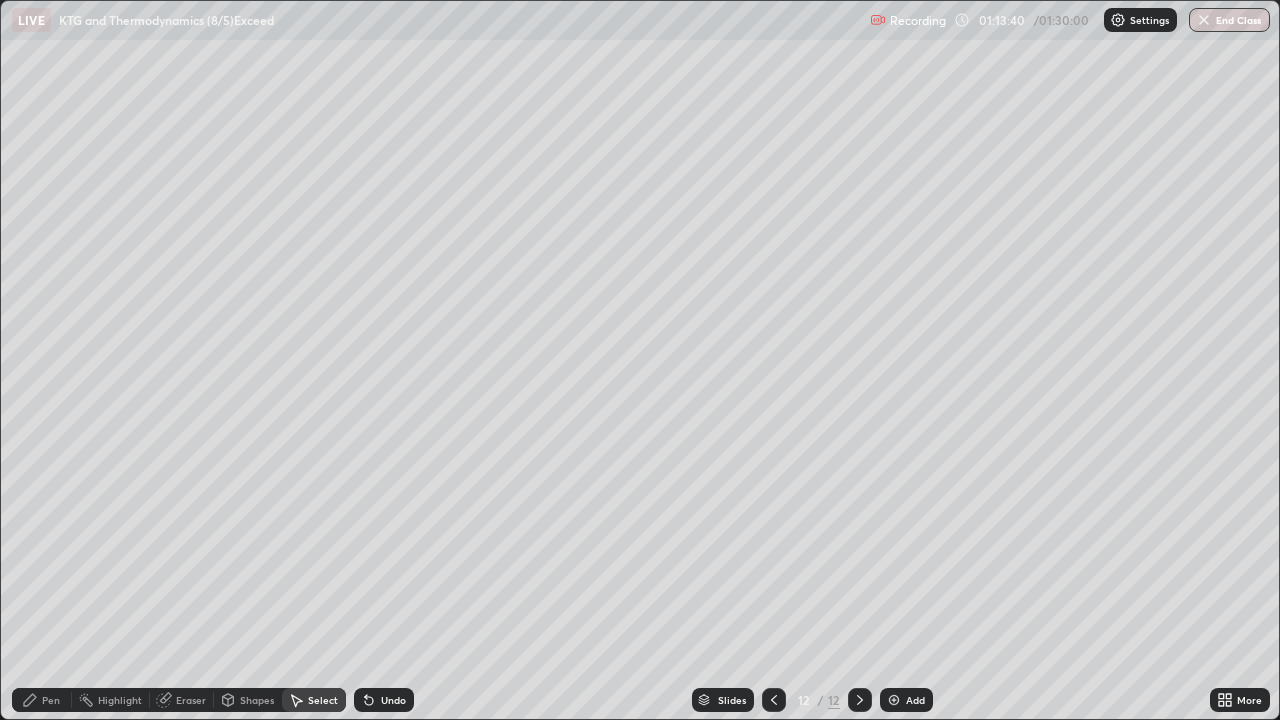 click 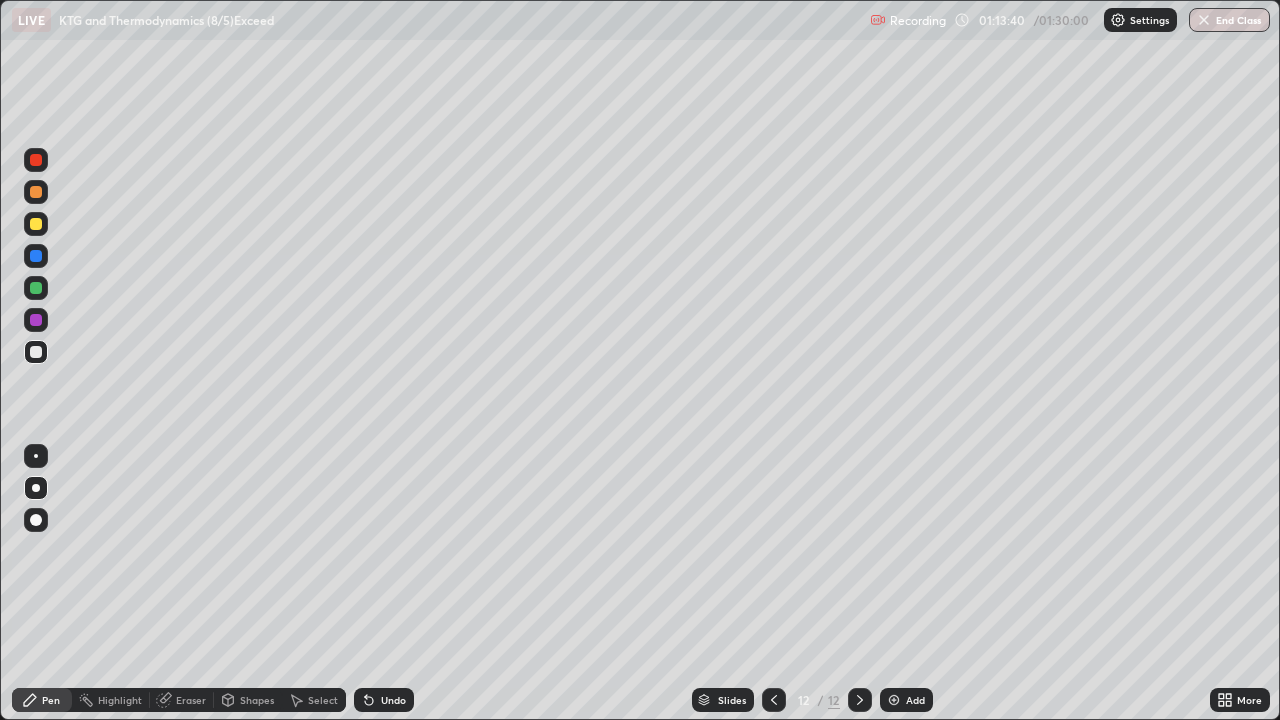 click at bounding box center [36, 224] 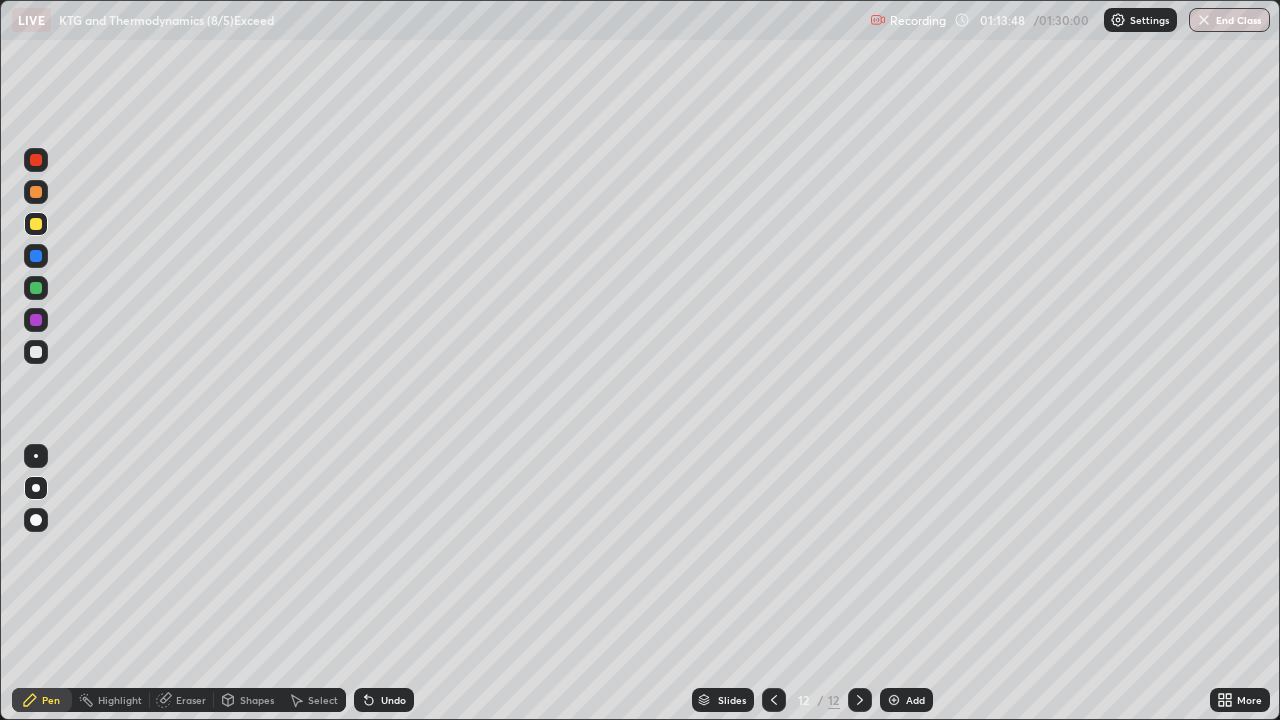 click on "Shapes" at bounding box center [248, 700] 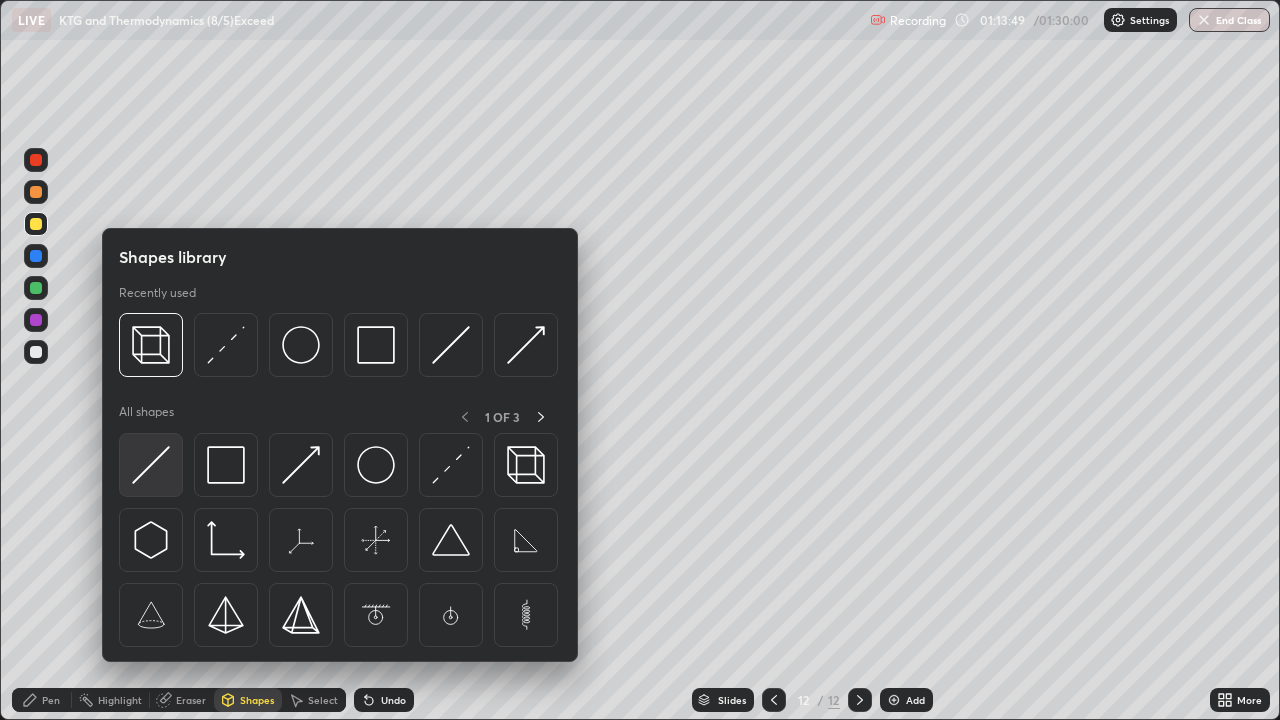 click at bounding box center [151, 465] 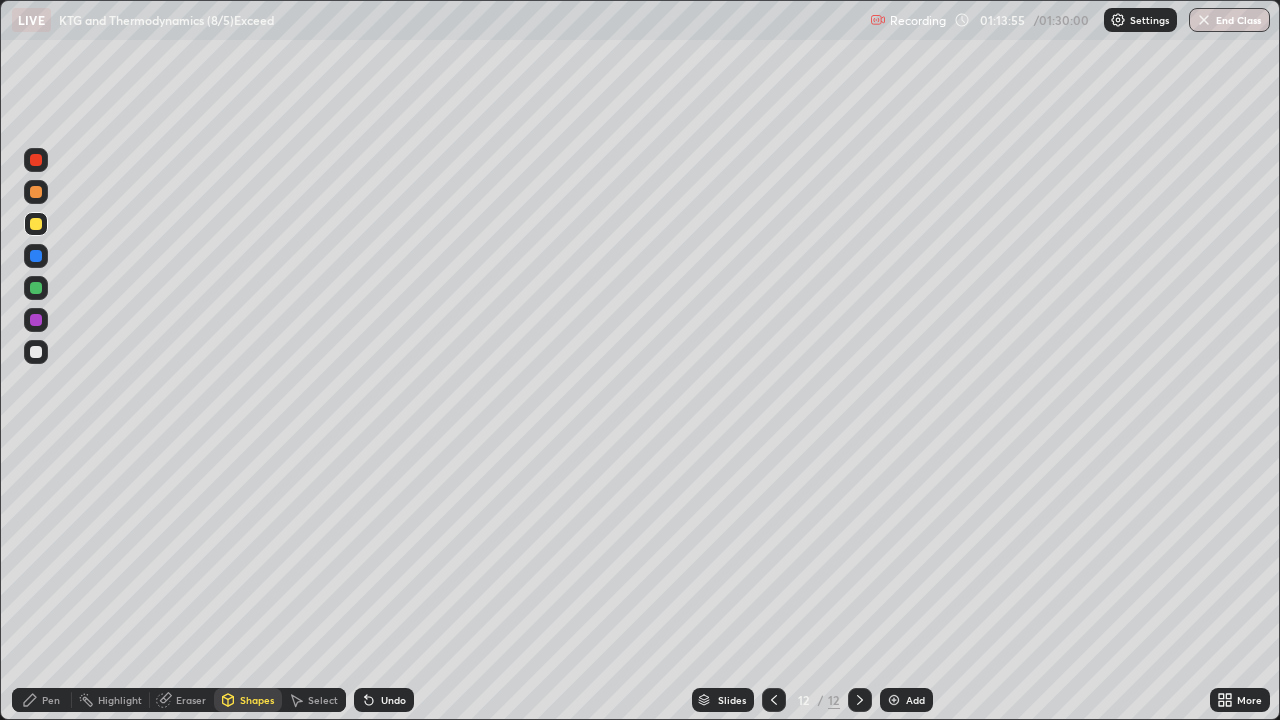 click 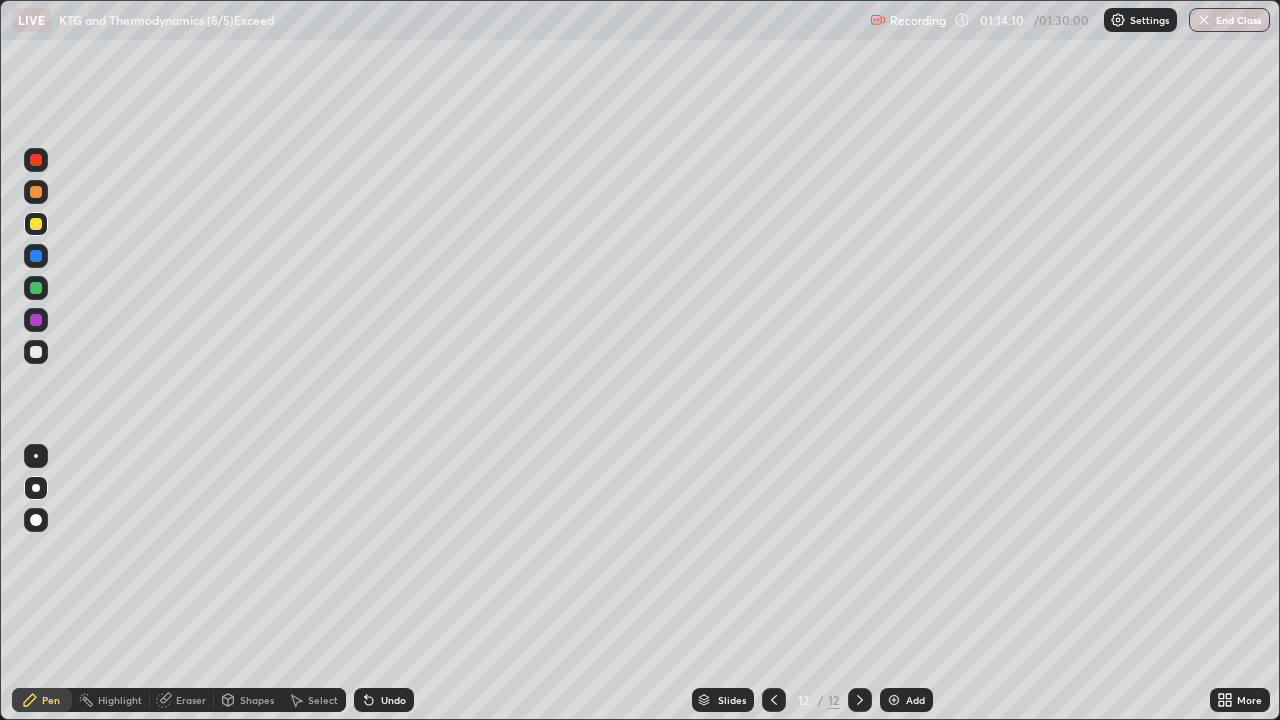 click at bounding box center [36, 256] 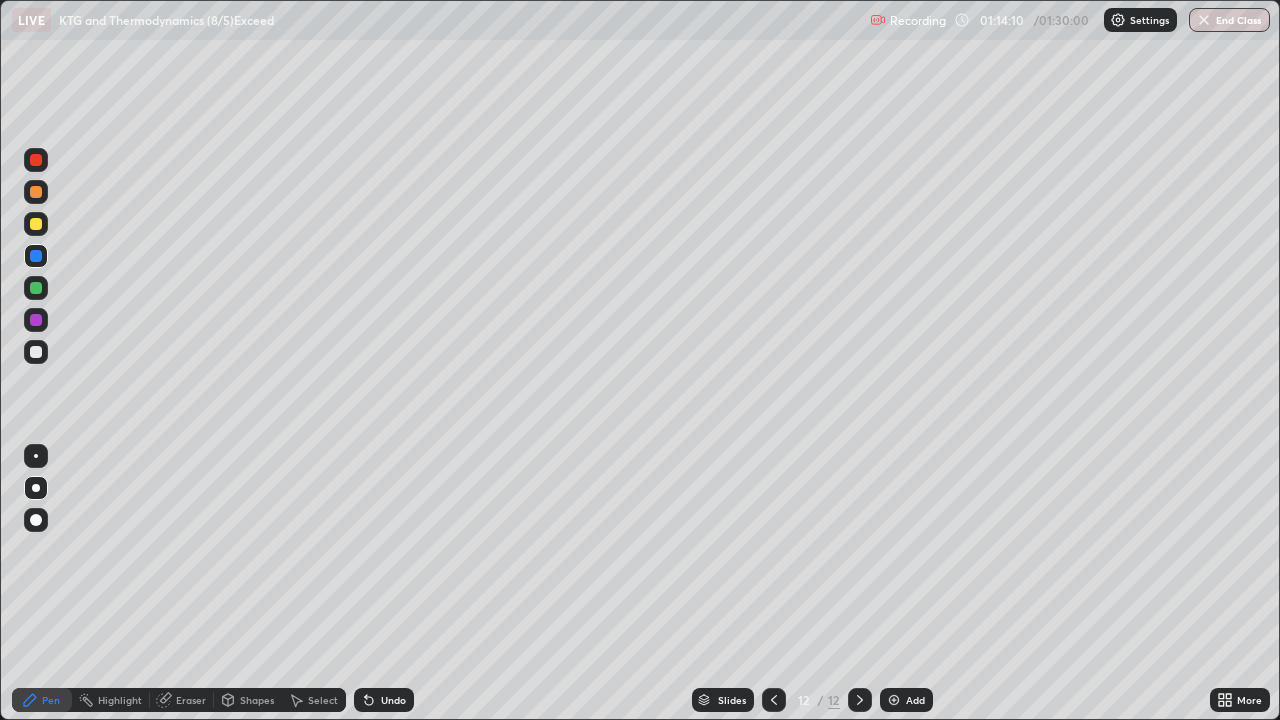 click on "Shapes" at bounding box center (248, 700) 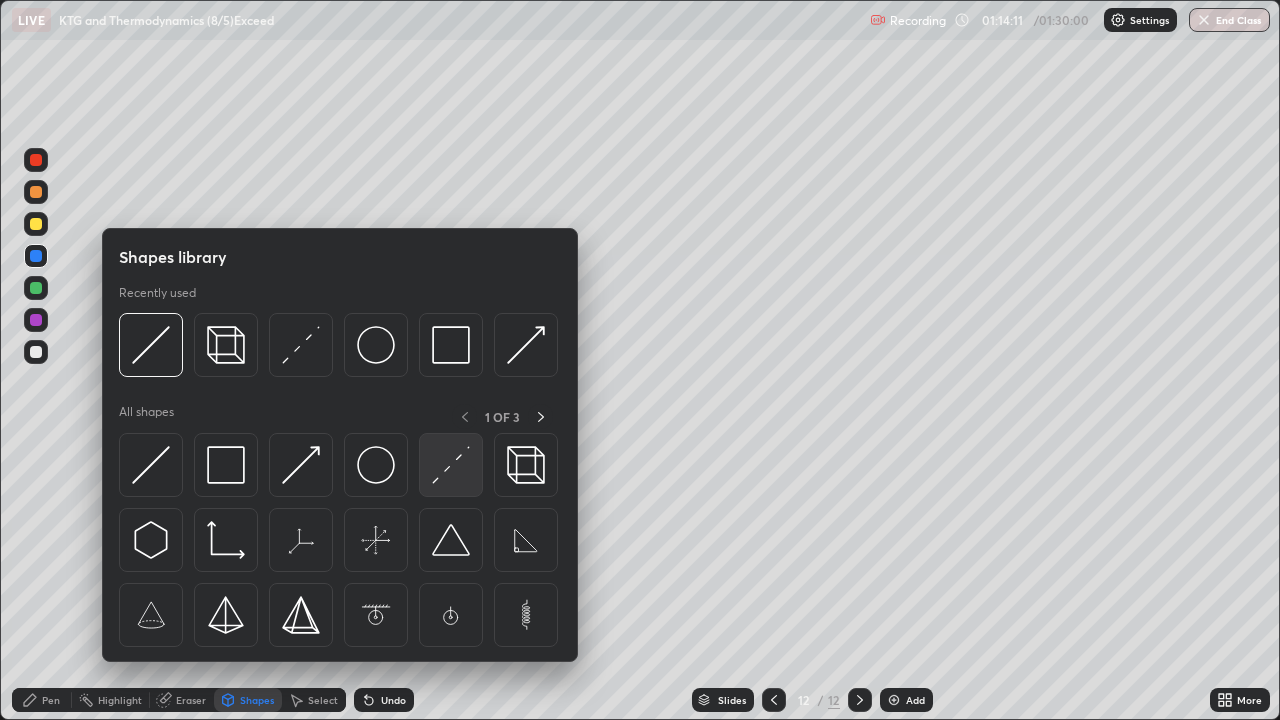 click at bounding box center (451, 465) 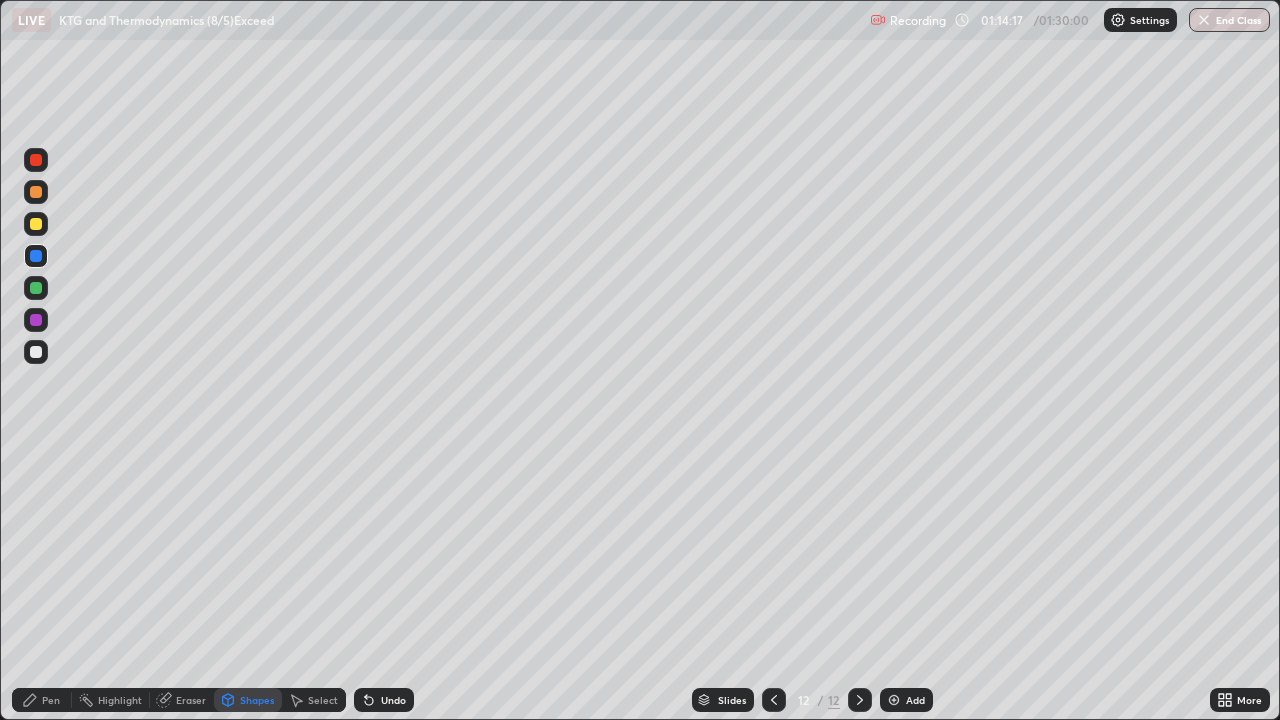 click on "Pen" at bounding box center [51, 700] 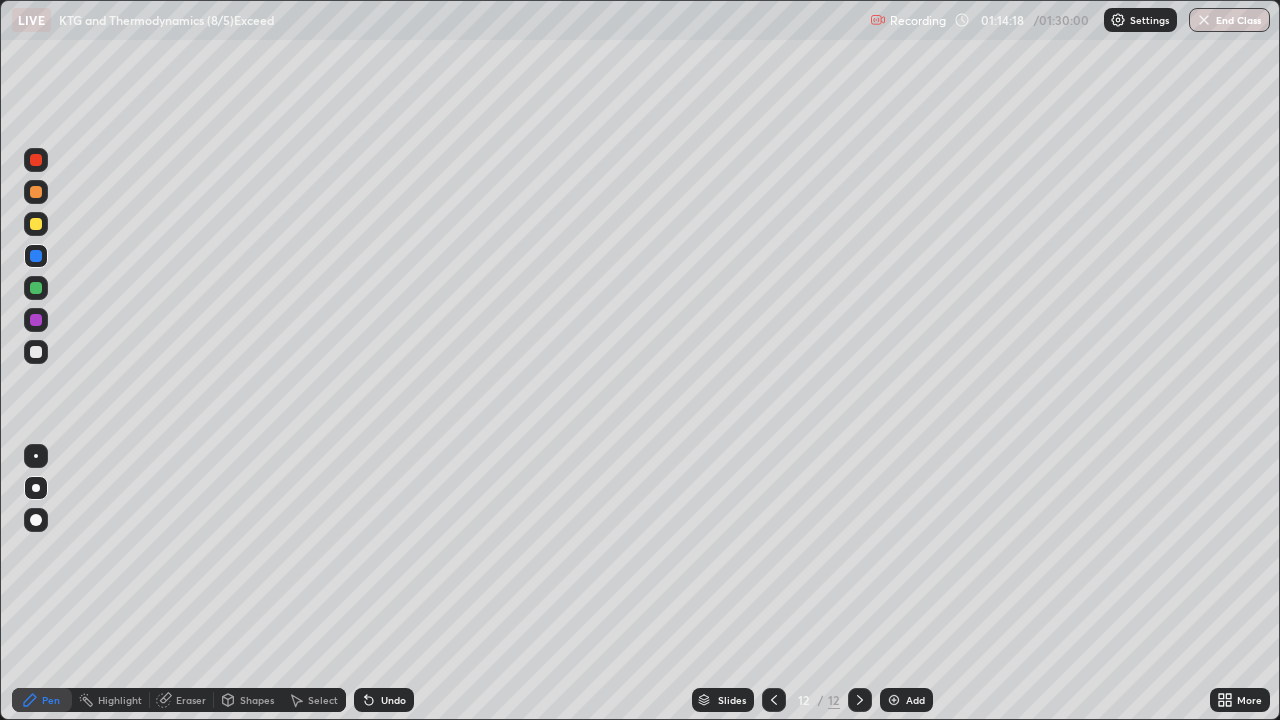 click at bounding box center [36, 352] 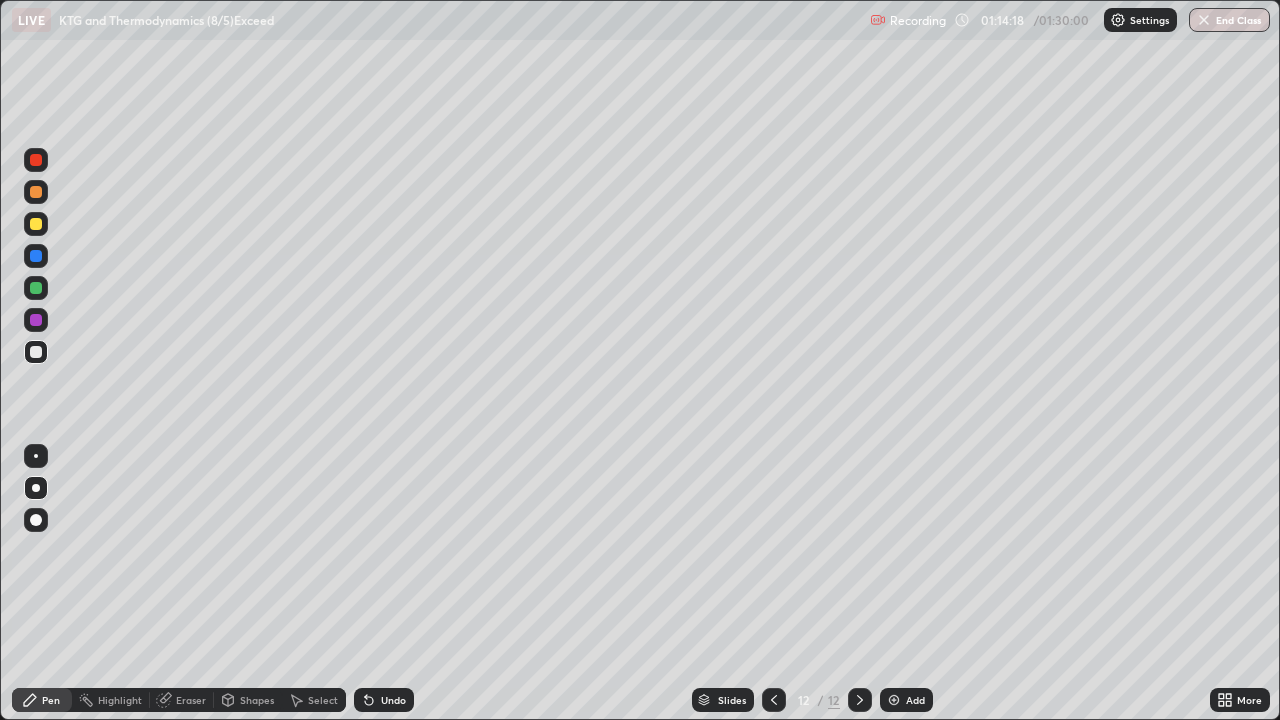 click at bounding box center (36, 224) 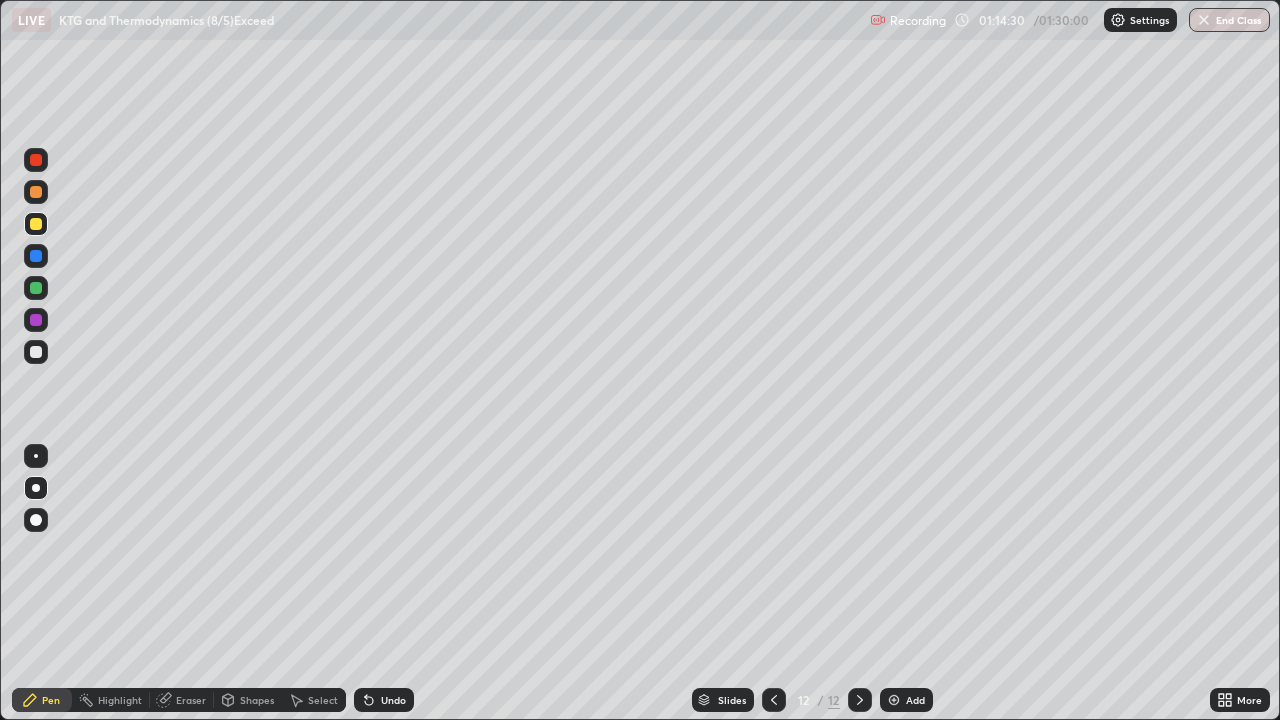 click 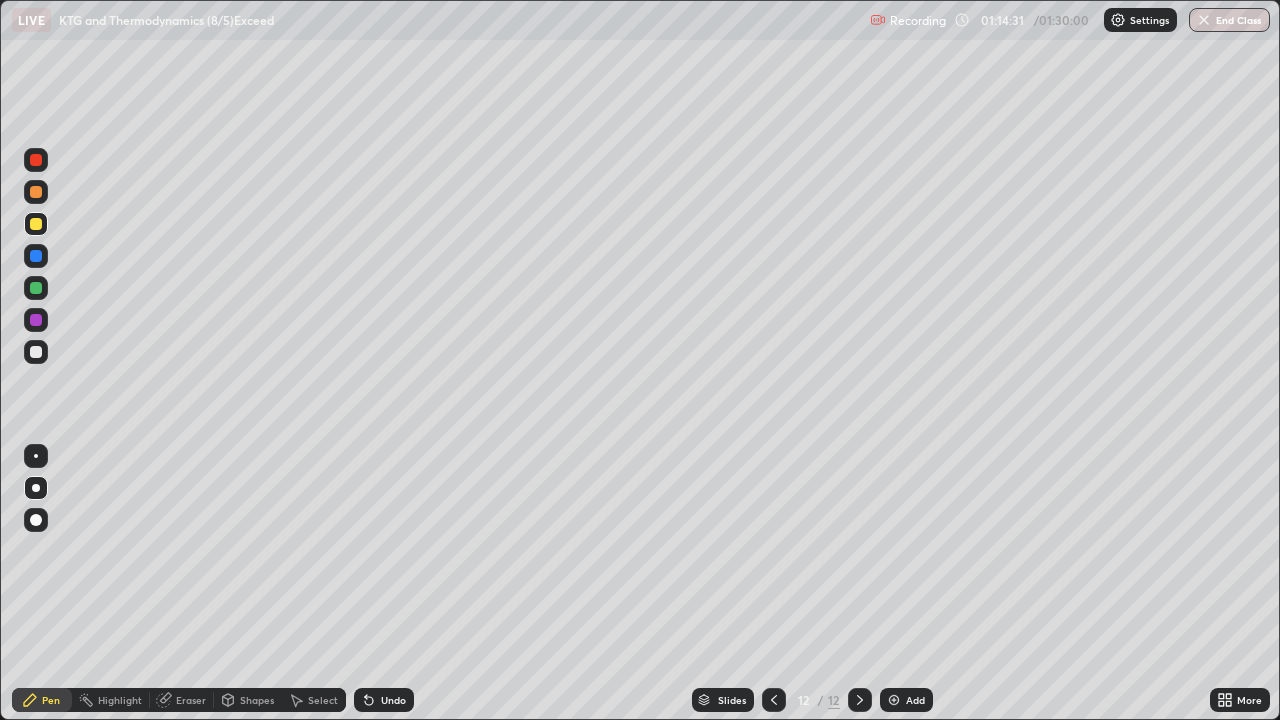 click 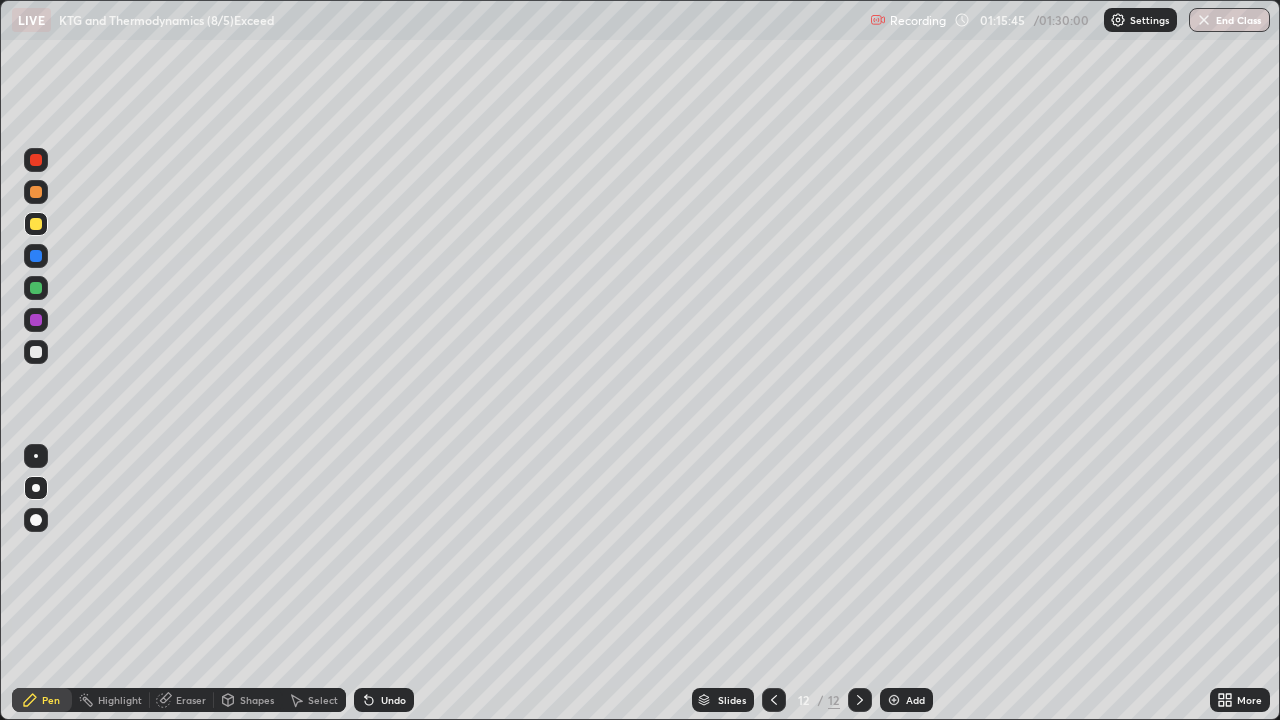 click at bounding box center (36, 352) 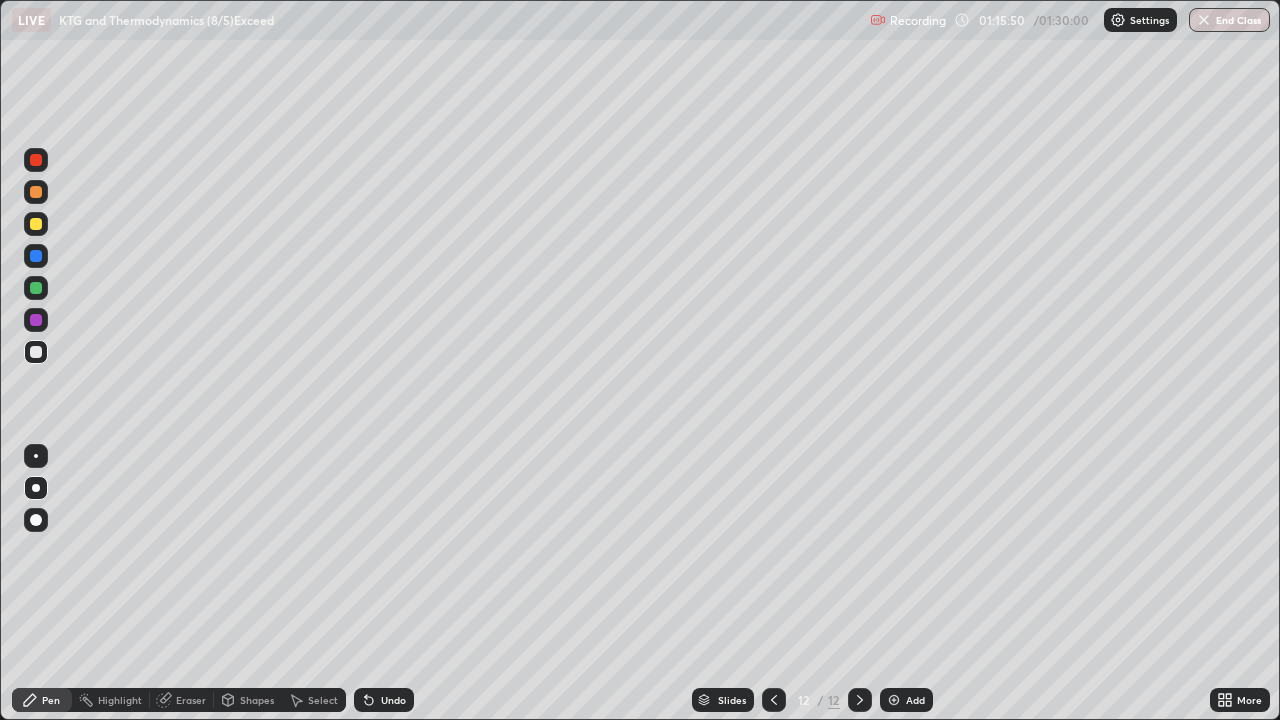 click at bounding box center (36, 224) 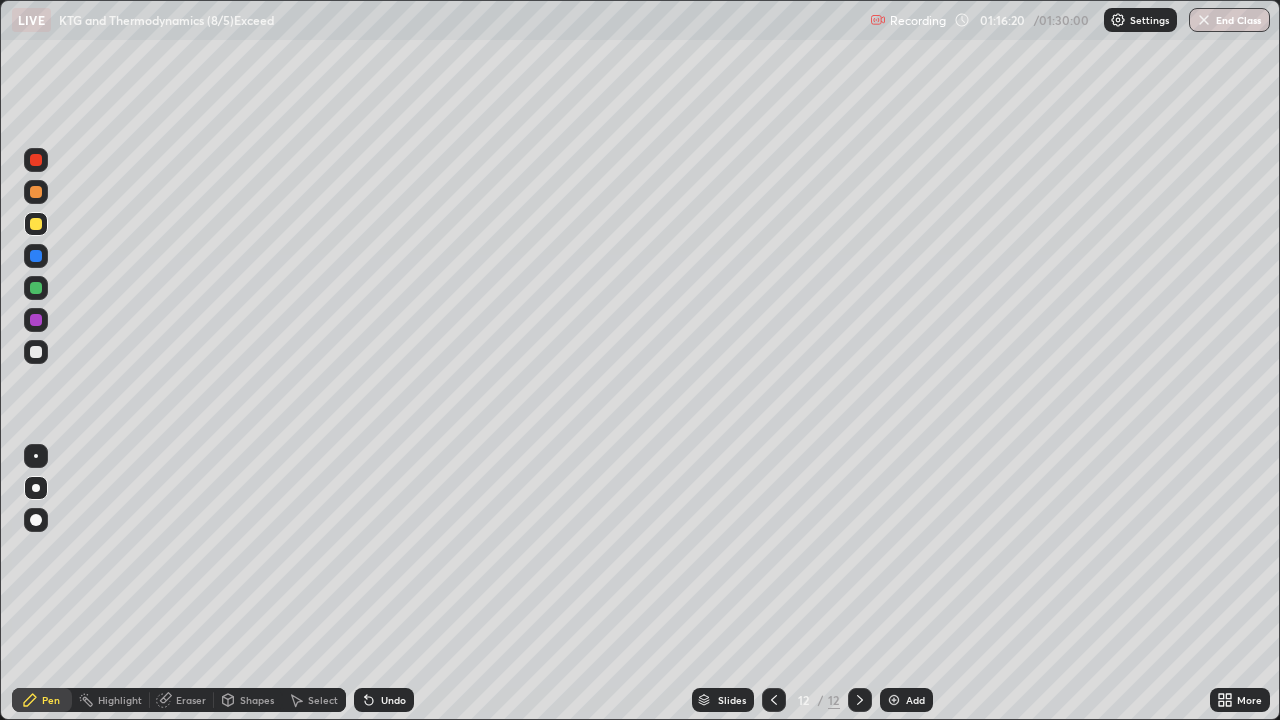 click at bounding box center (36, 352) 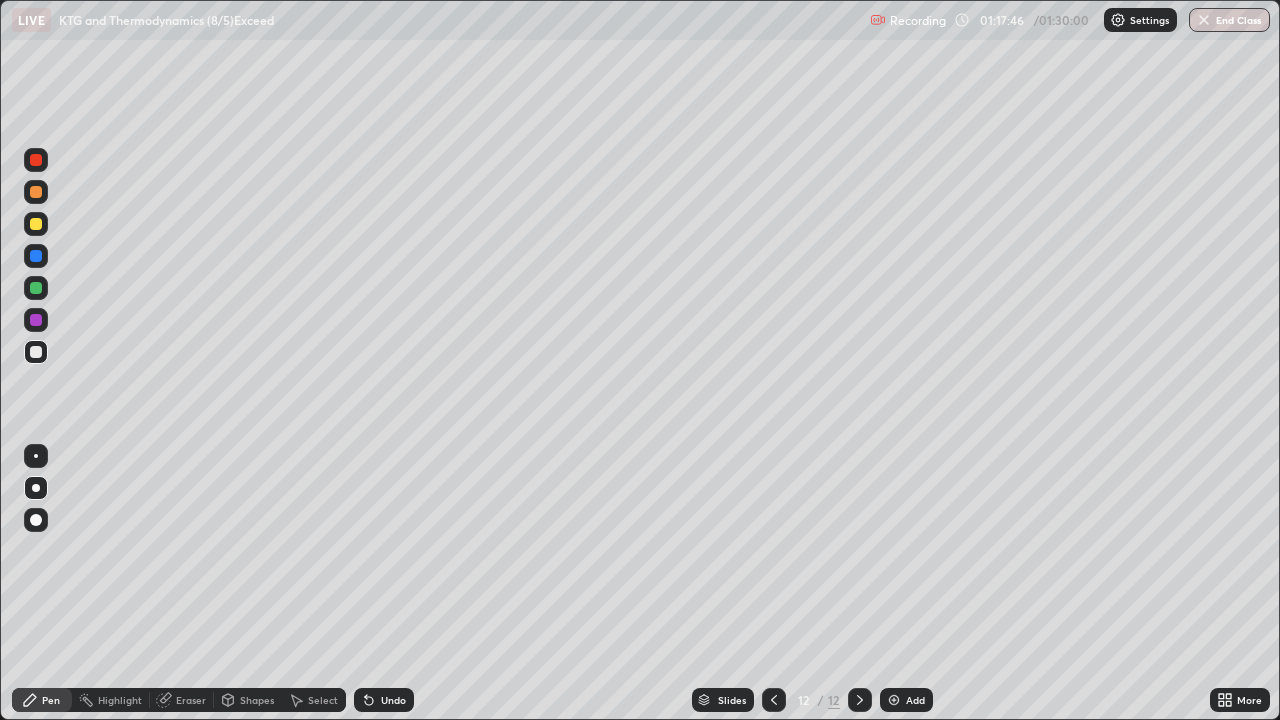 click at bounding box center [36, 320] 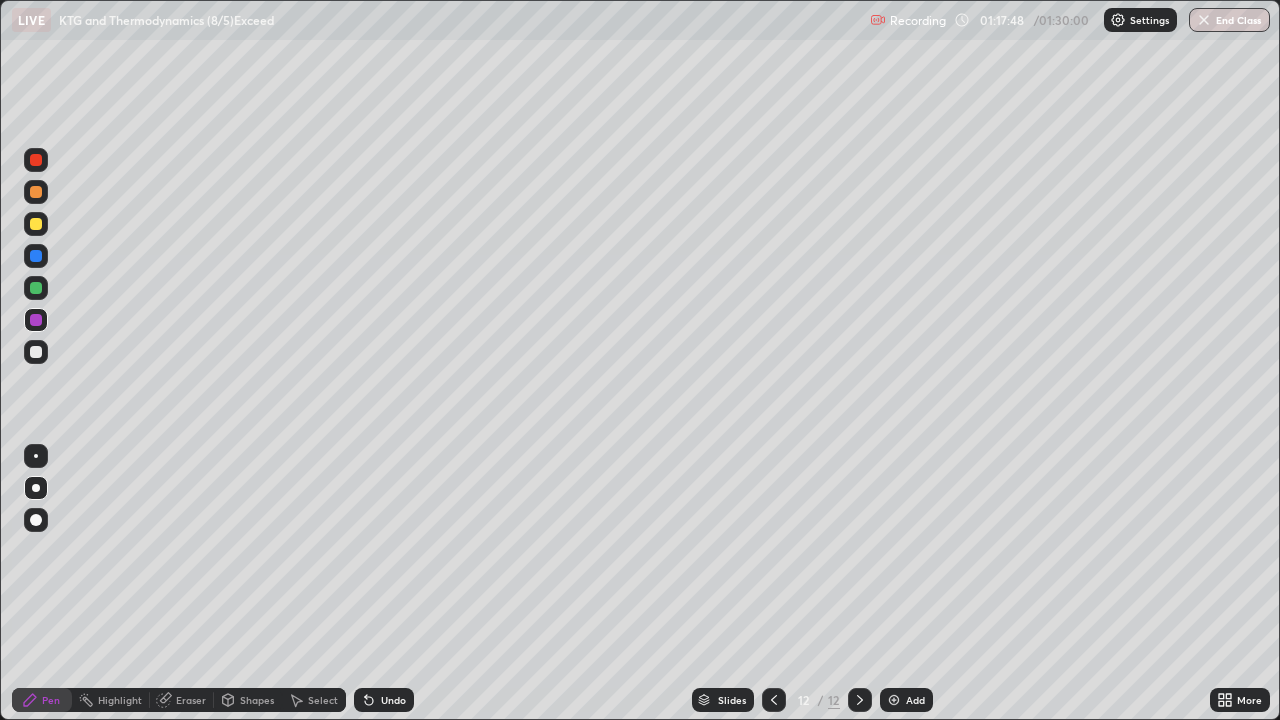 click at bounding box center [36, 352] 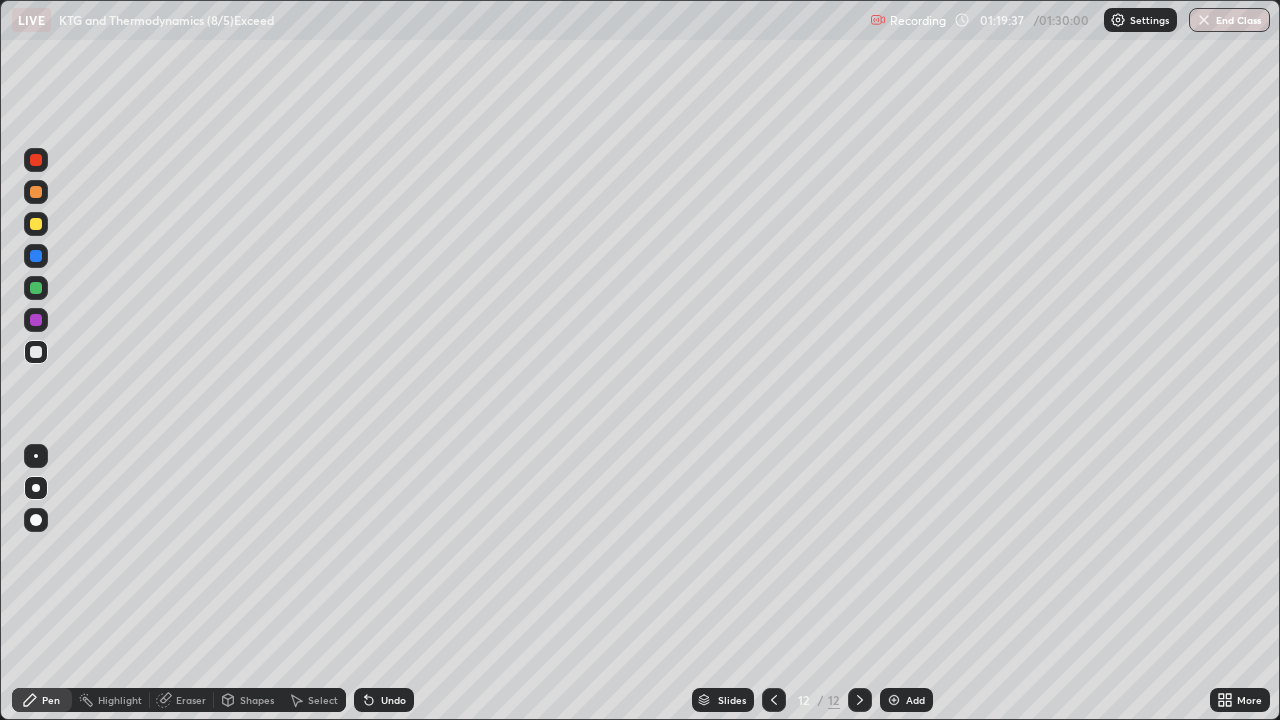 click at bounding box center [894, 700] 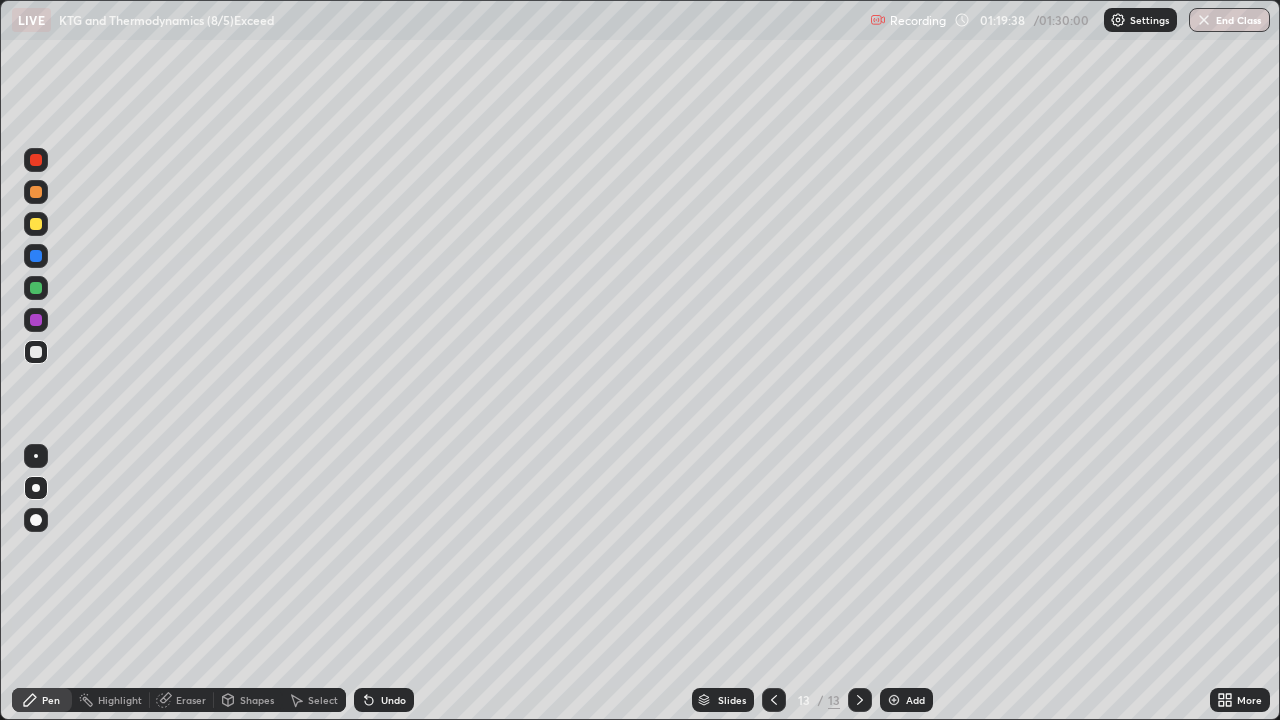 click at bounding box center [36, 224] 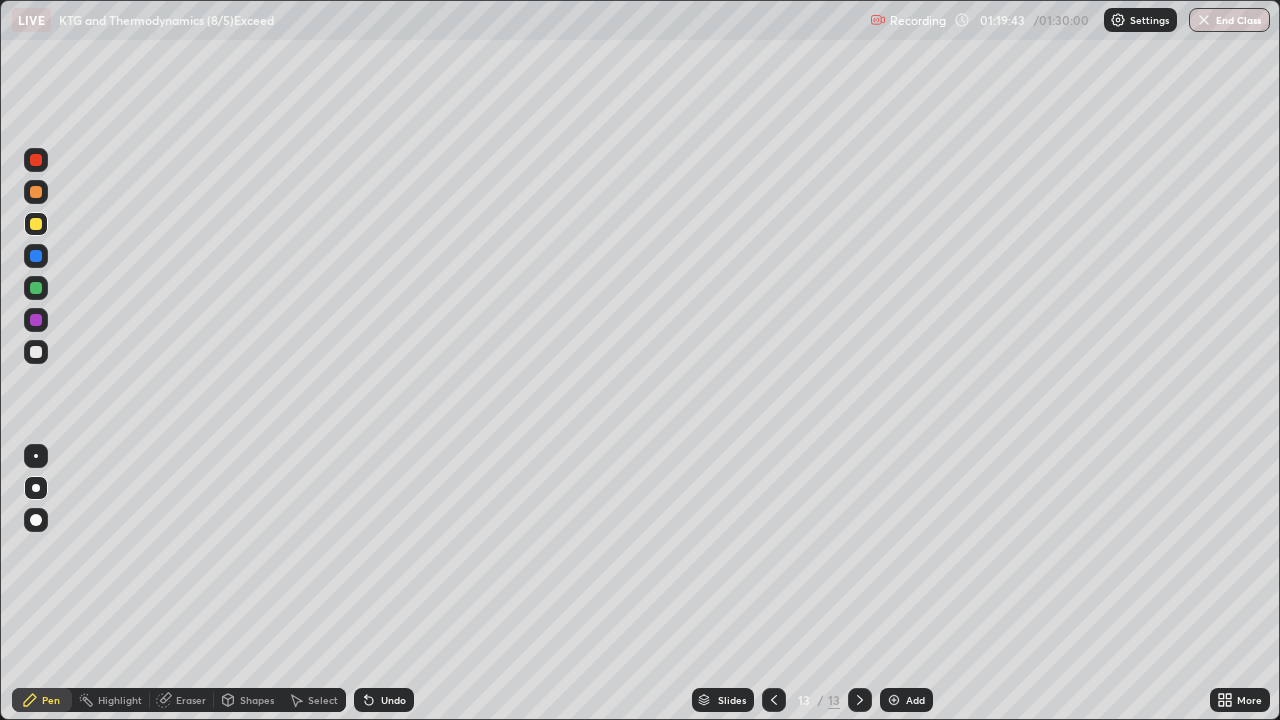 click on "Shapes" at bounding box center (248, 700) 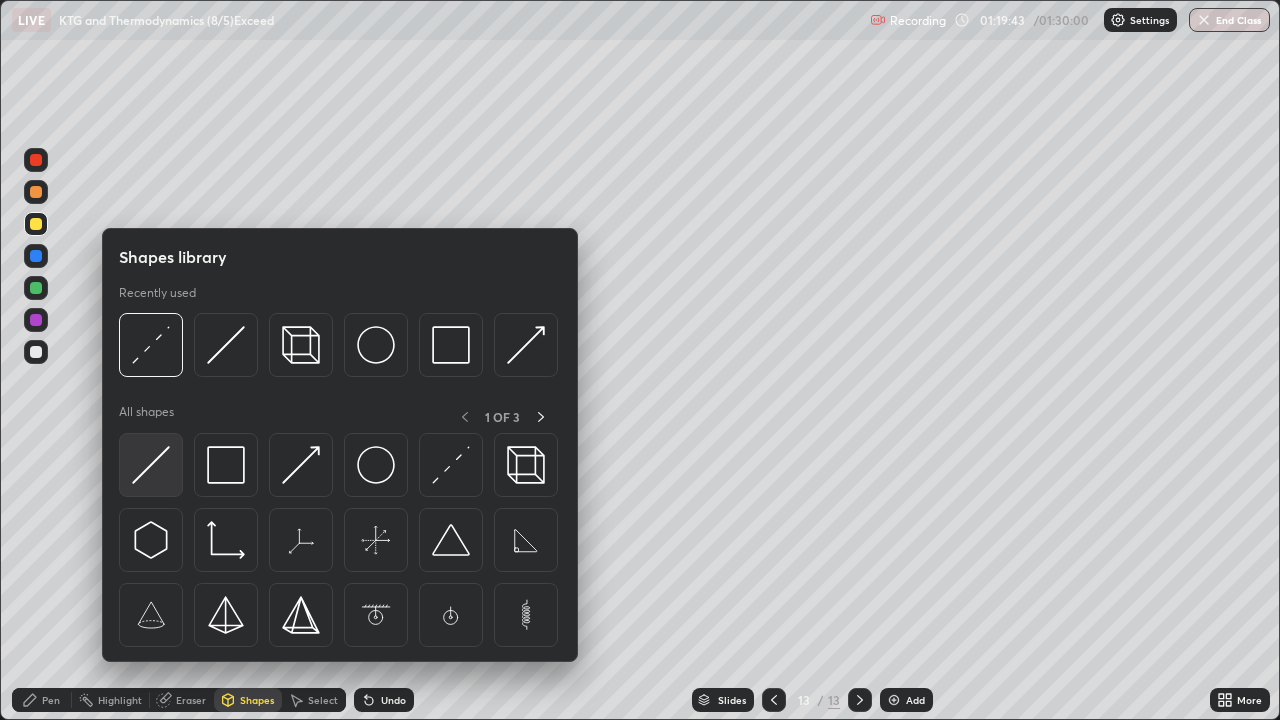 click at bounding box center [151, 465] 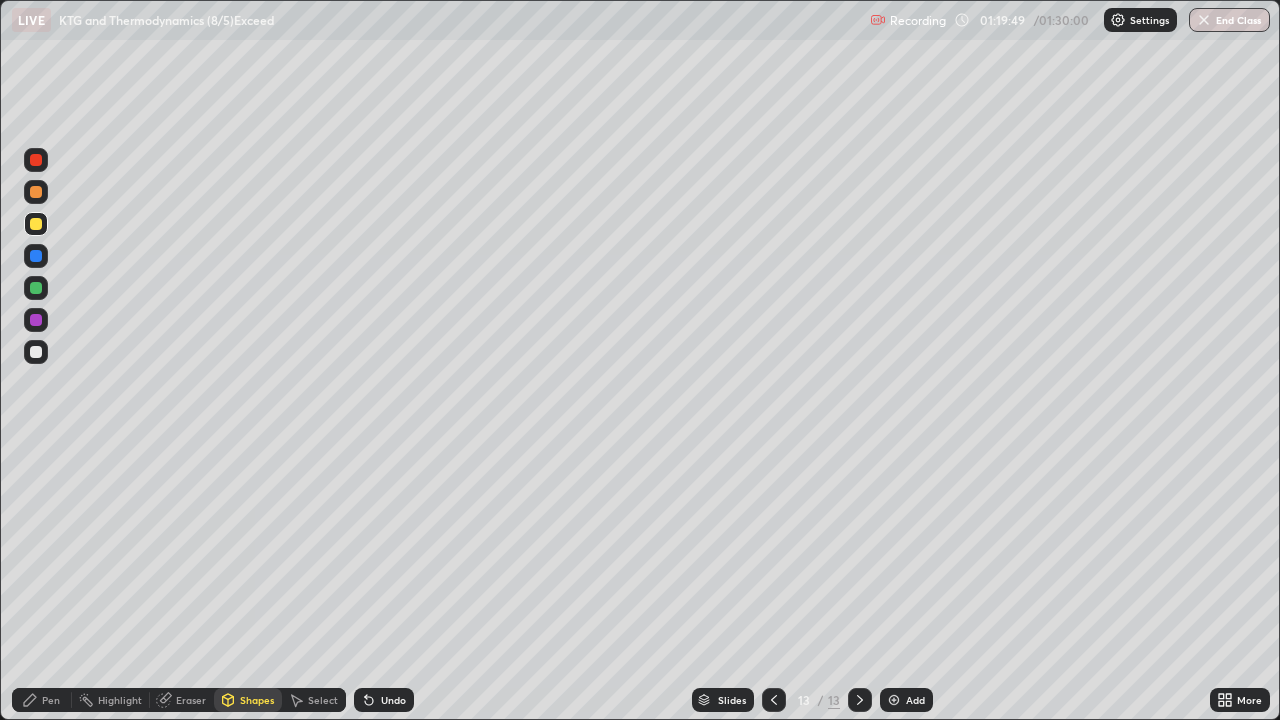 click on "Pen" at bounding box center (51, 700) 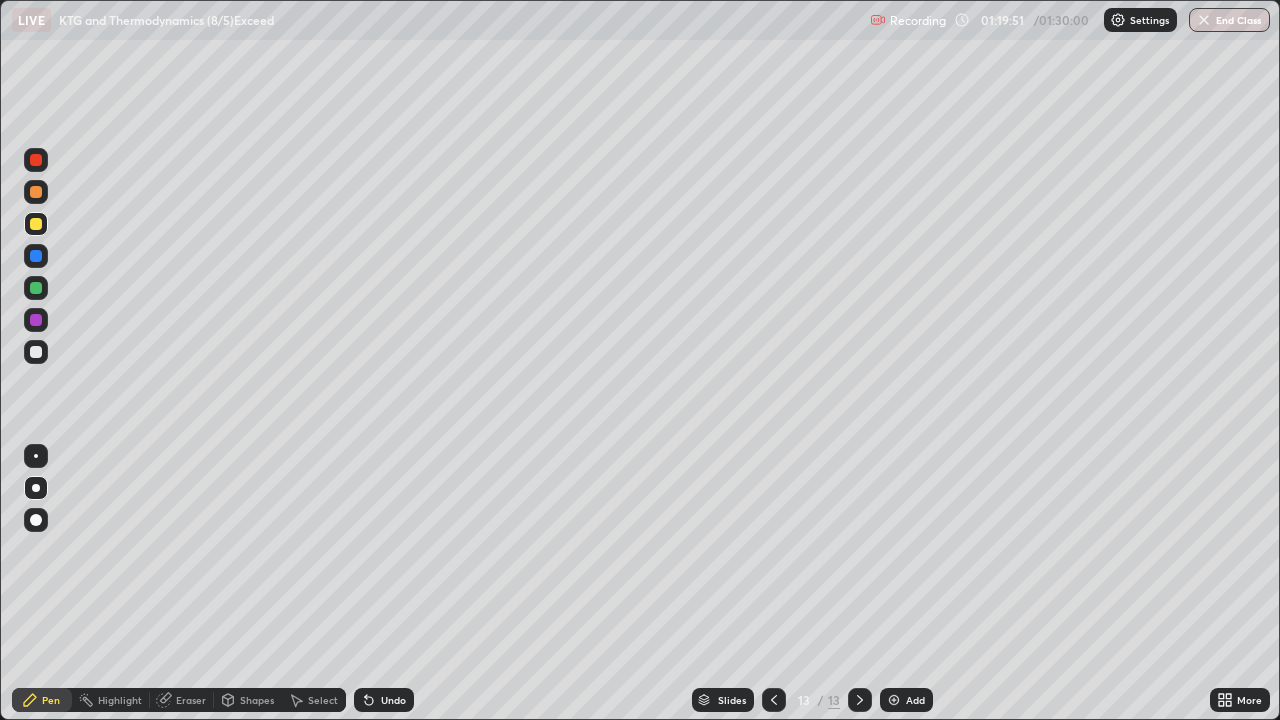 click at bounding box center [36, 256] 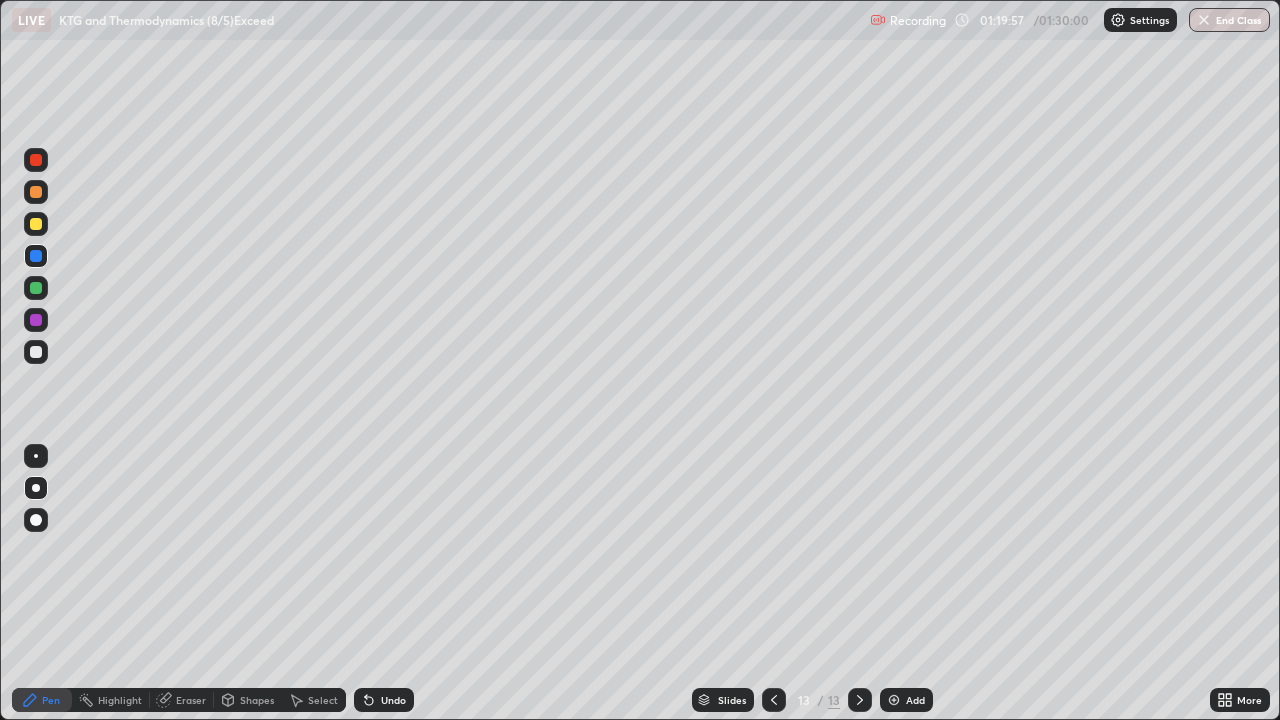 click at bounding box center [36, 224] 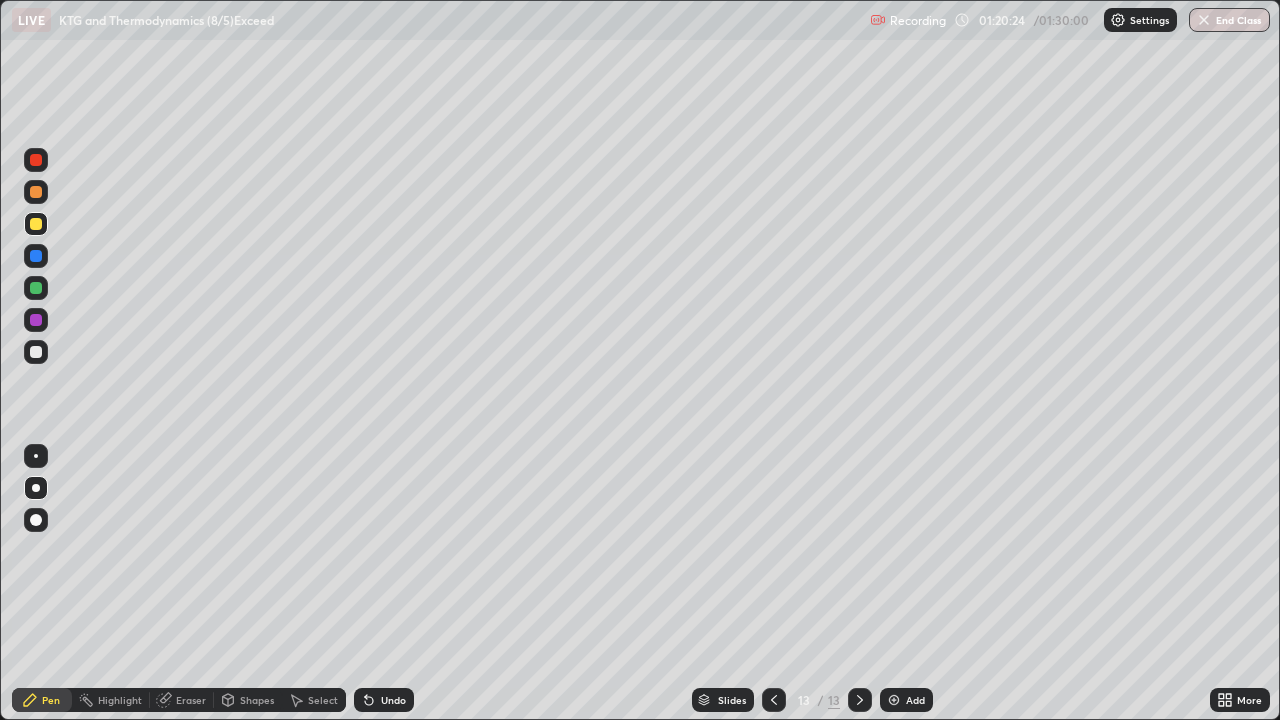click on "Eraser" at bounding box center [182, 700] 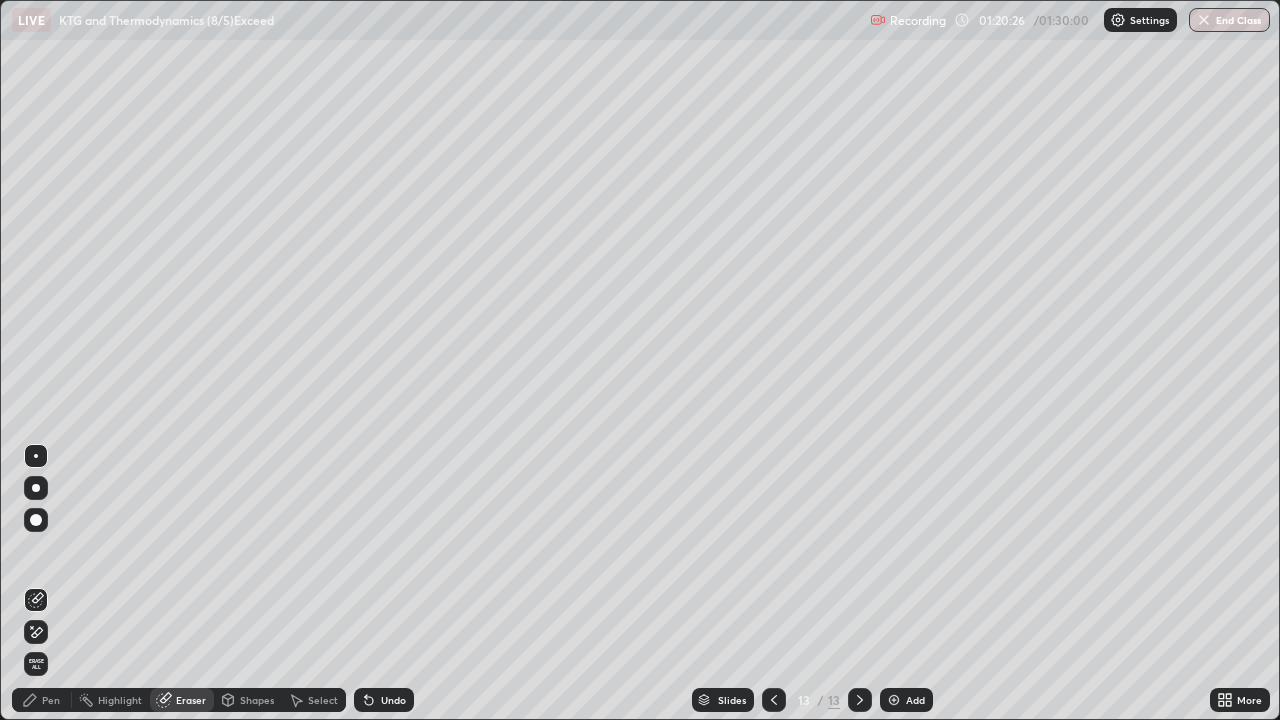 click on "Pen" at bounding box center (51, 700) 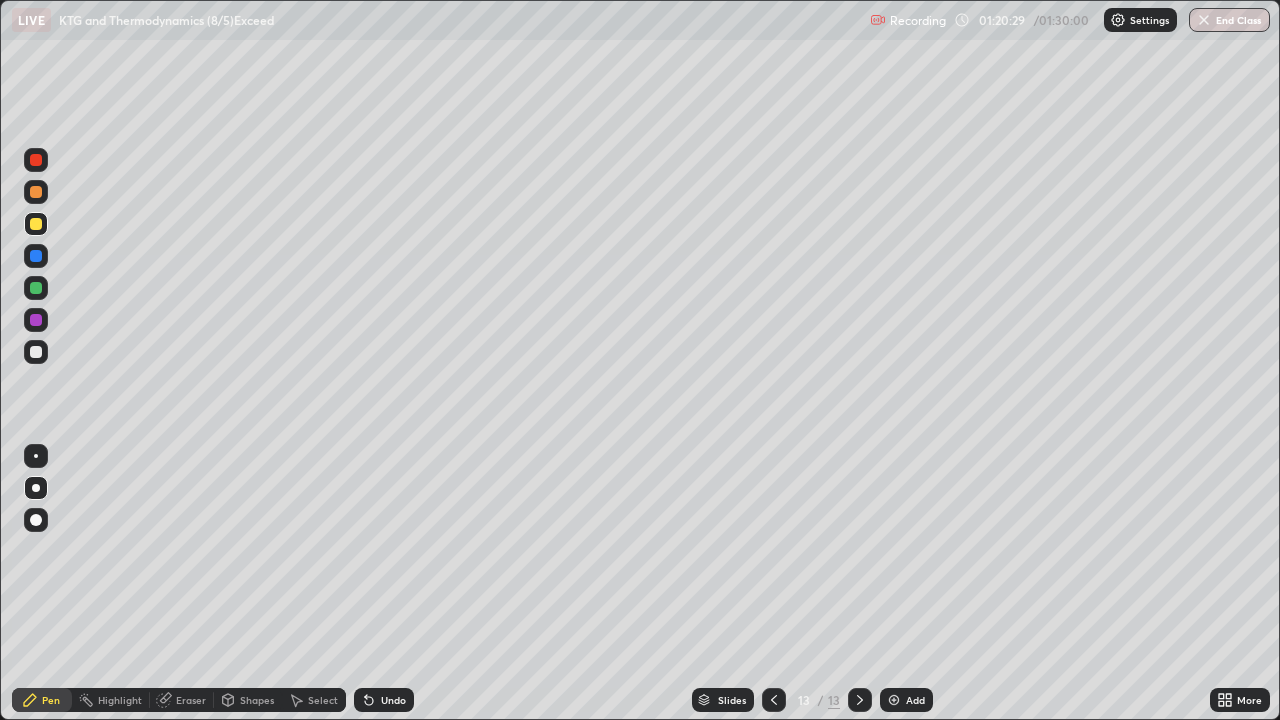 click at bounding box center [36, 256] 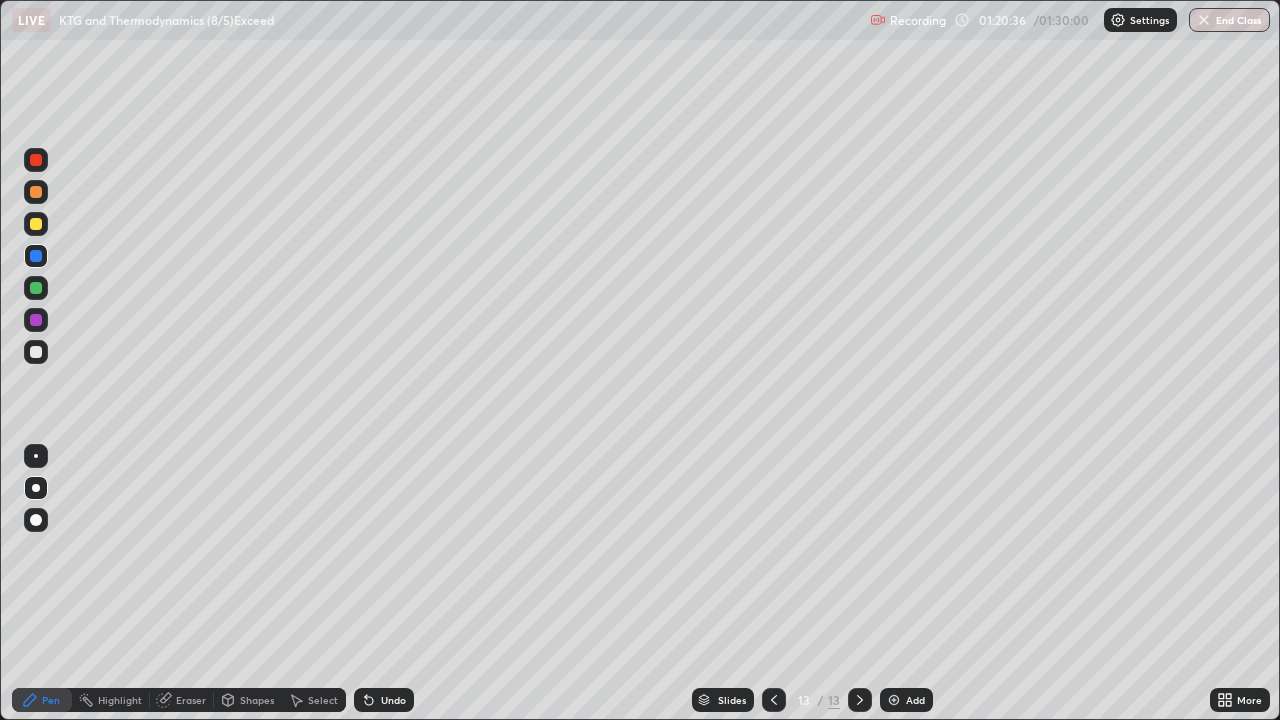 click on "Undo" at bounding box center [384, 700] 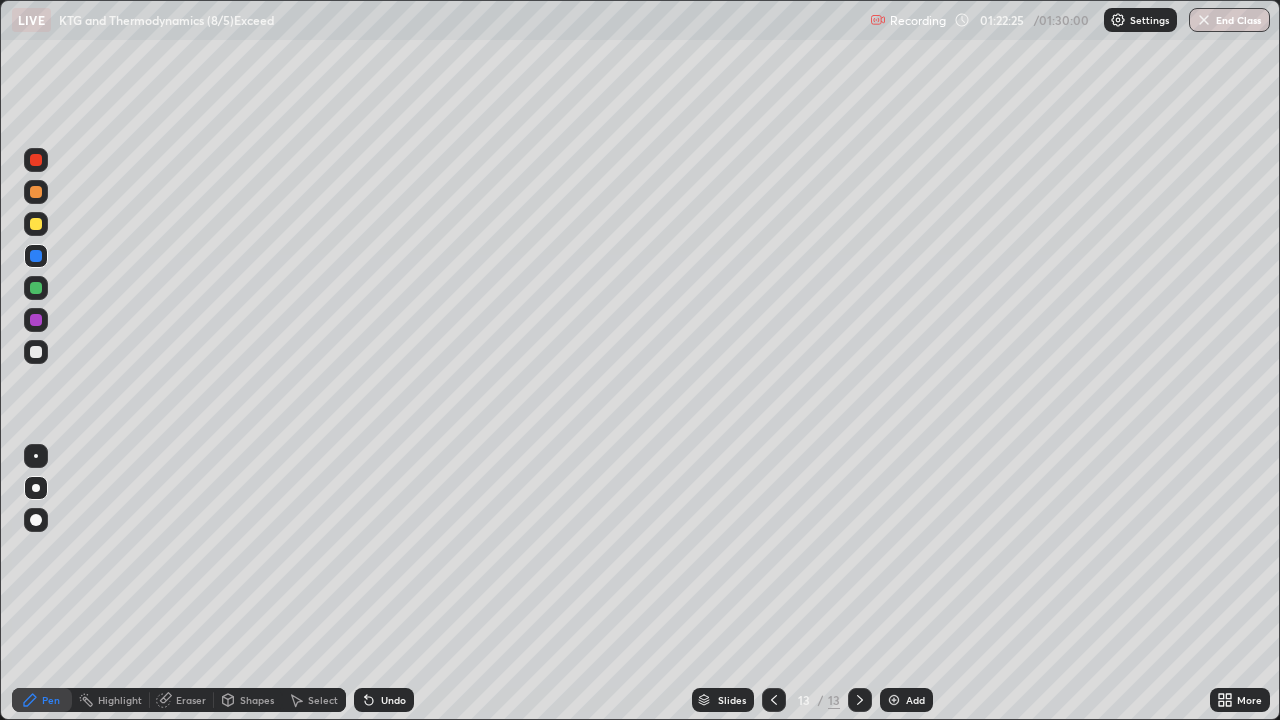 click at bounding box center [36, 352] 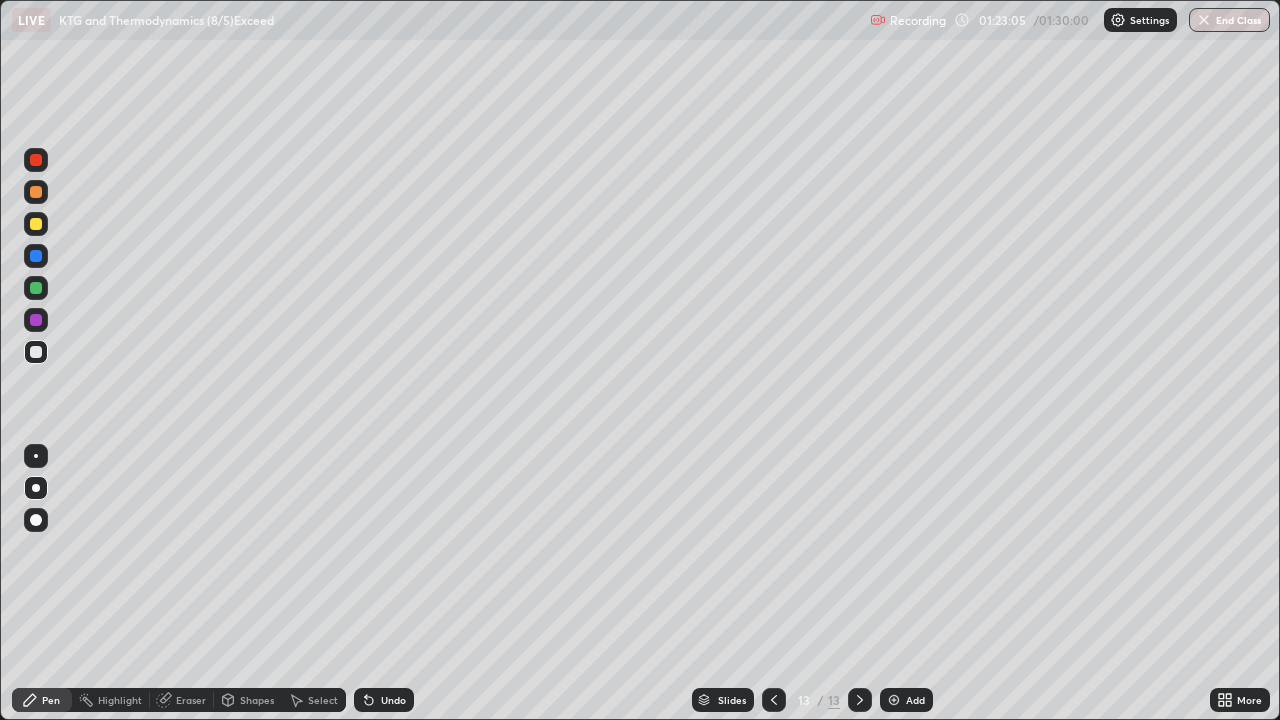click at bounding box center (36, 288) 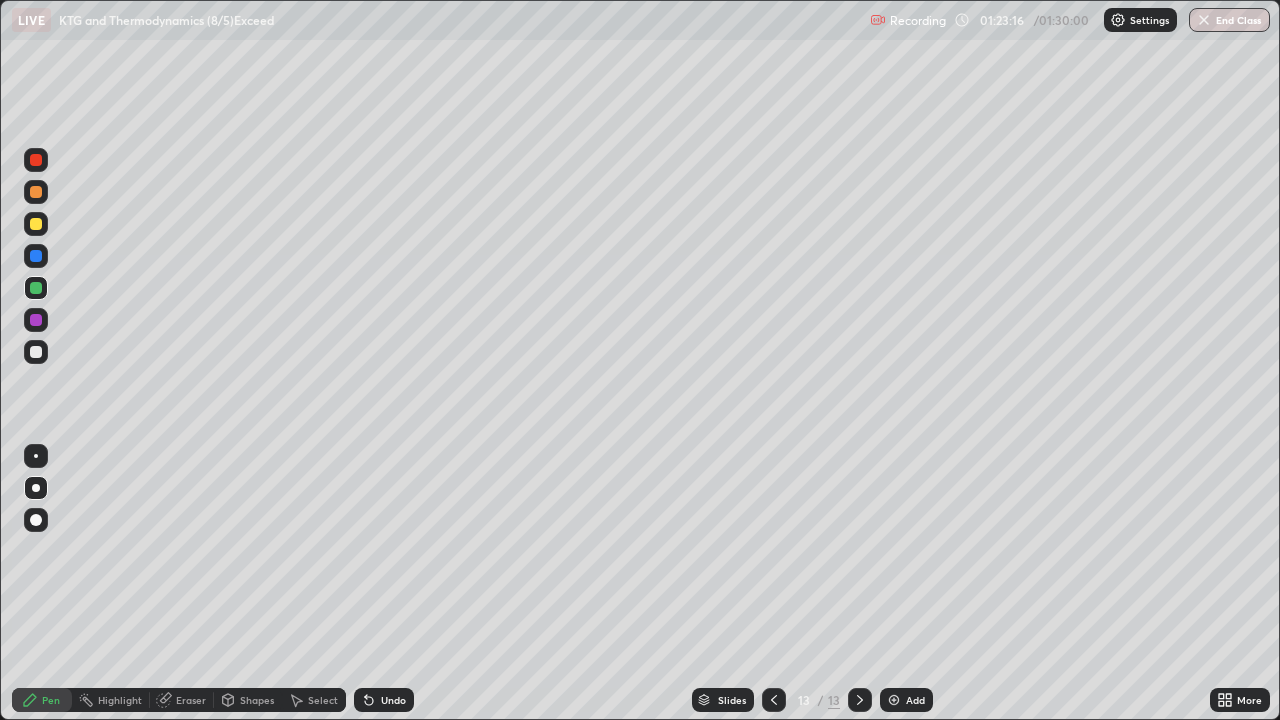click 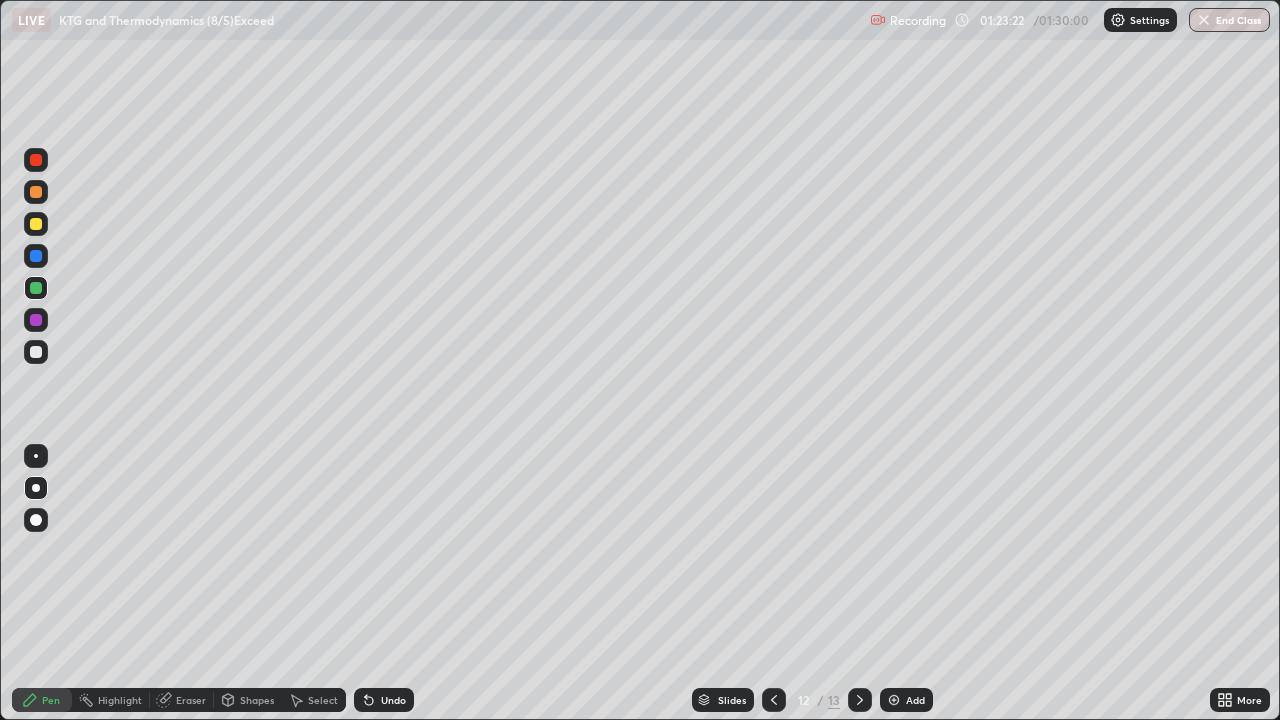 click 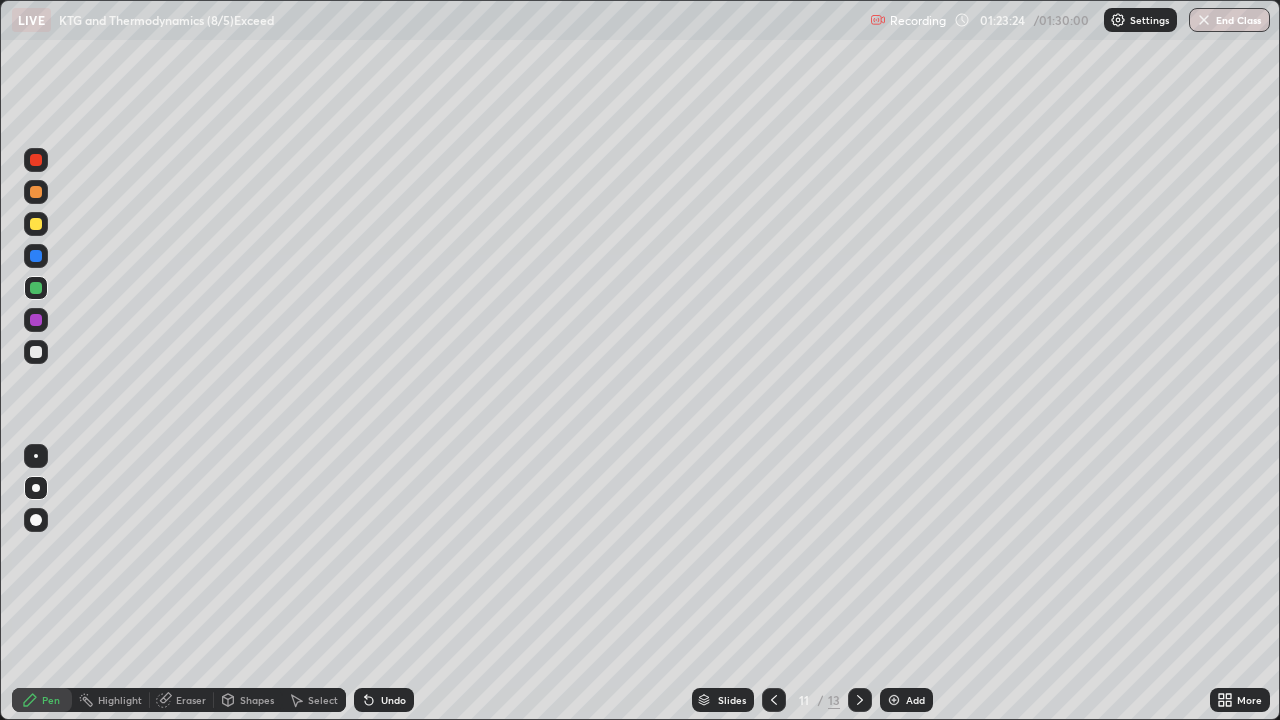 click 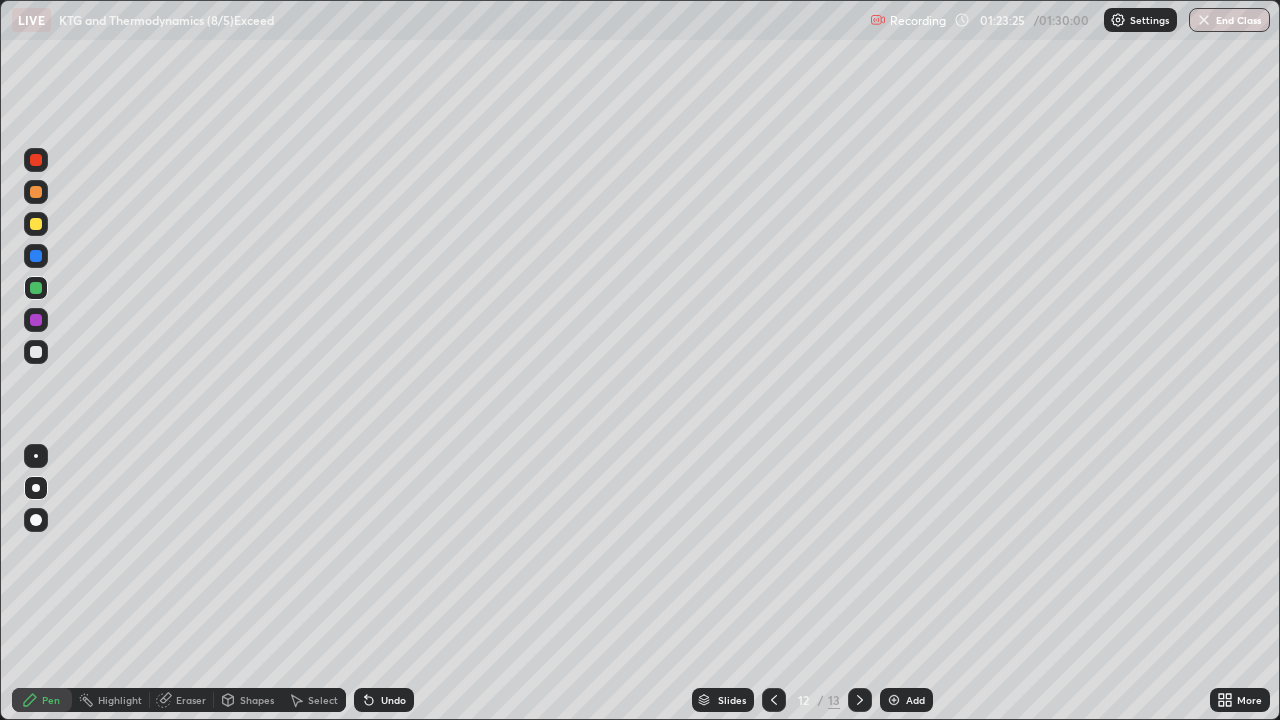 click 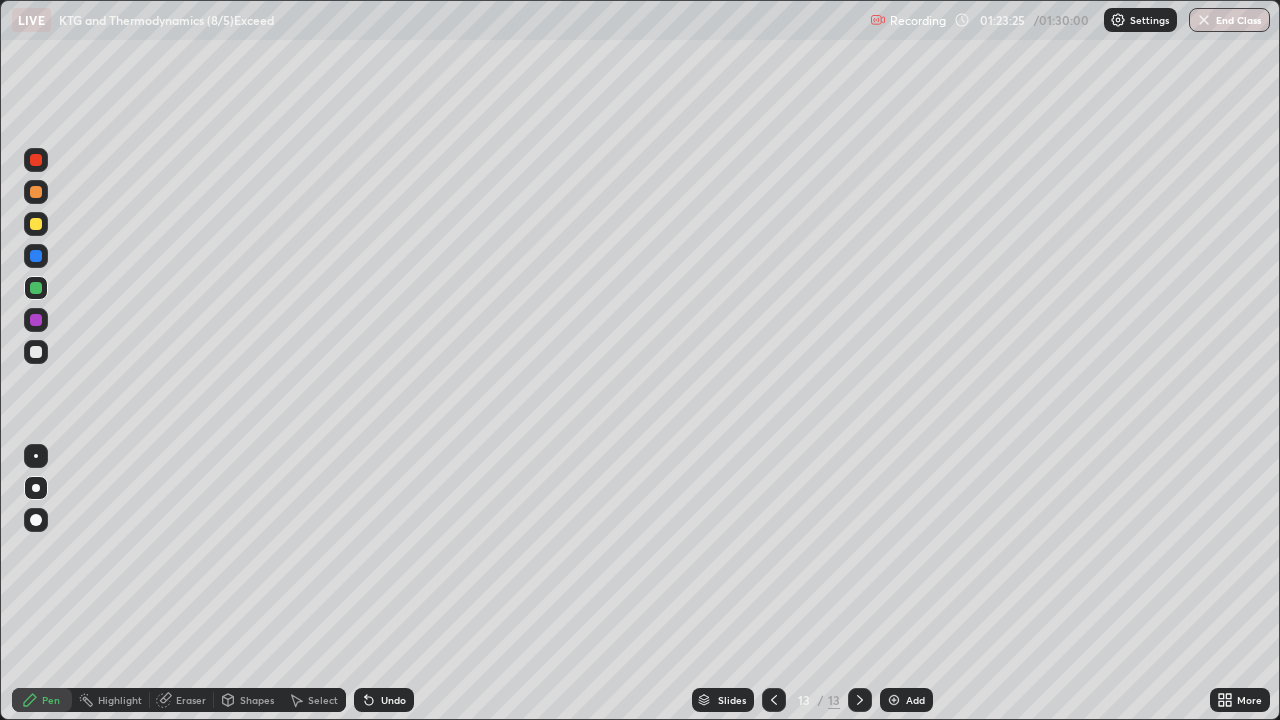 click 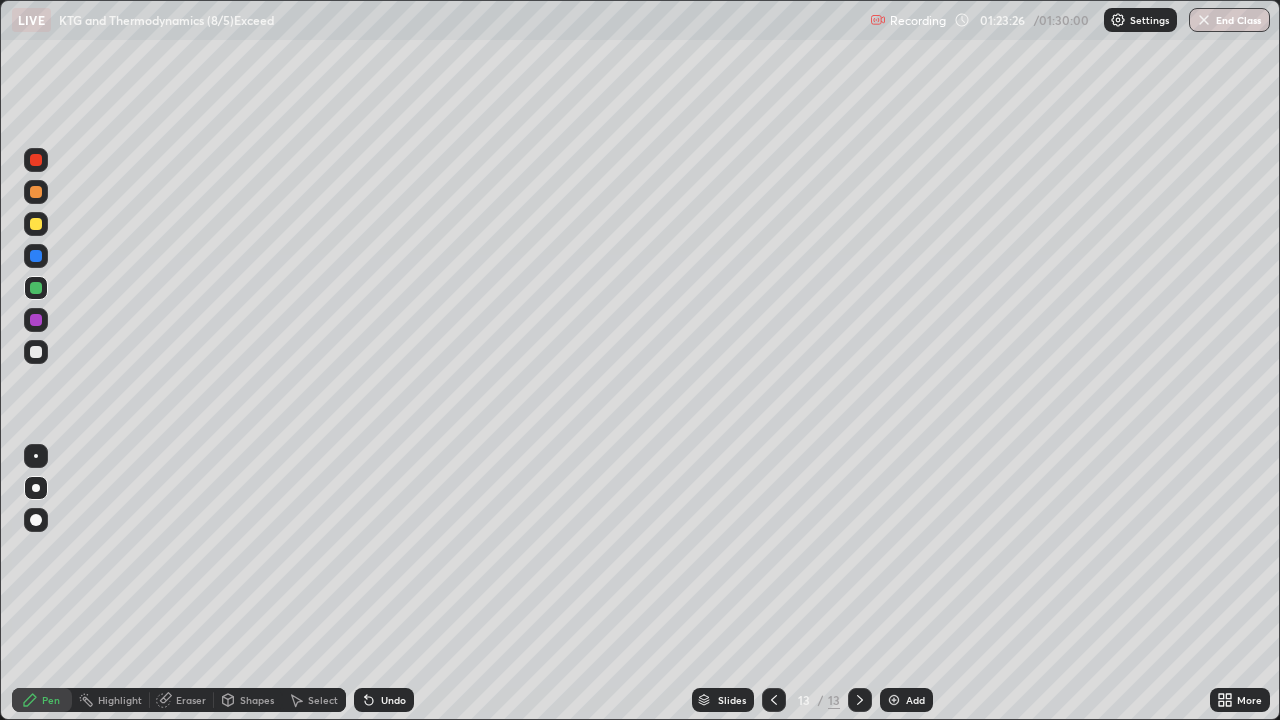 click at bounding box center [36, 352] 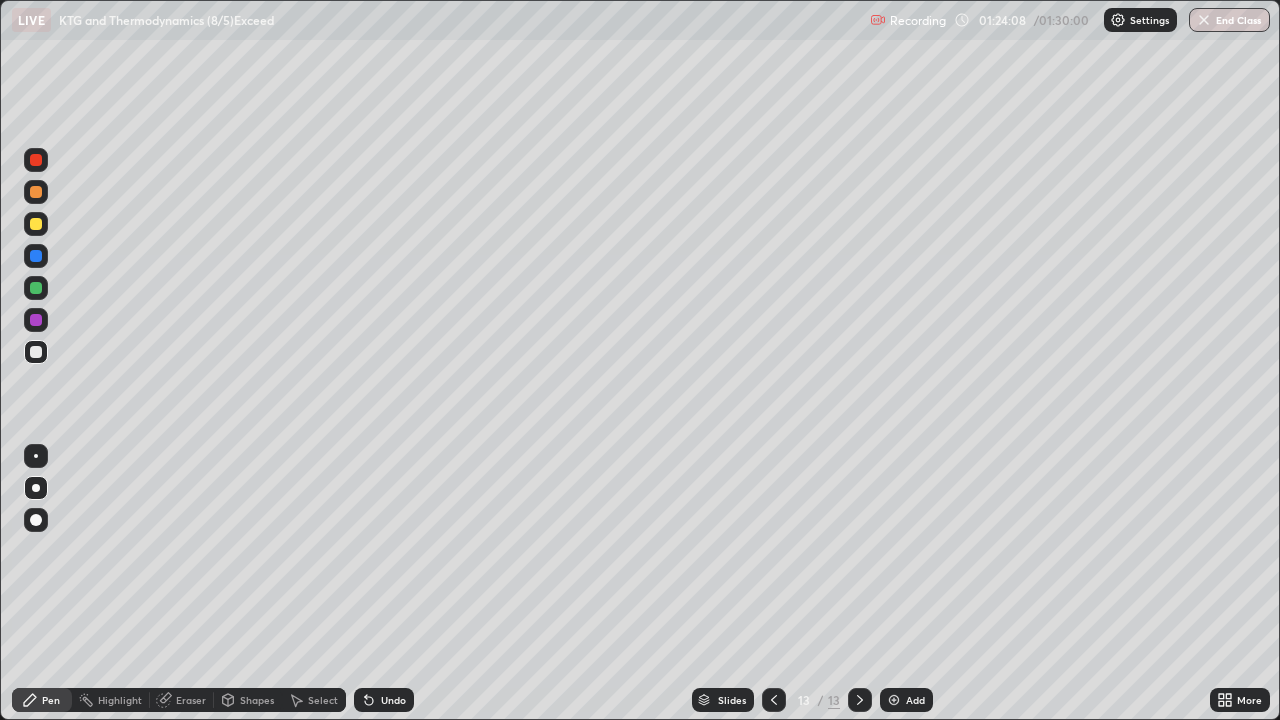 click at bounding box center (36, 288) 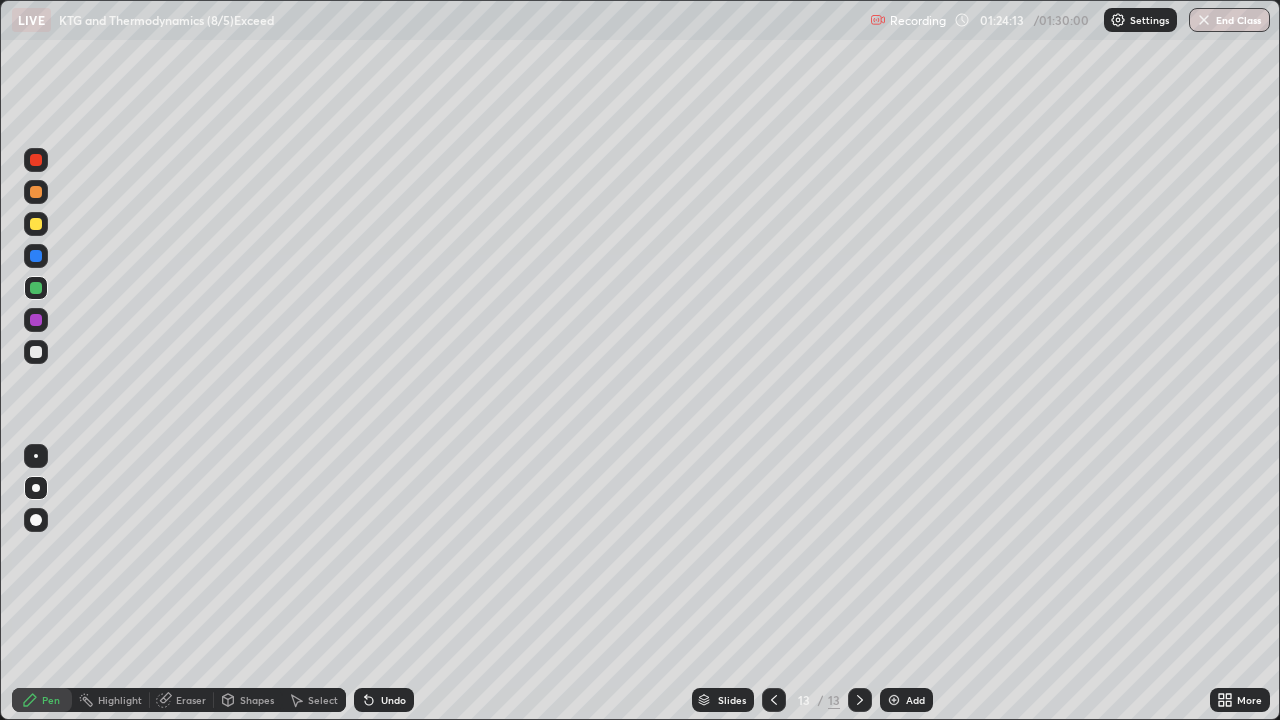 click at bounding box center (36, 352) 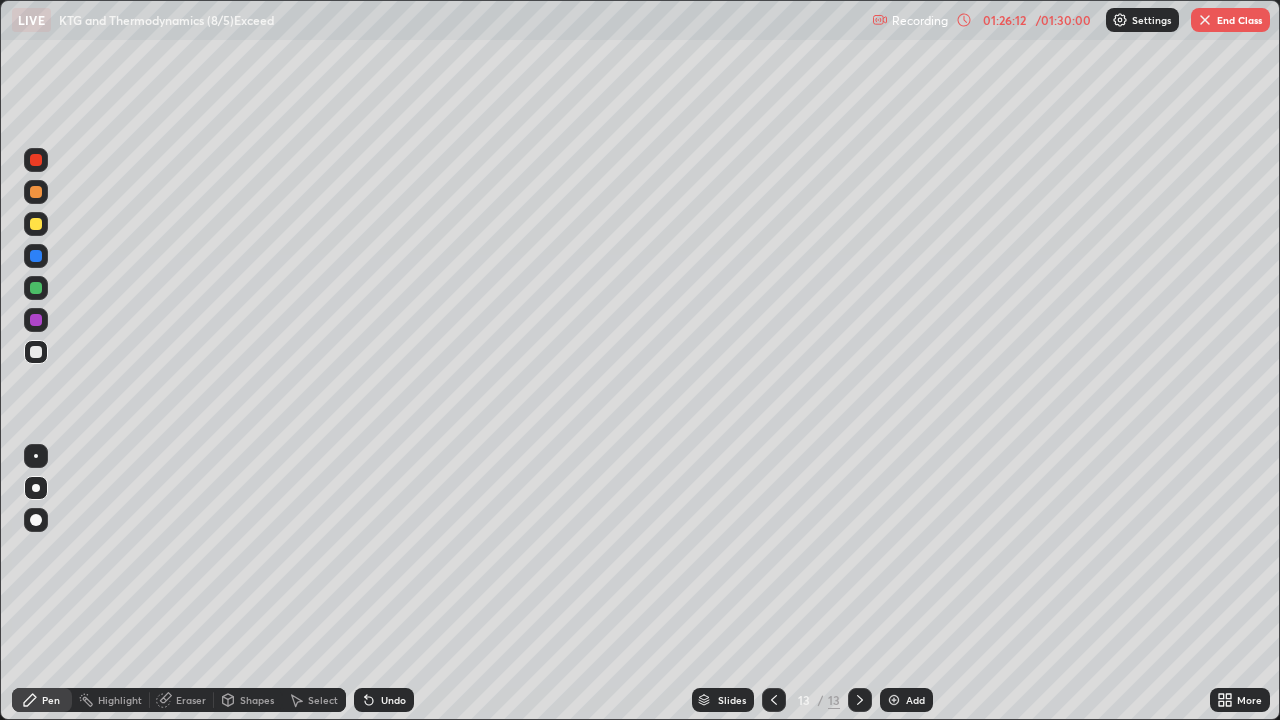 click at bounding box center [36, 288] 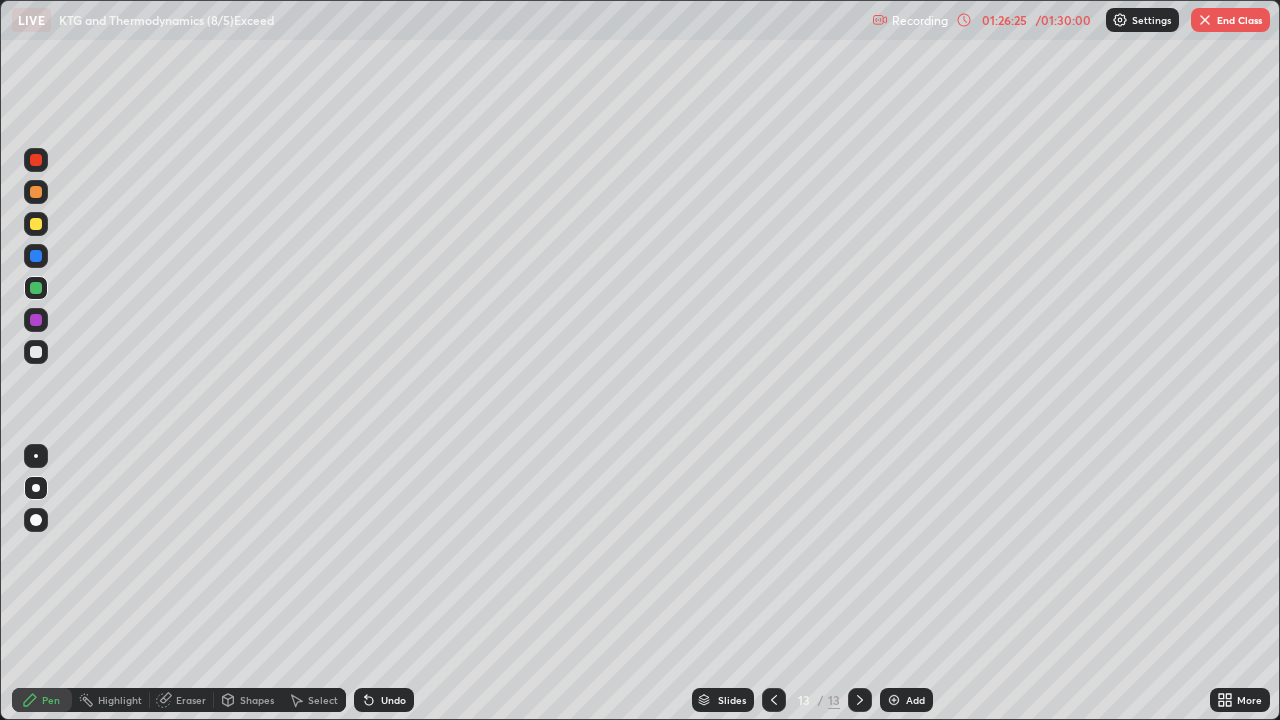 click on "Select" at bounding box center (323, 700) 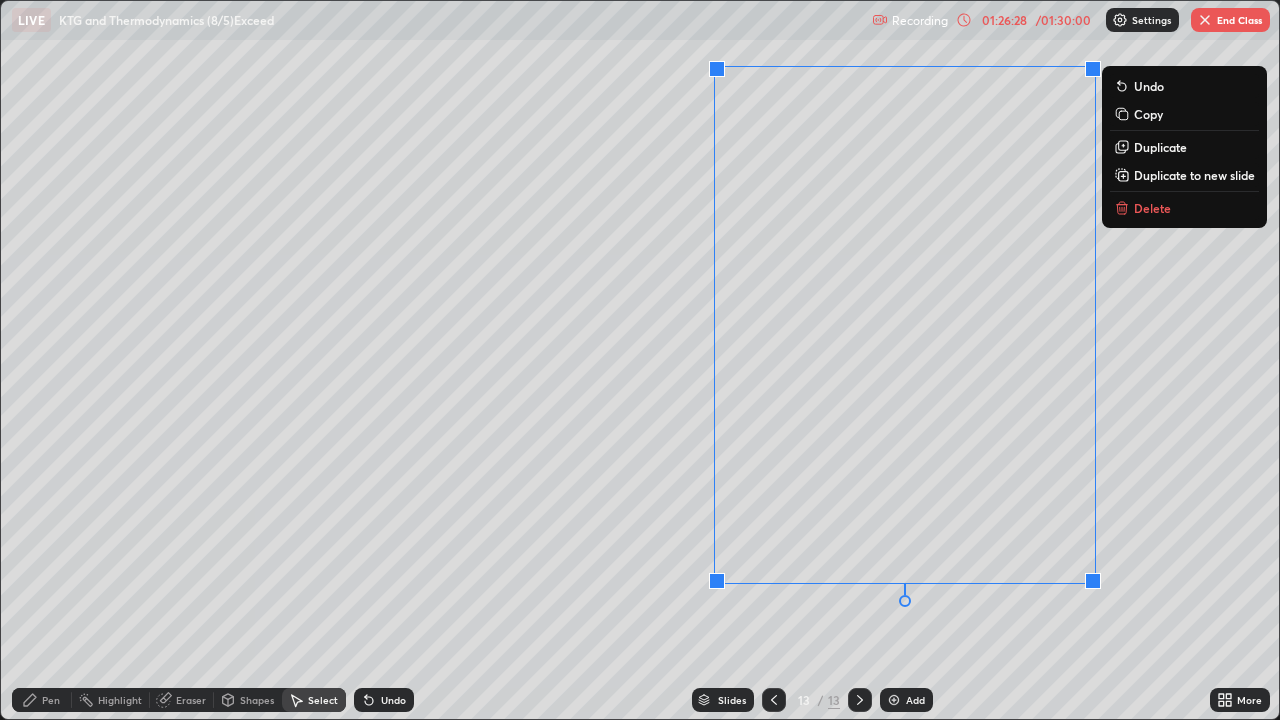click on "Duplicate to new slide" at bounding box center (1194, 175) 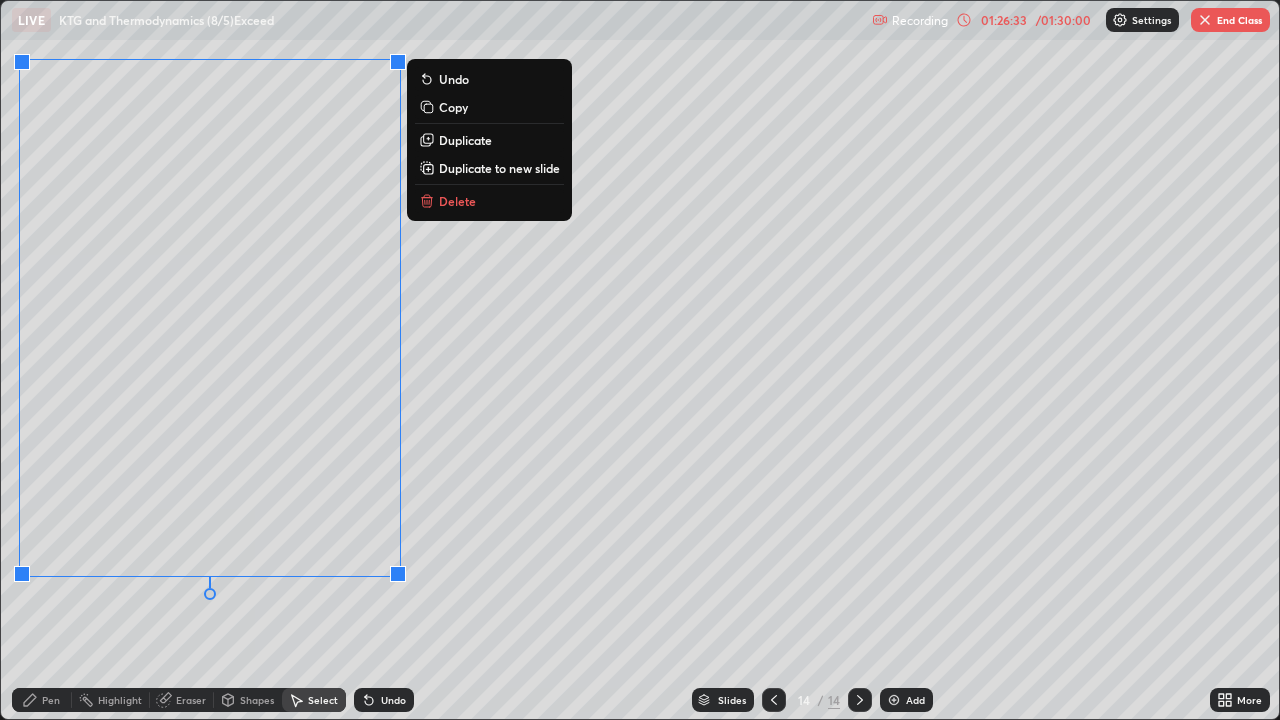 click 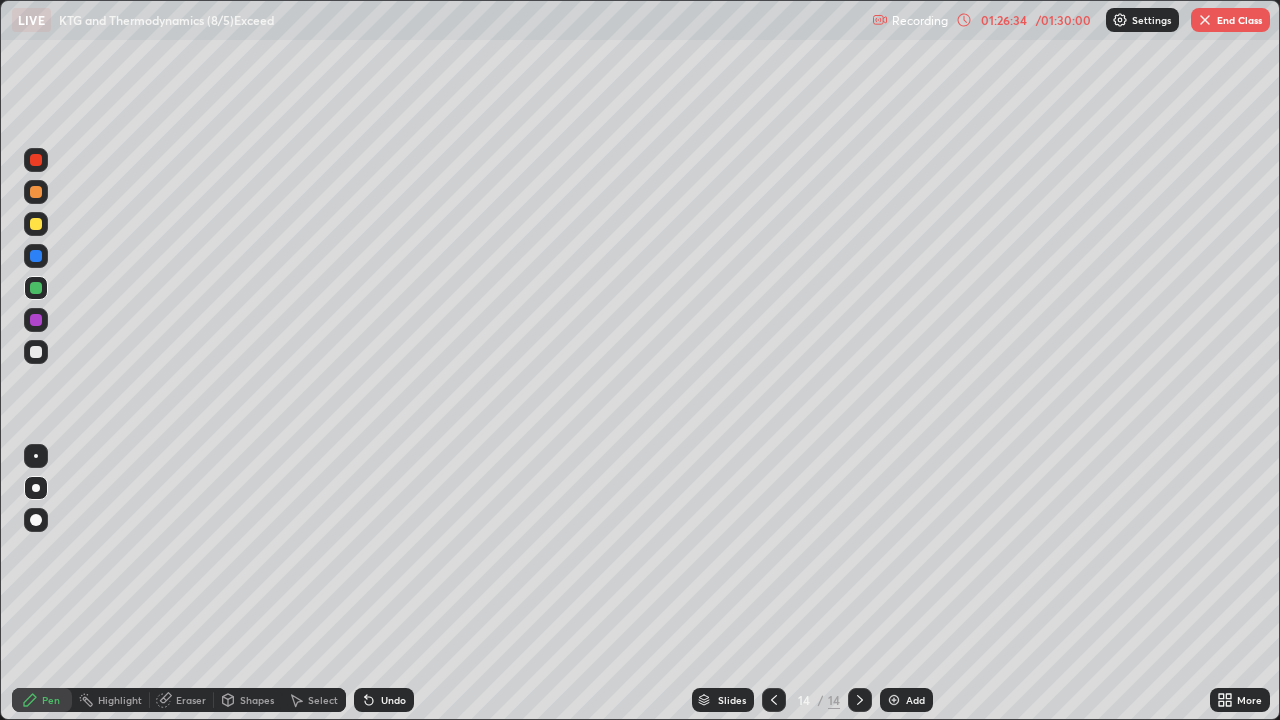 click at bounding box center (36, 352) 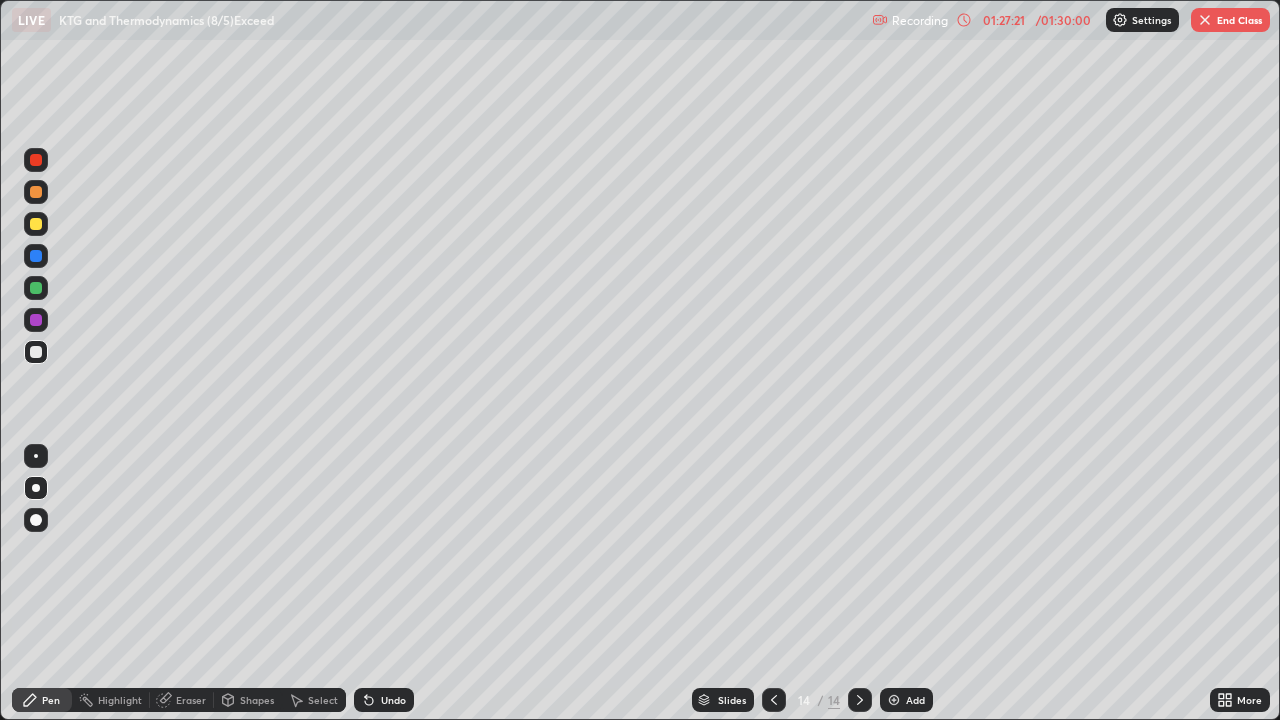 click at bounding box center [36, 288] 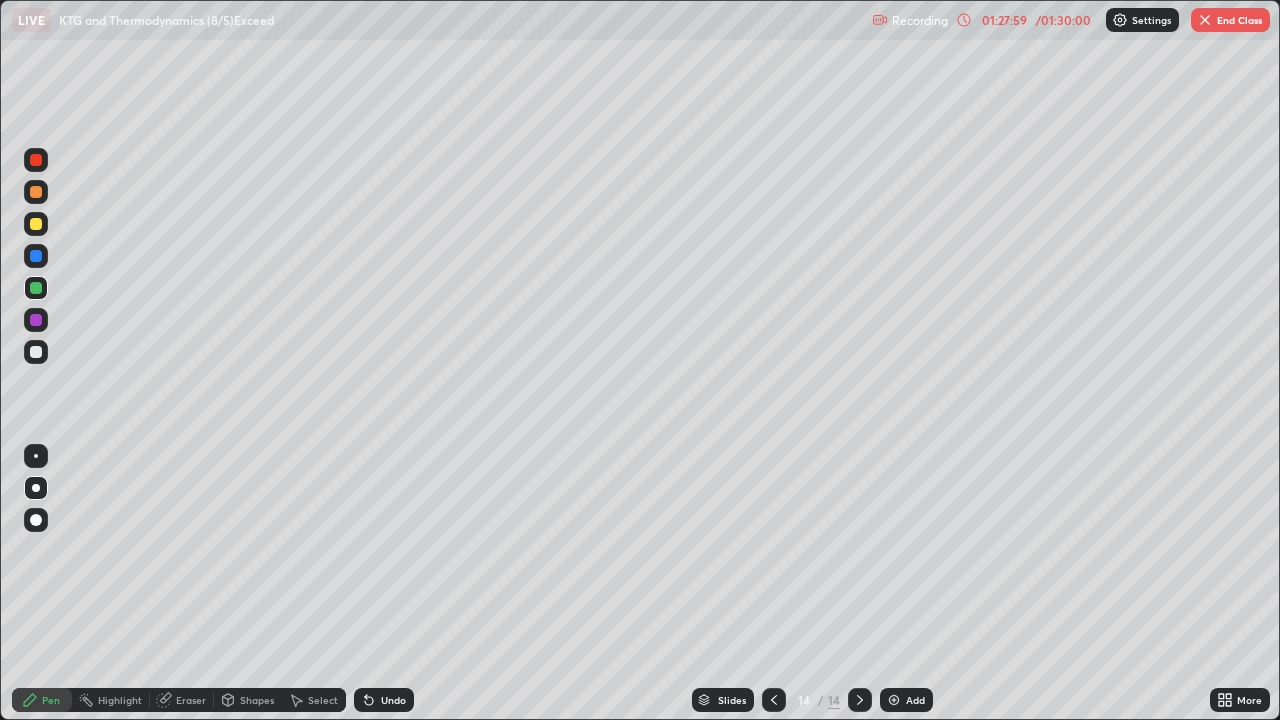 click at bounding box center (36, 352) 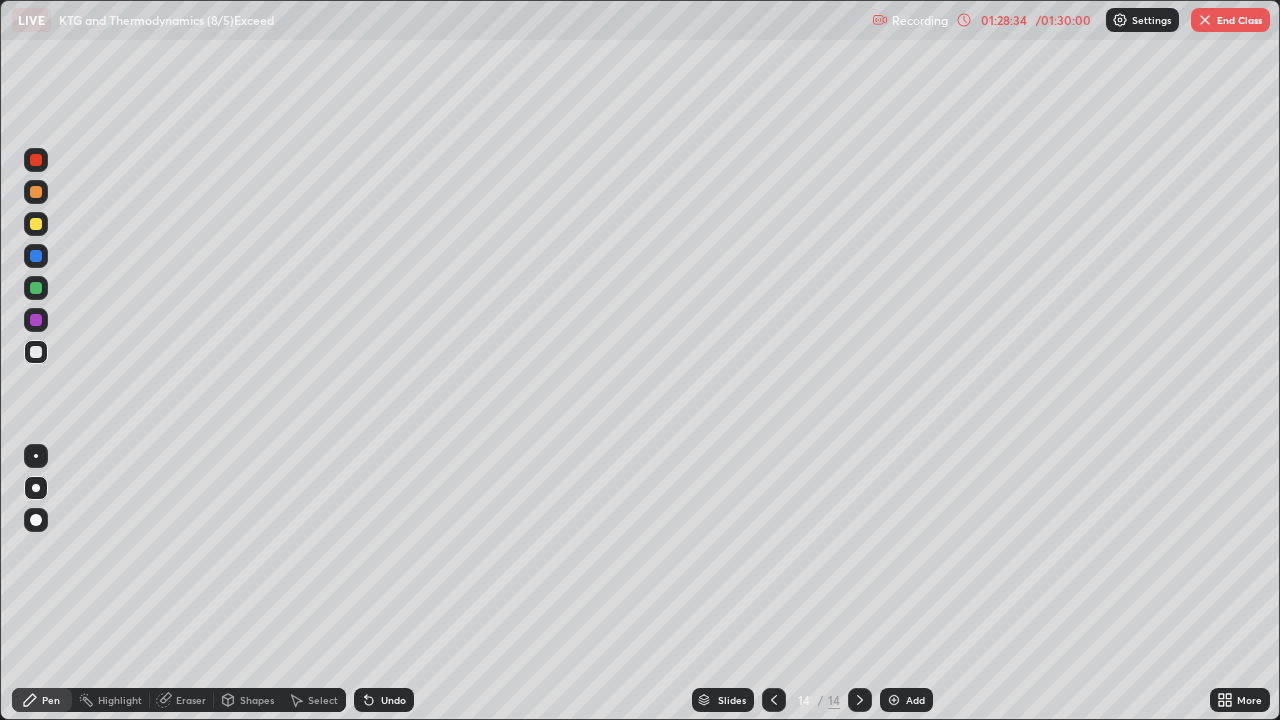 click at bounding box center [36, 352] 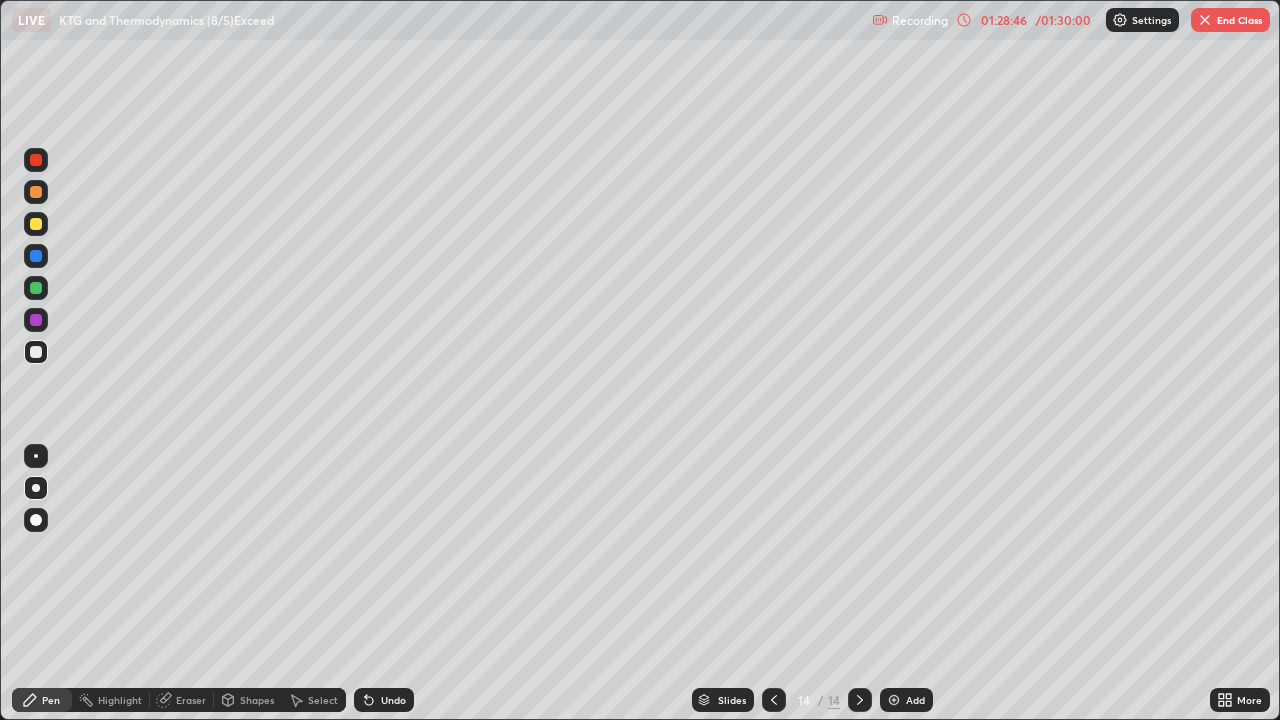 click at bounding box center (36, 288) 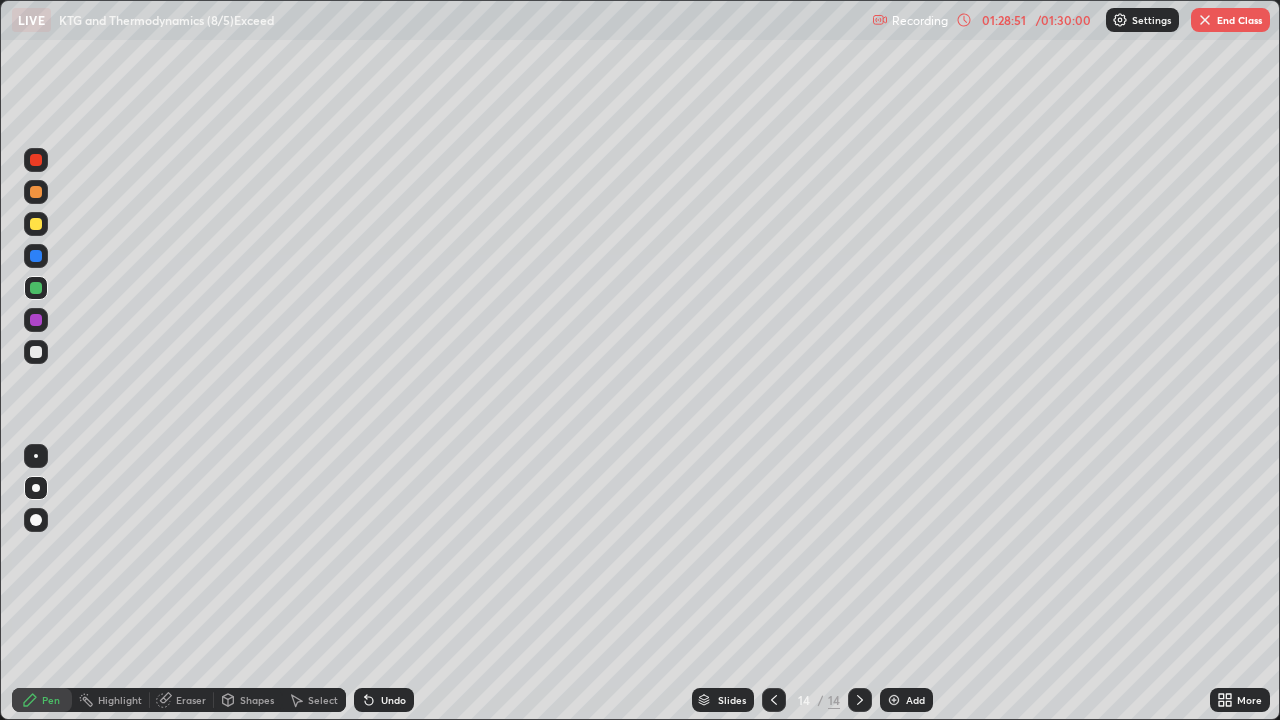 click at bounding box center [36, 352] 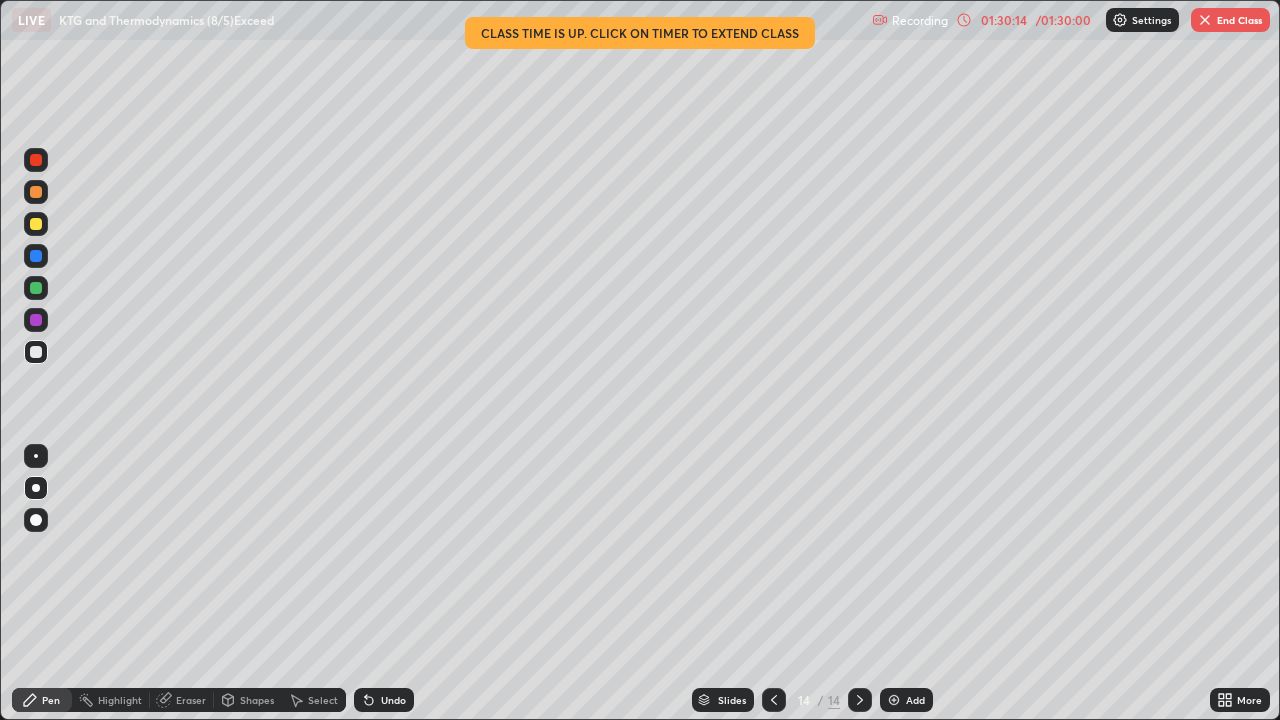 click at bounding box center (1205, 20) 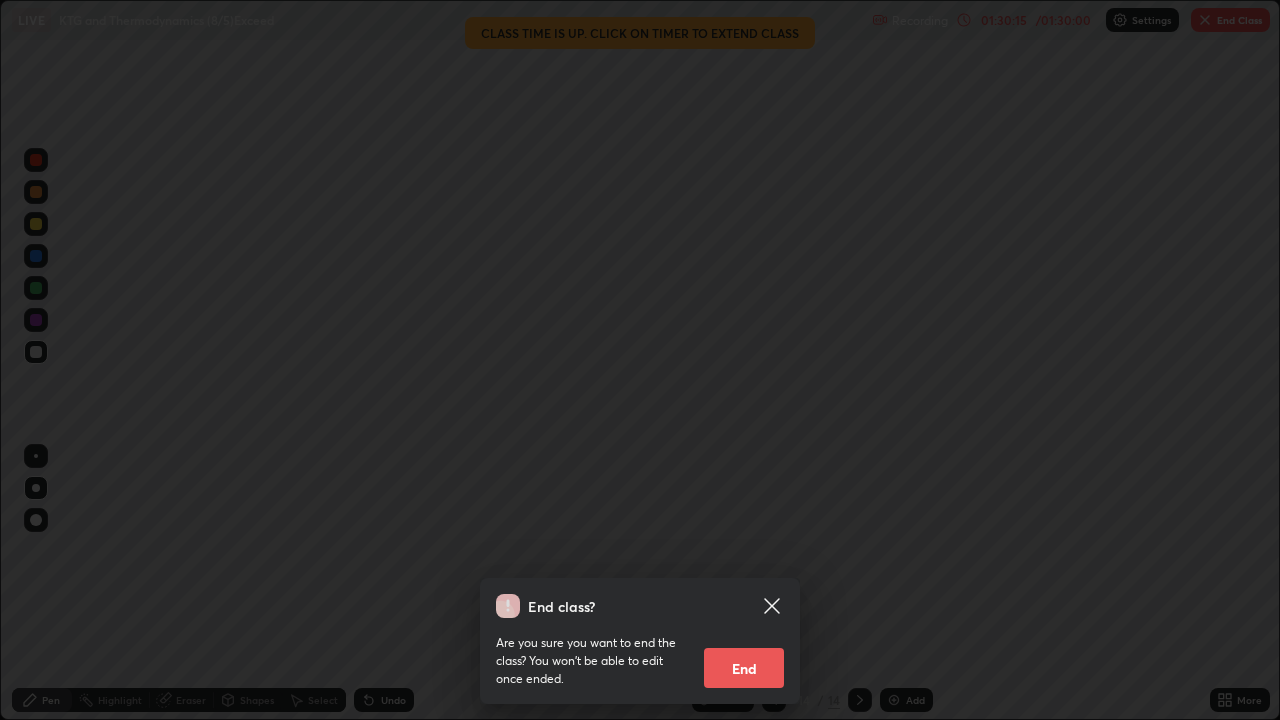 click on "End" at bounding box center [744, 668] 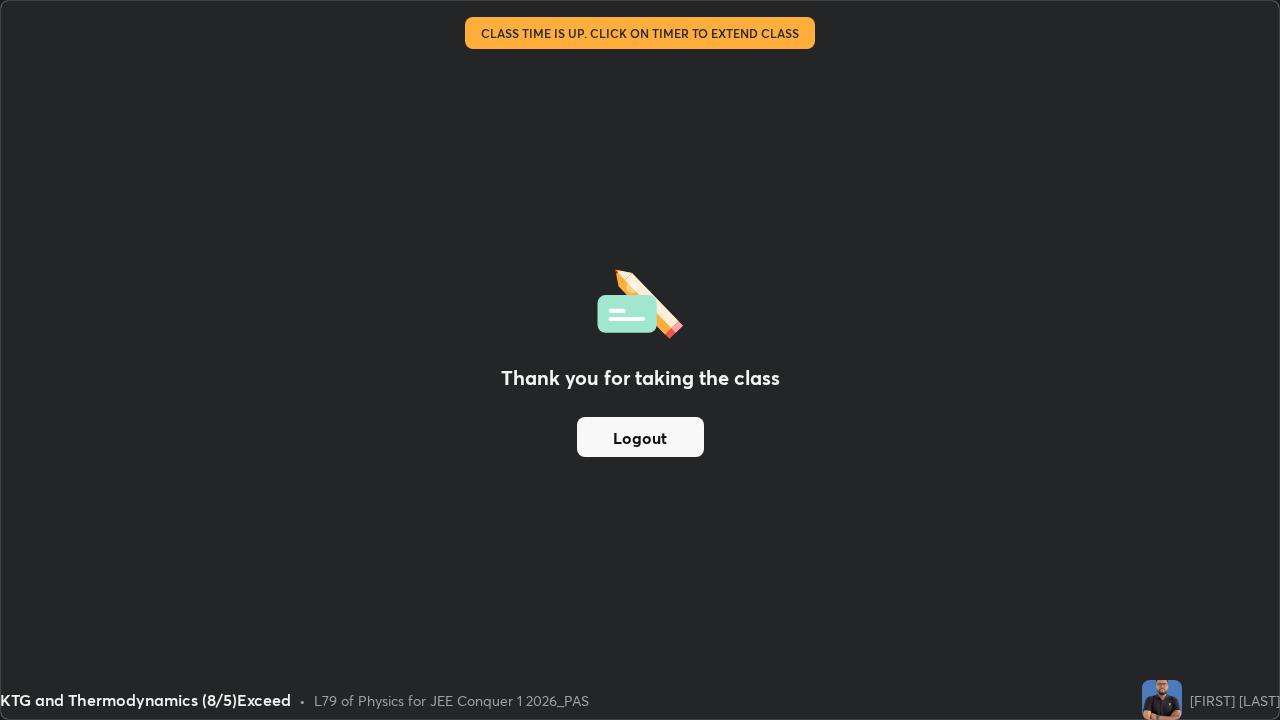 click on "Logout" at bounding box center [640, 437] 